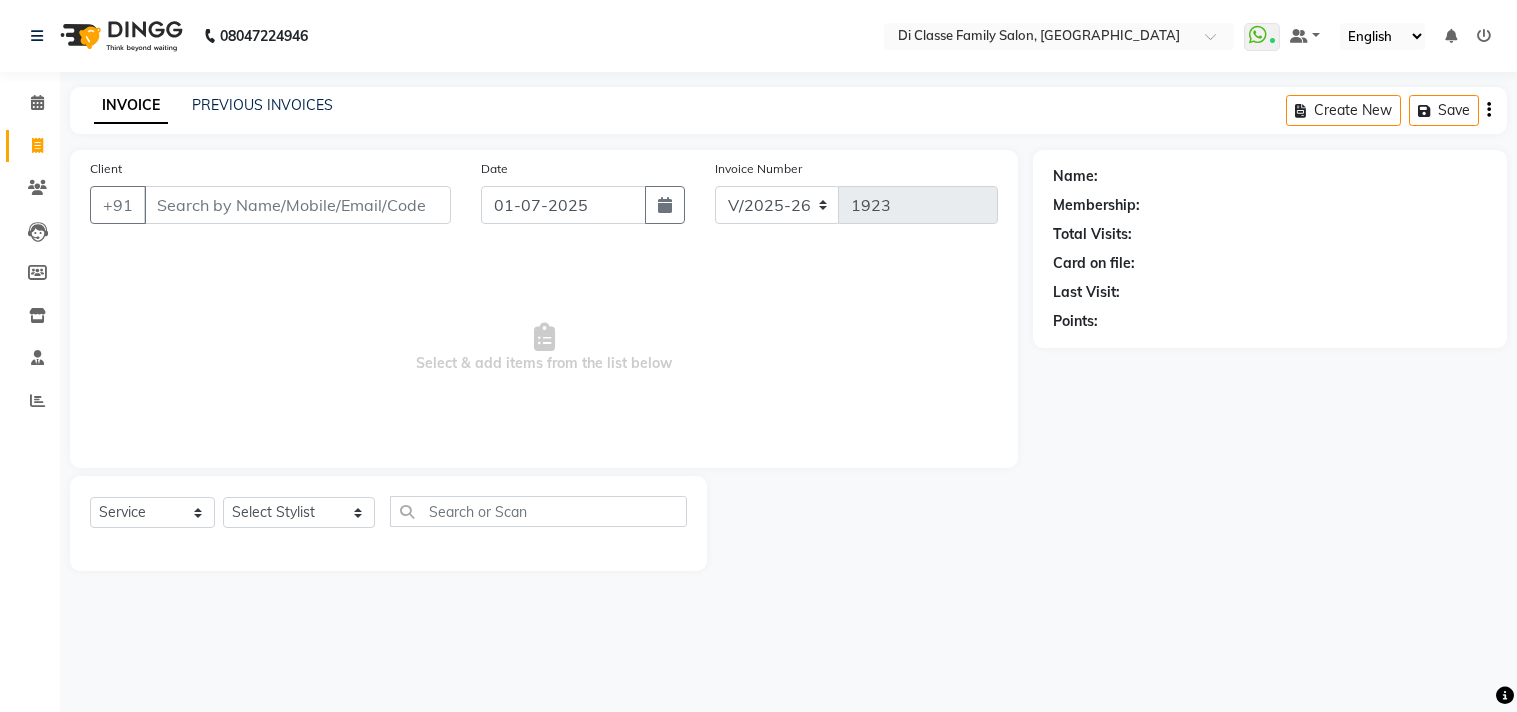 select on "4704" 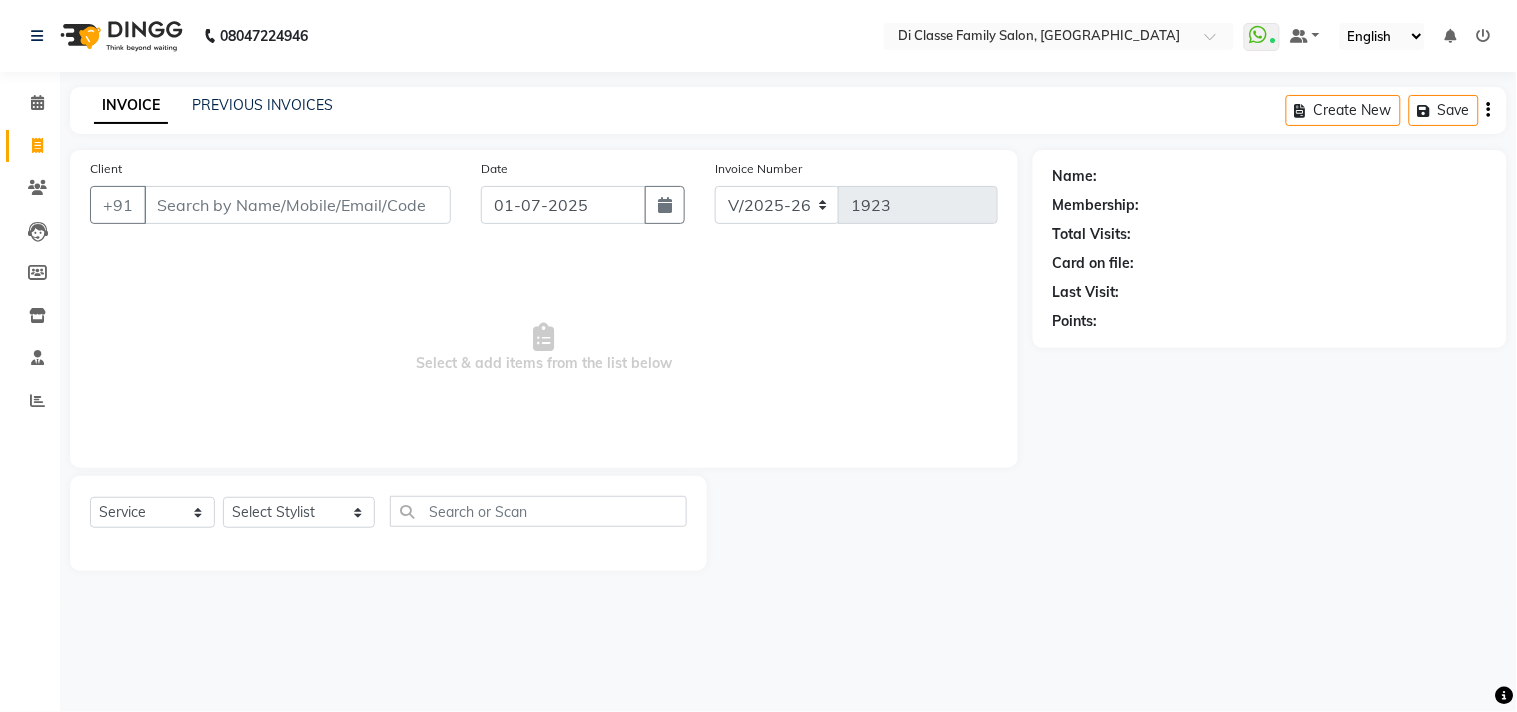 scroll, scrollTop: 0, scrollLeft: 0, axis: both 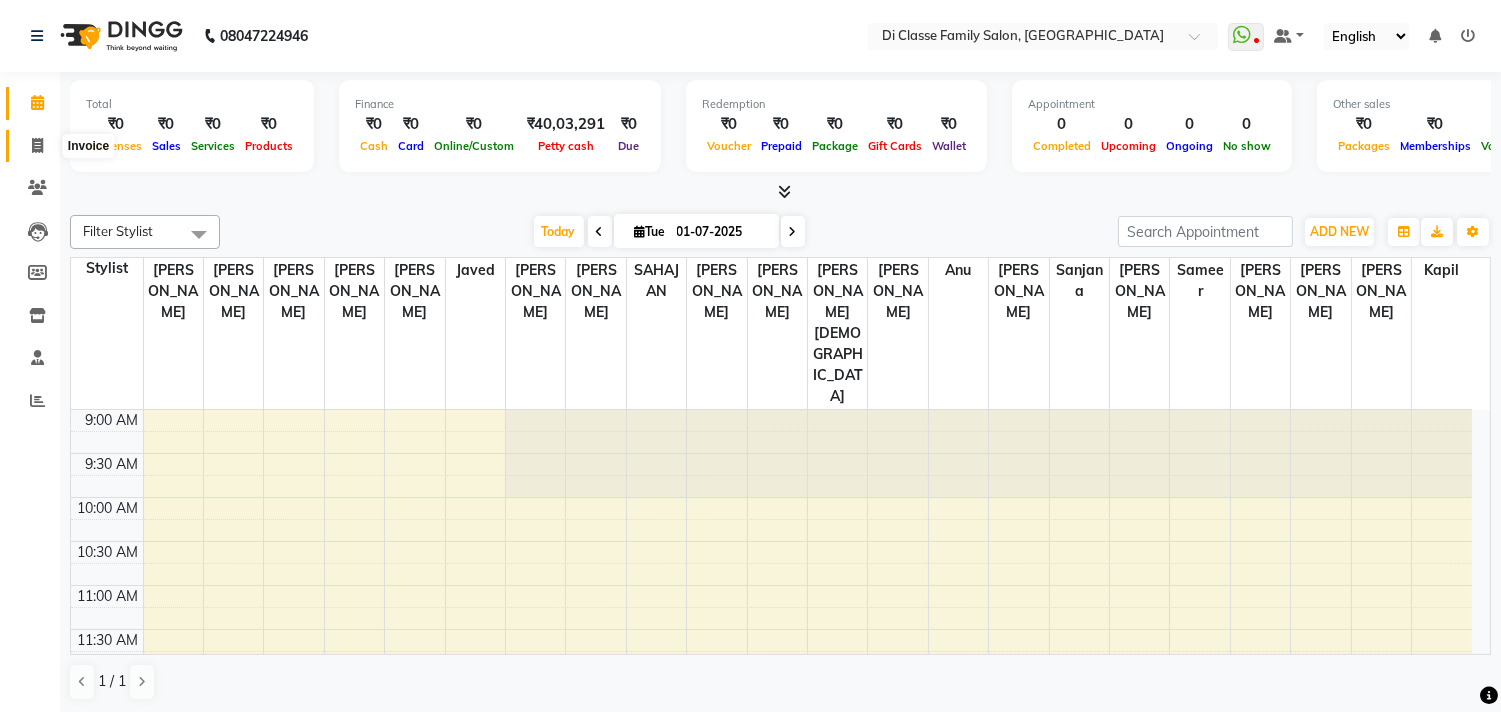 click 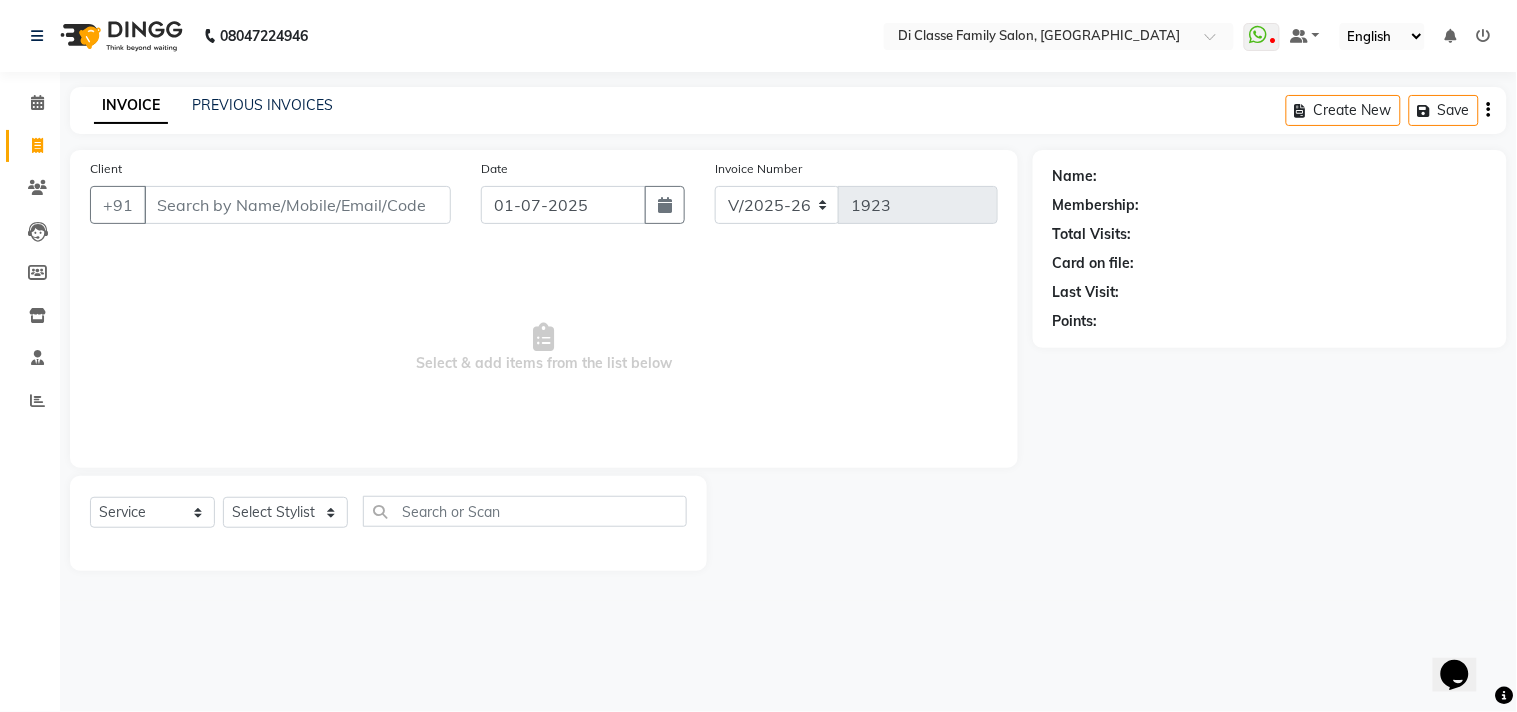 scroll, scrollTop: 0, scrollLeft: 0, axis: both 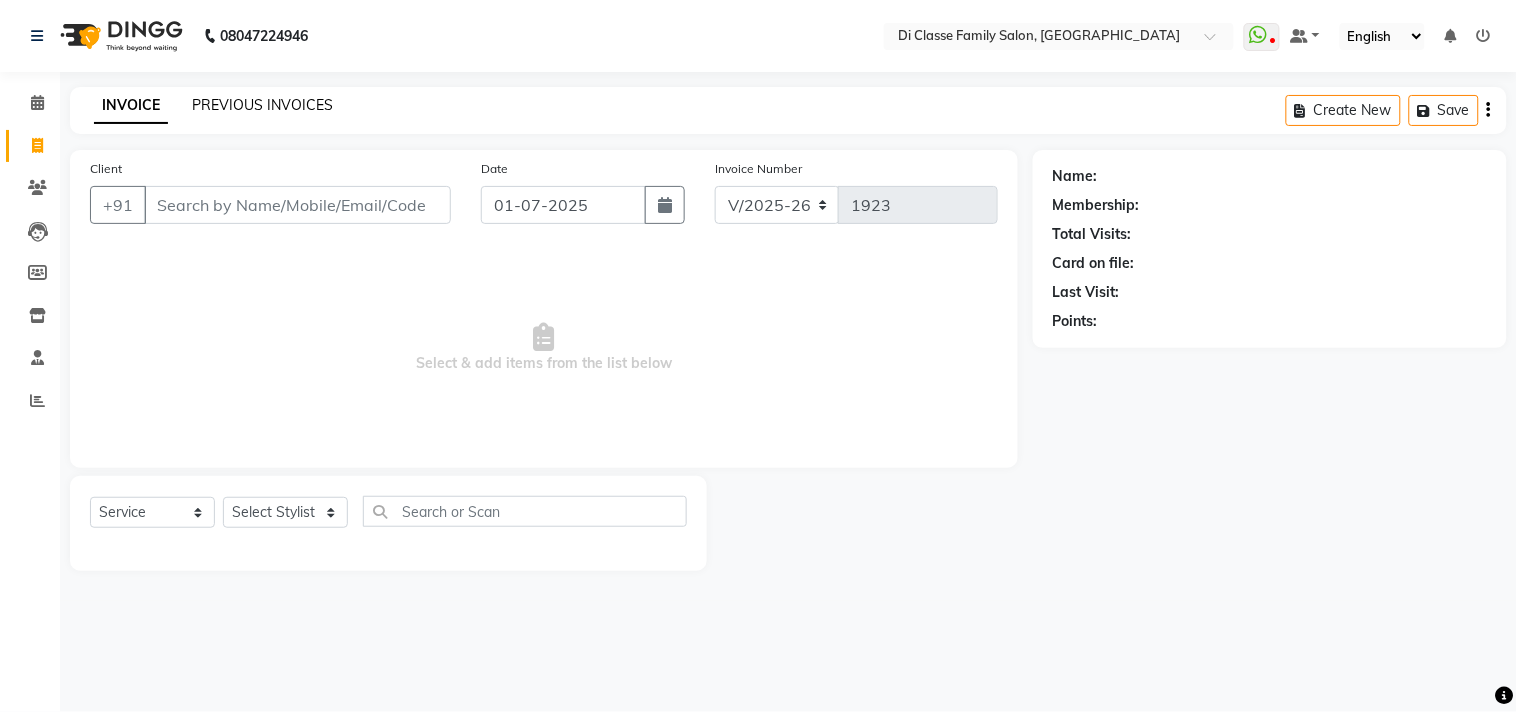 click on "PREVIOUS INVOICES" 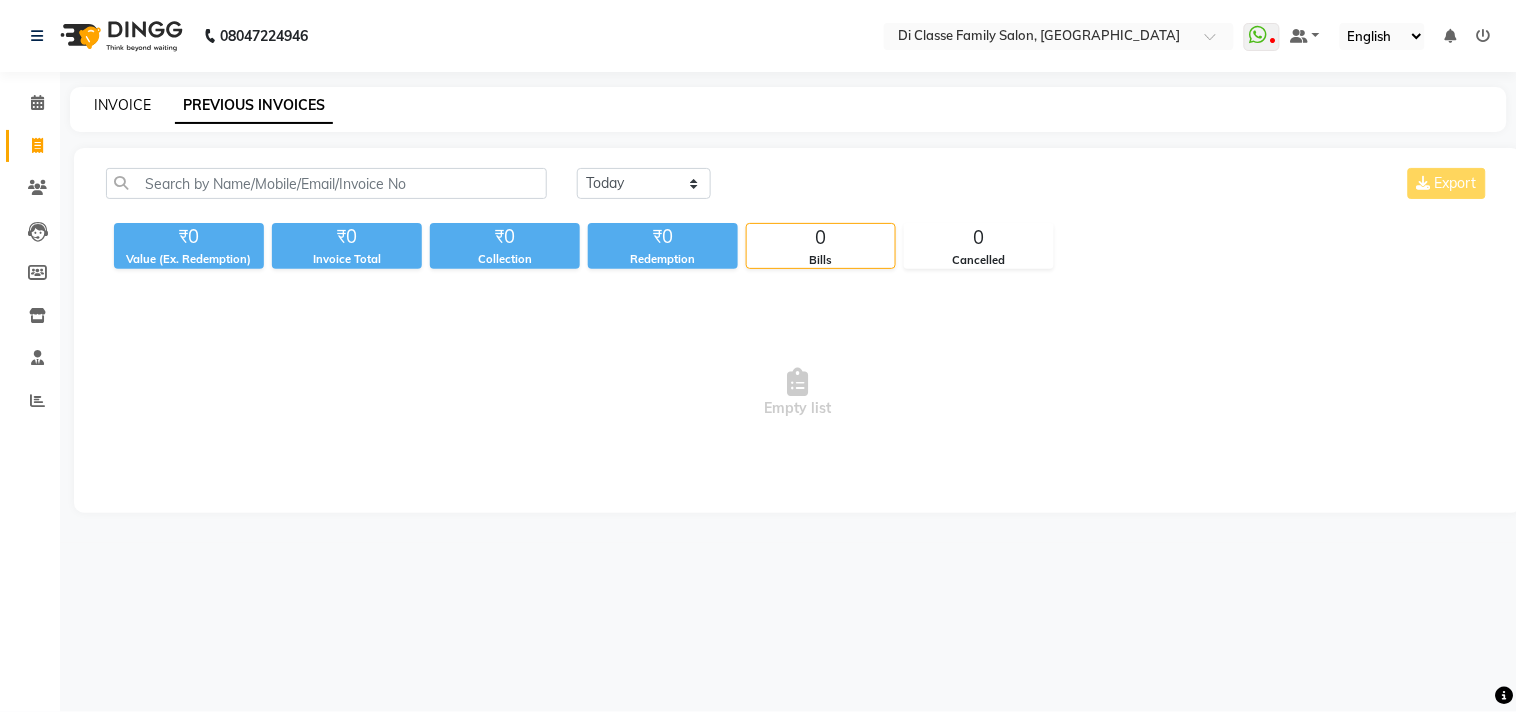 click on "INVOICE" 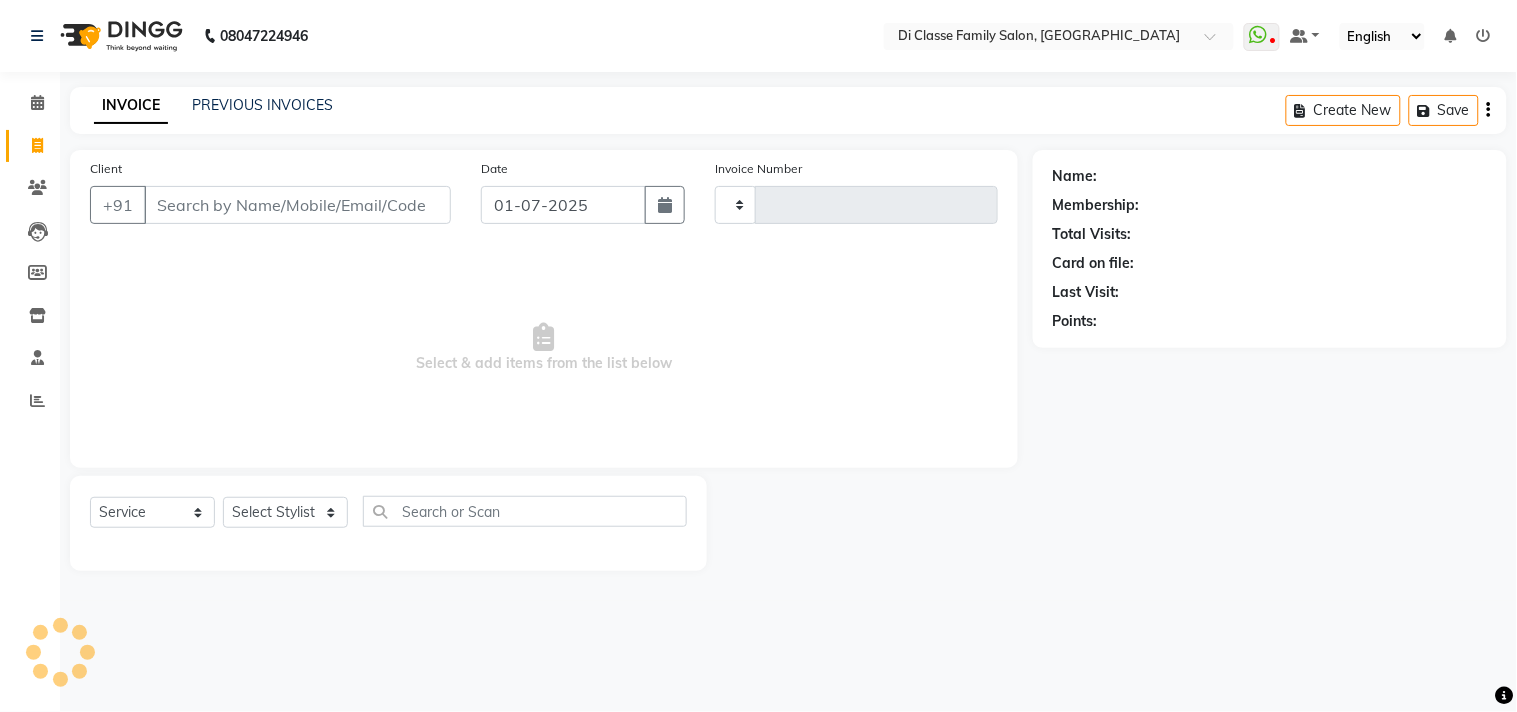 type on "1923" 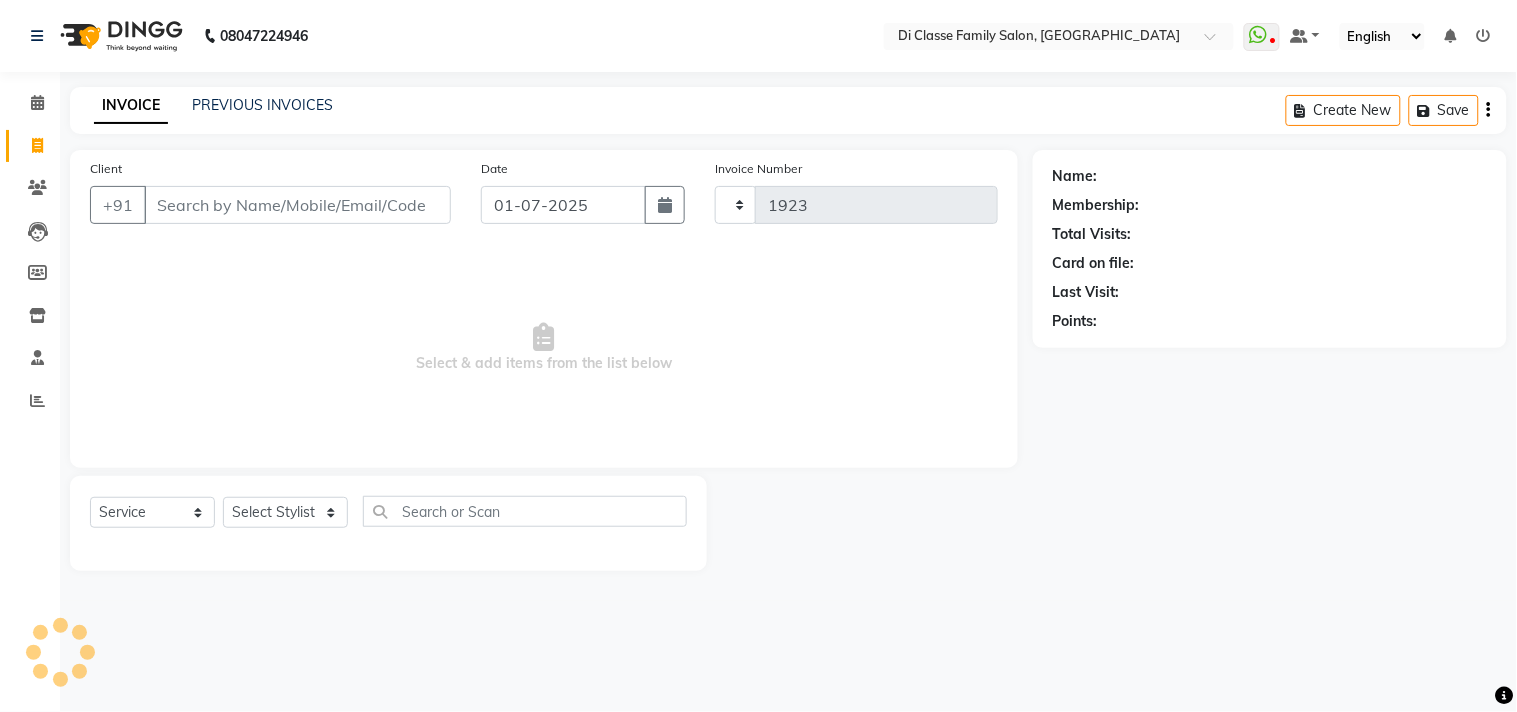select on "4704" 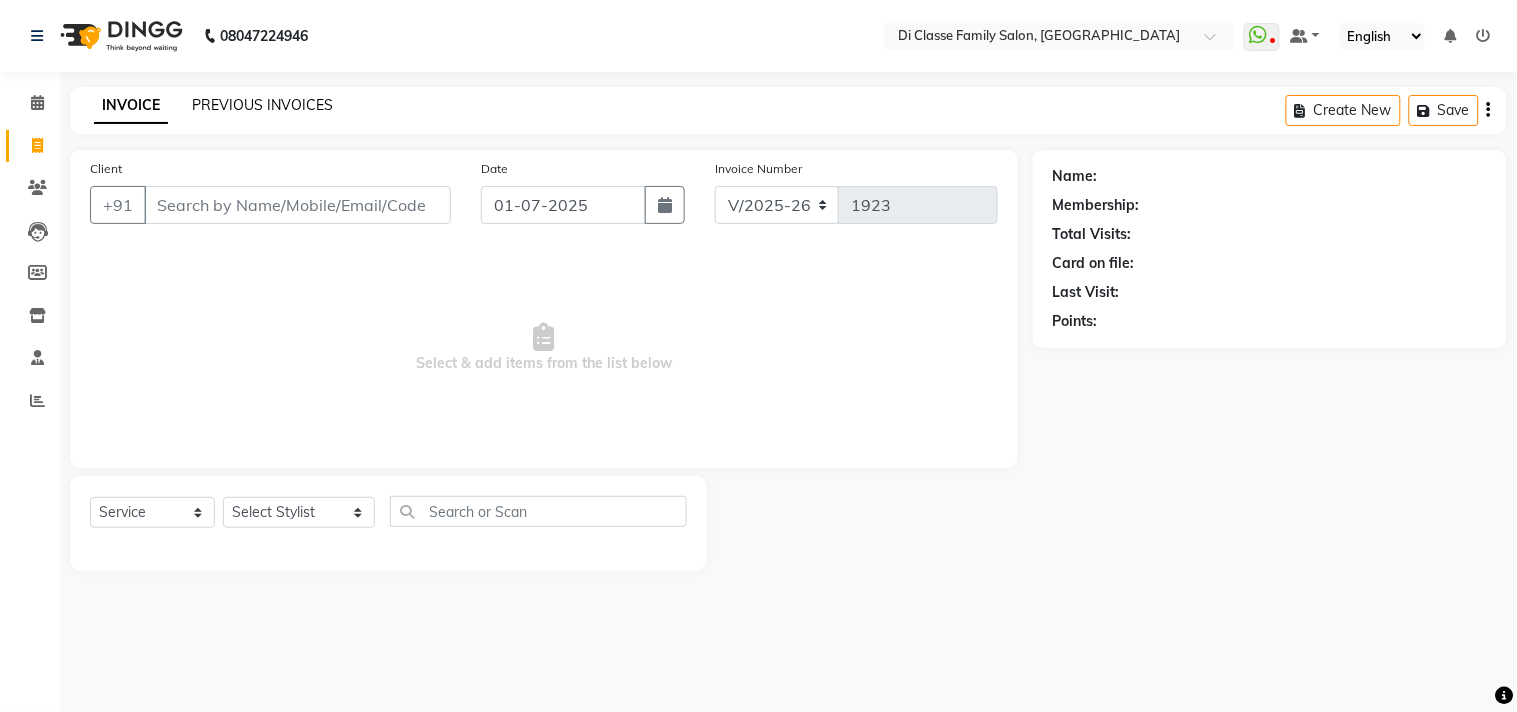 click on "PREVIOUS INVOICES" 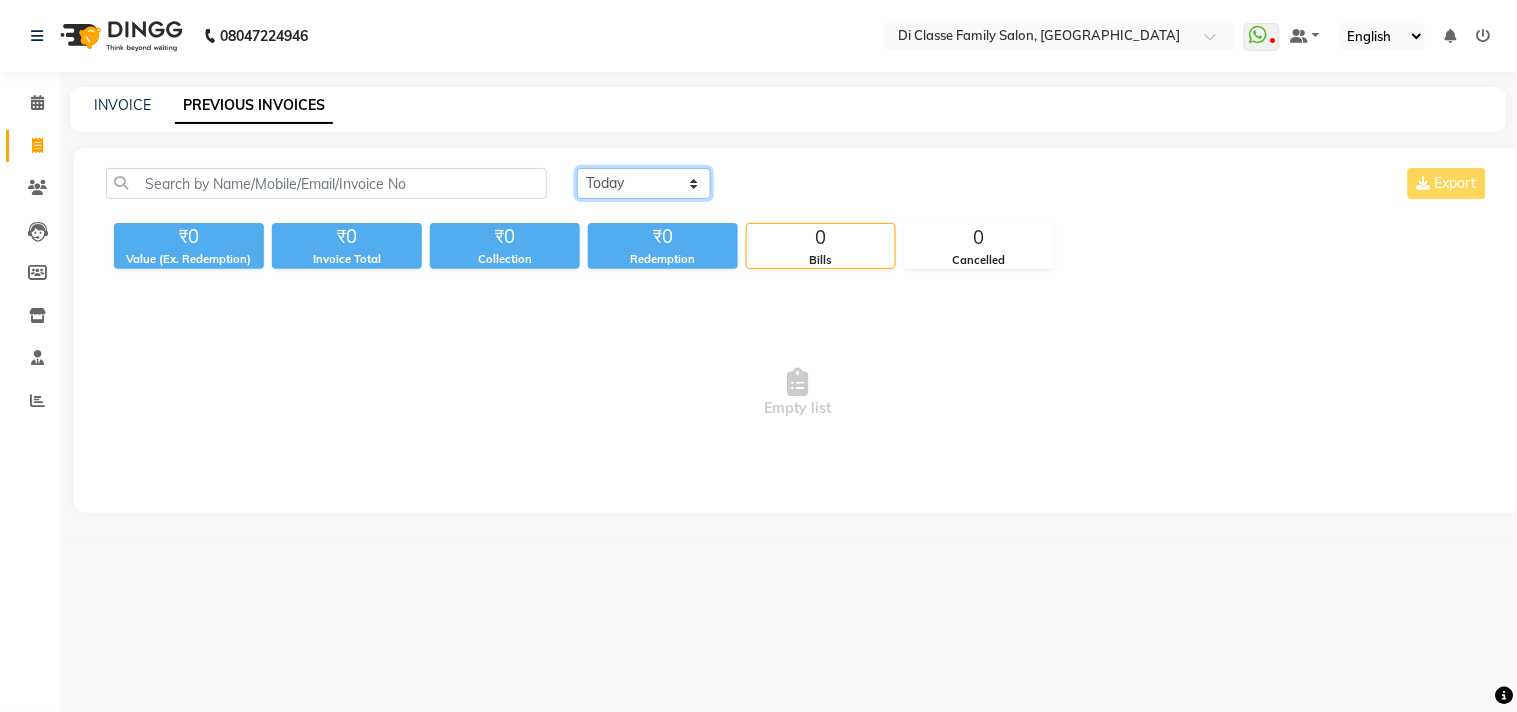click on "[DATE] [DATE] Custom Range" 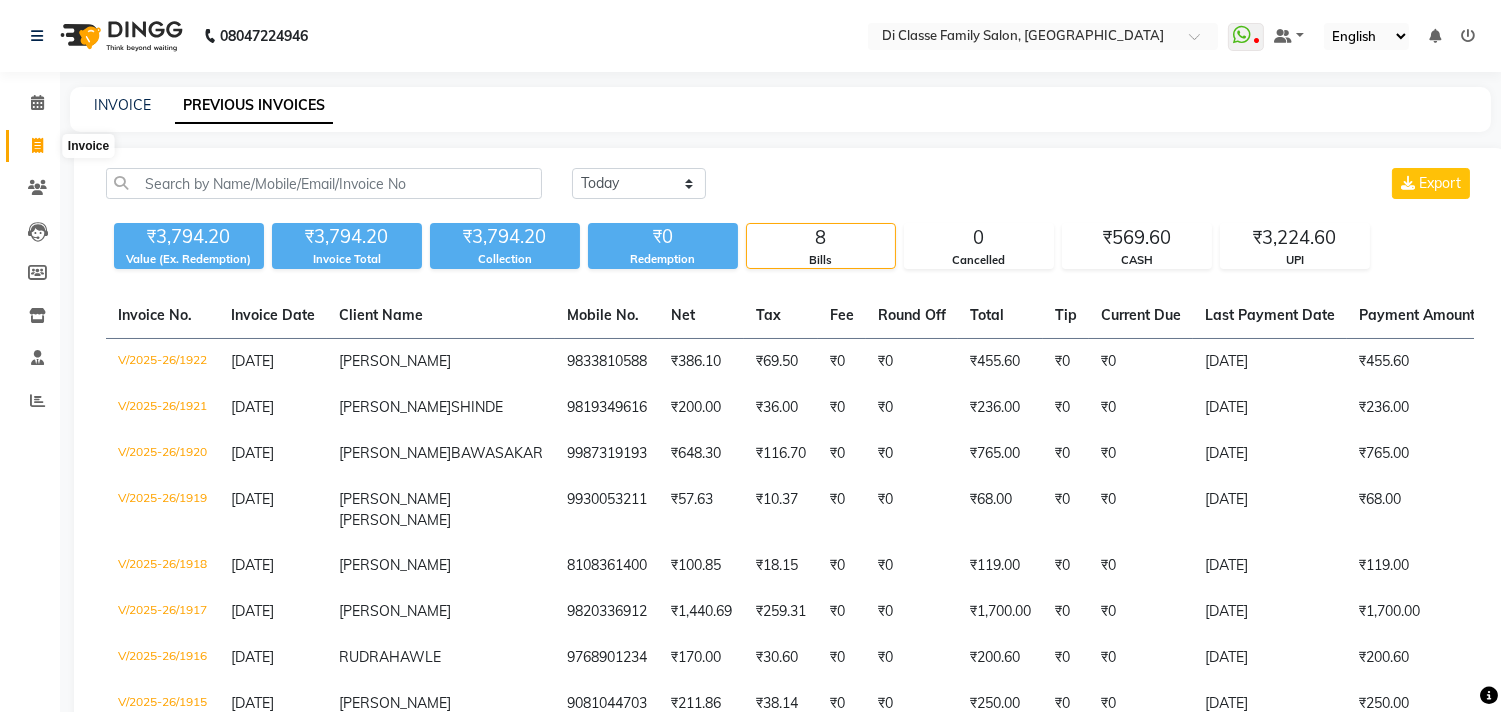 click 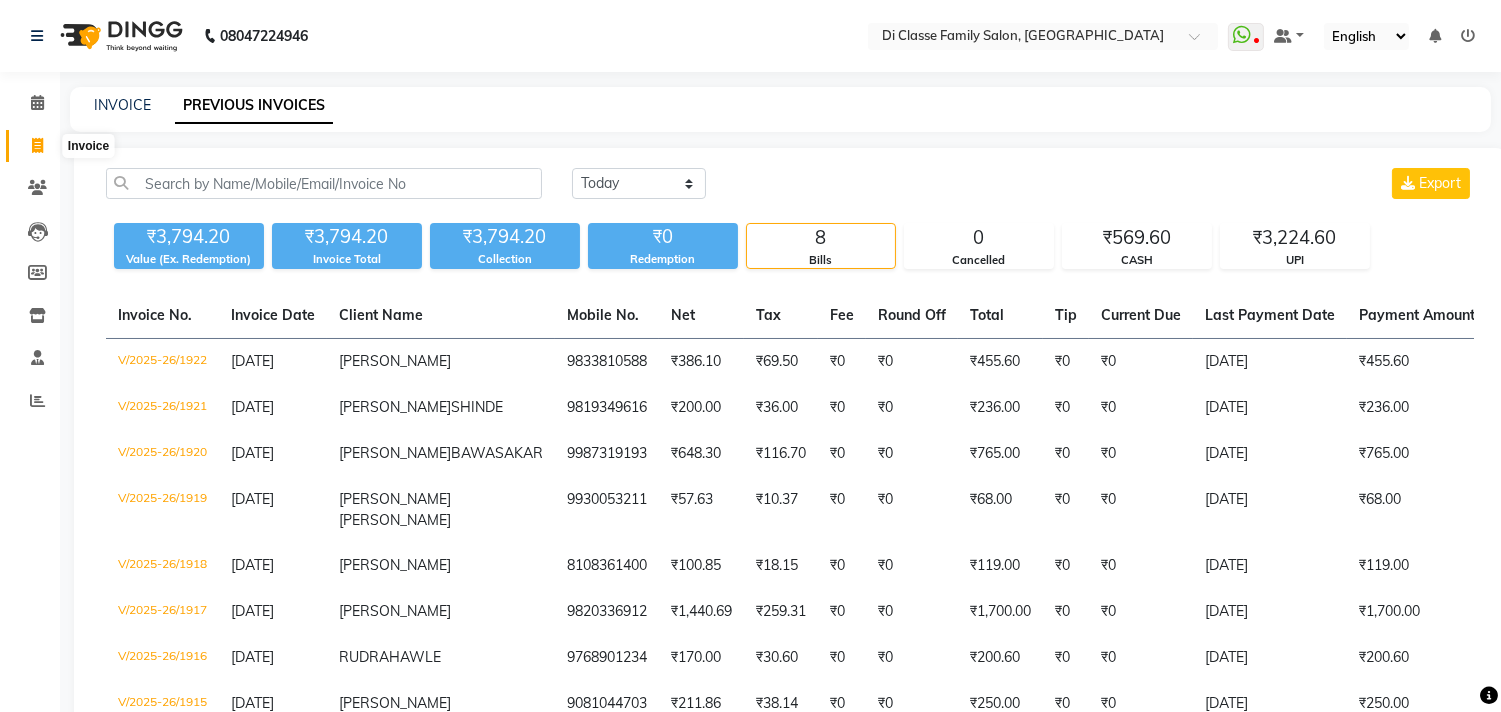 select on "4704" 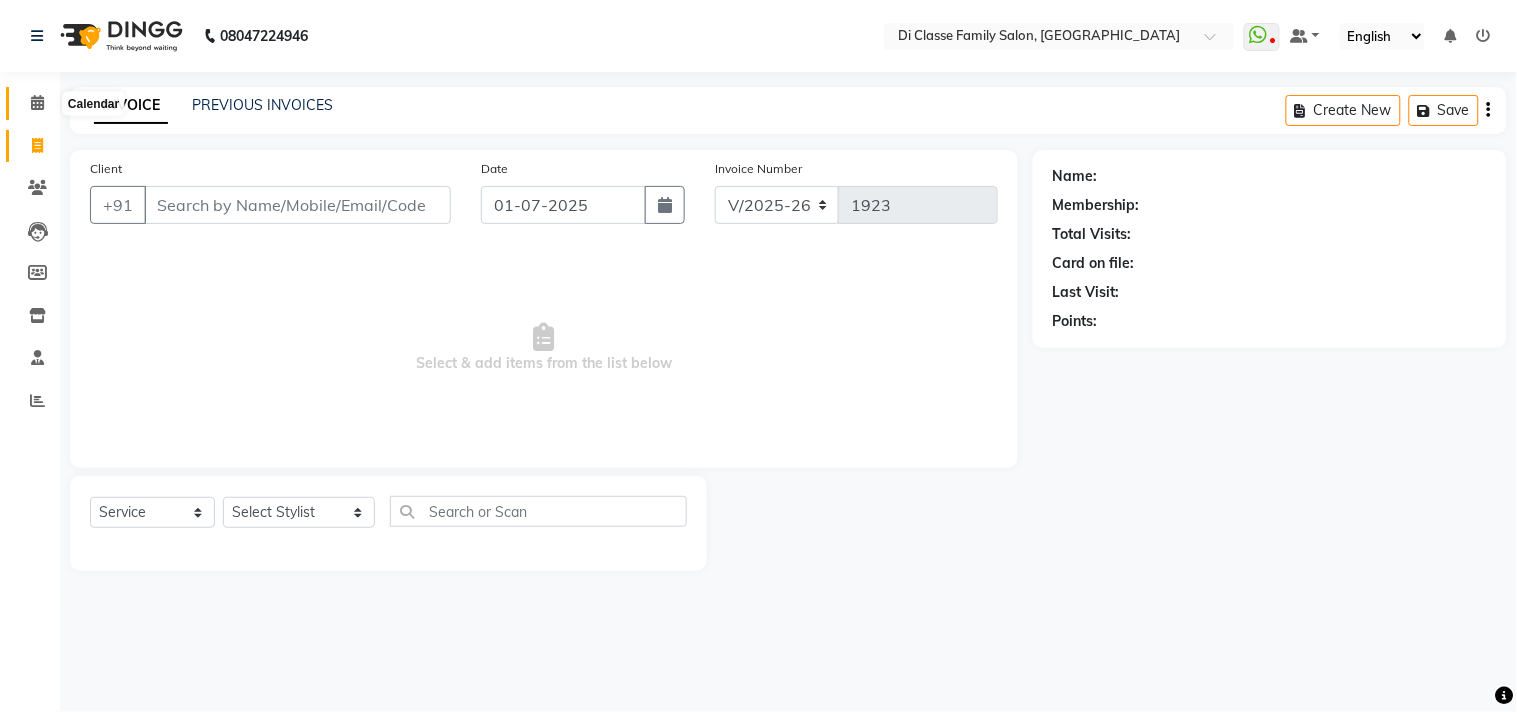 click 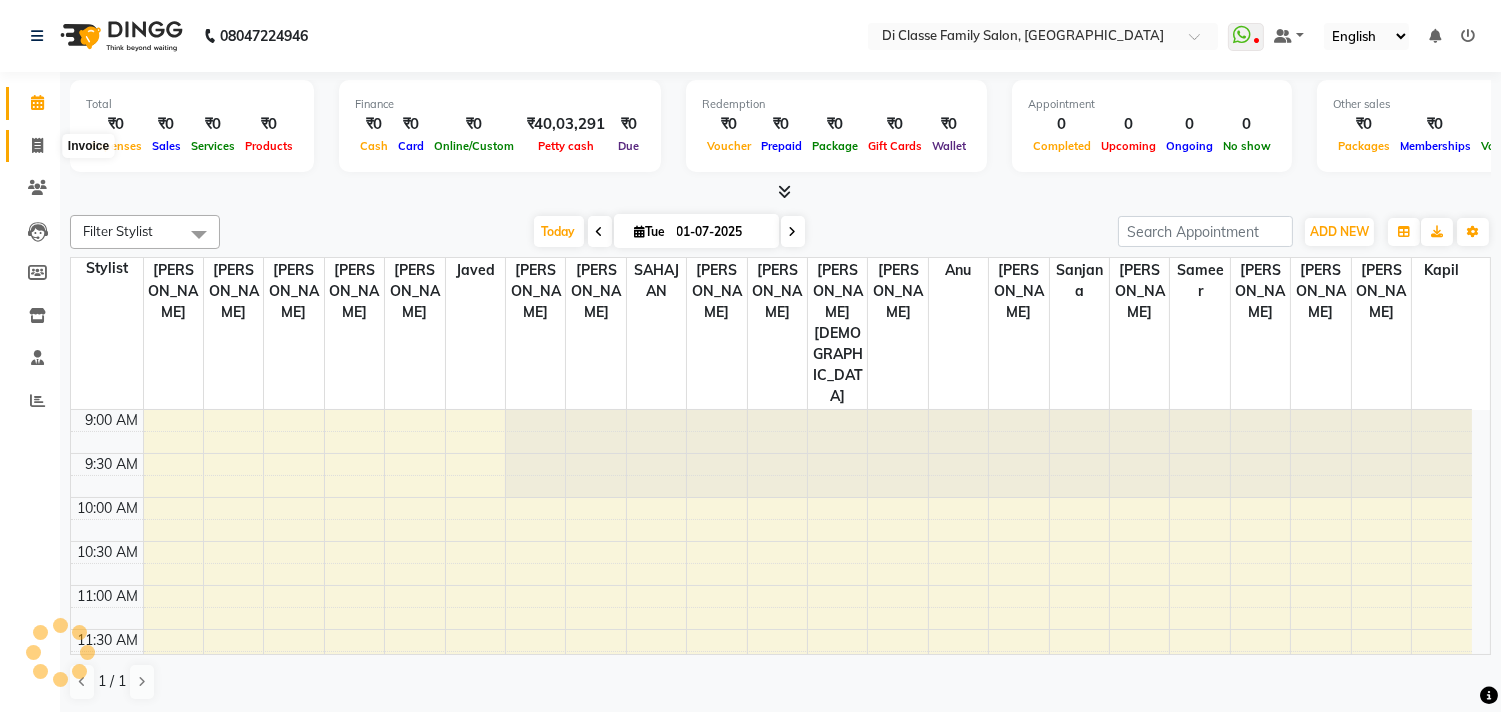 click 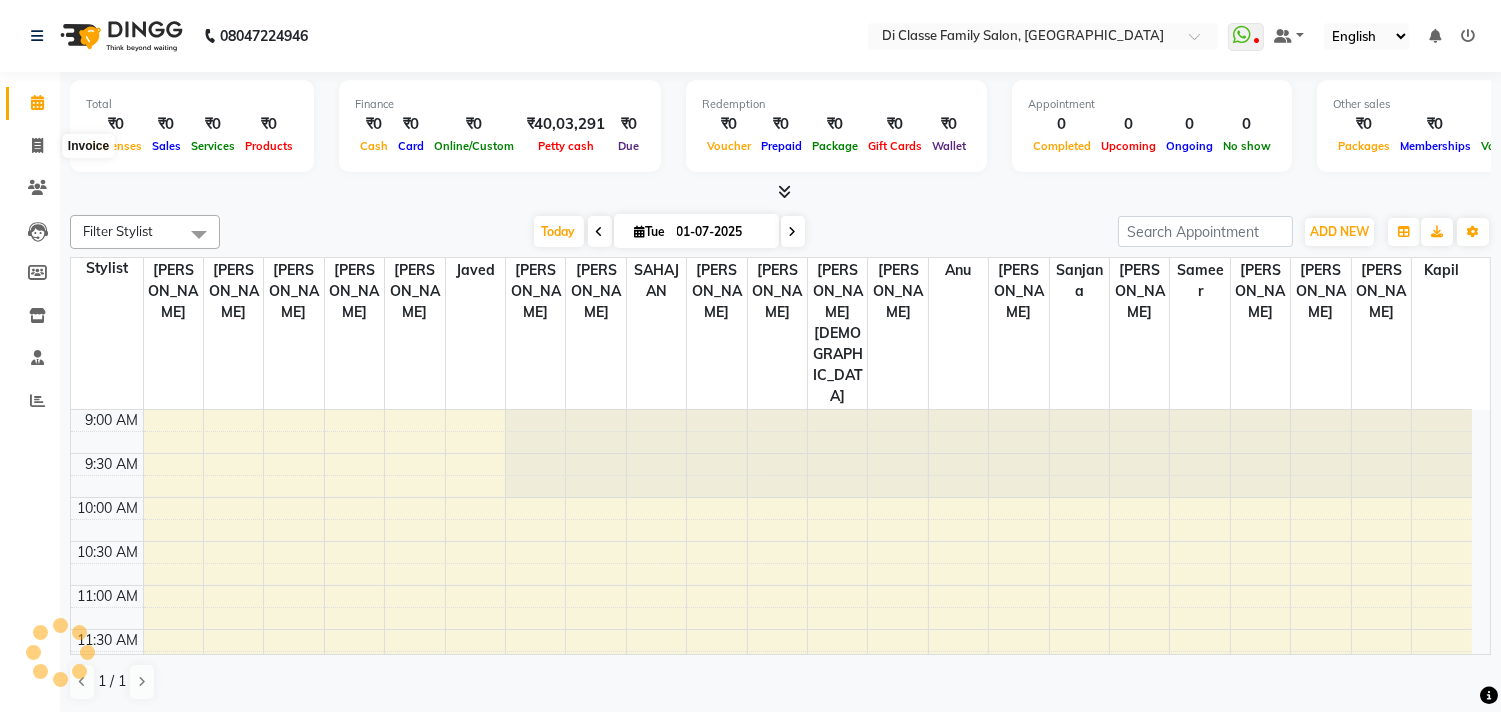 select on "4704" 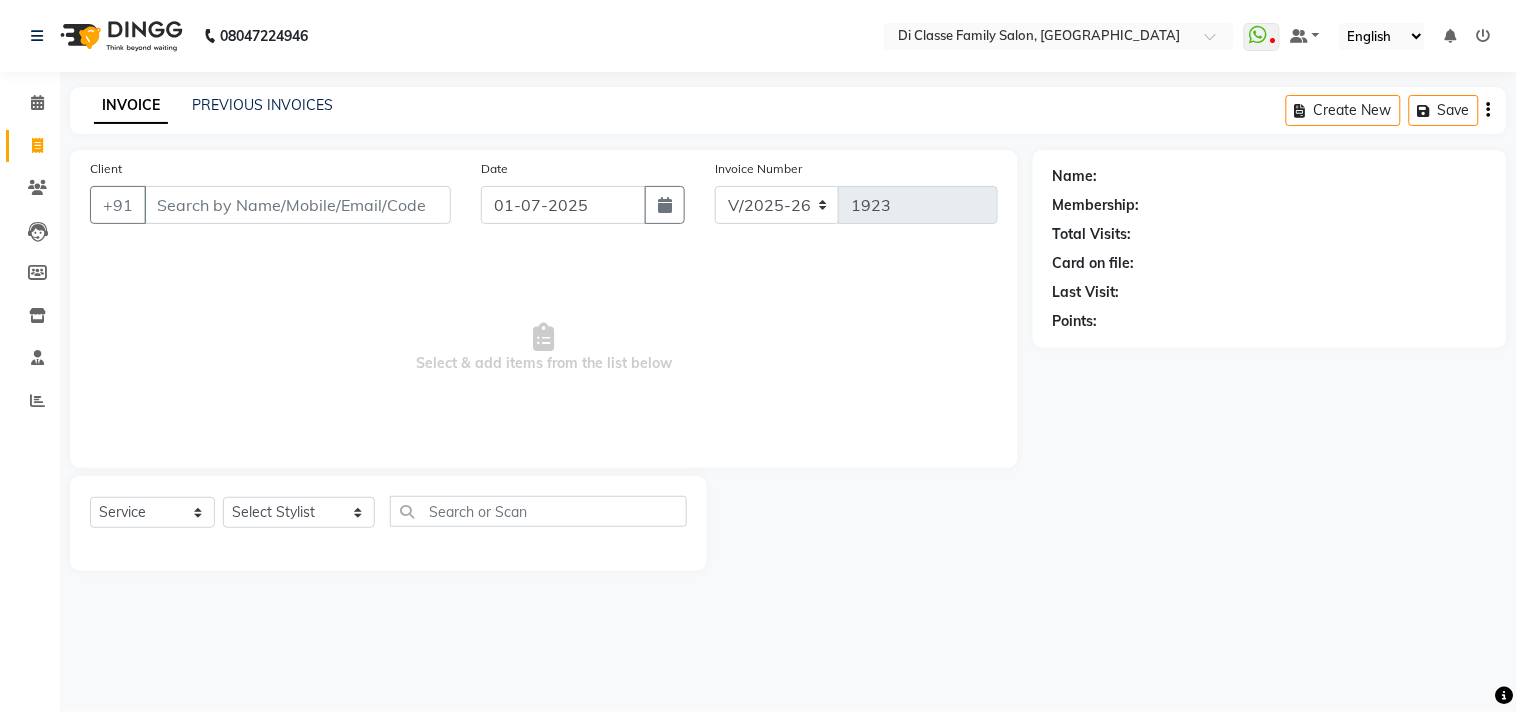 click on "Client" at bounding box center (297, 205) 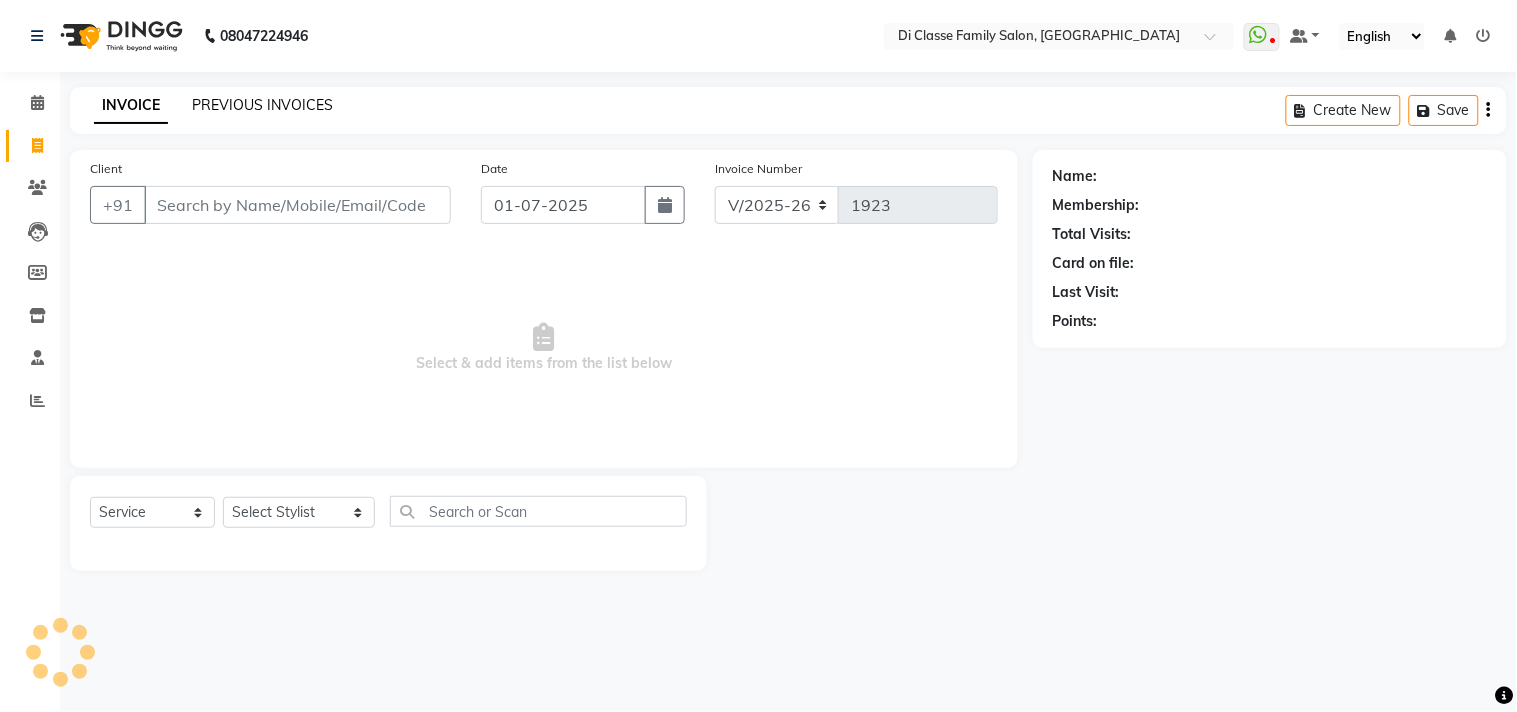 click on "PREVIOUS INVOICES" 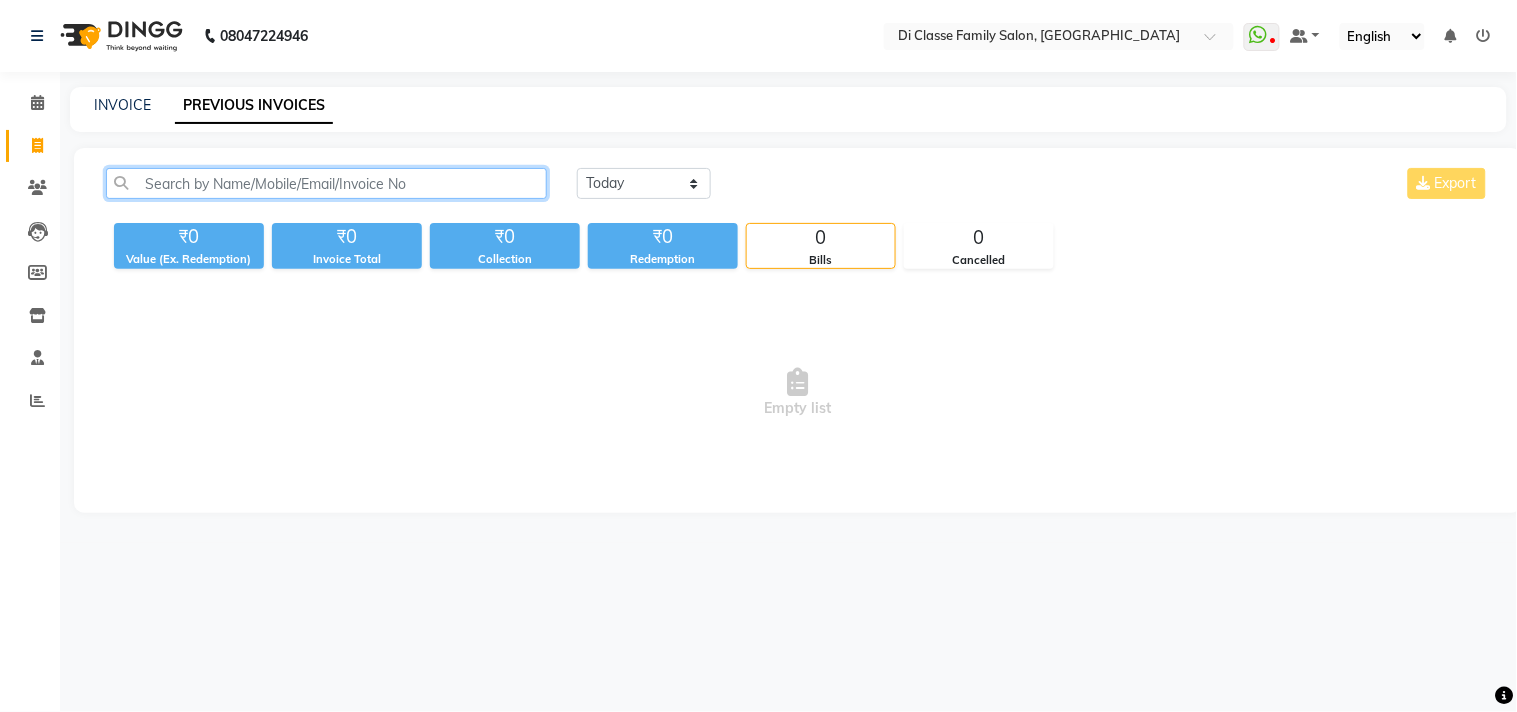 click 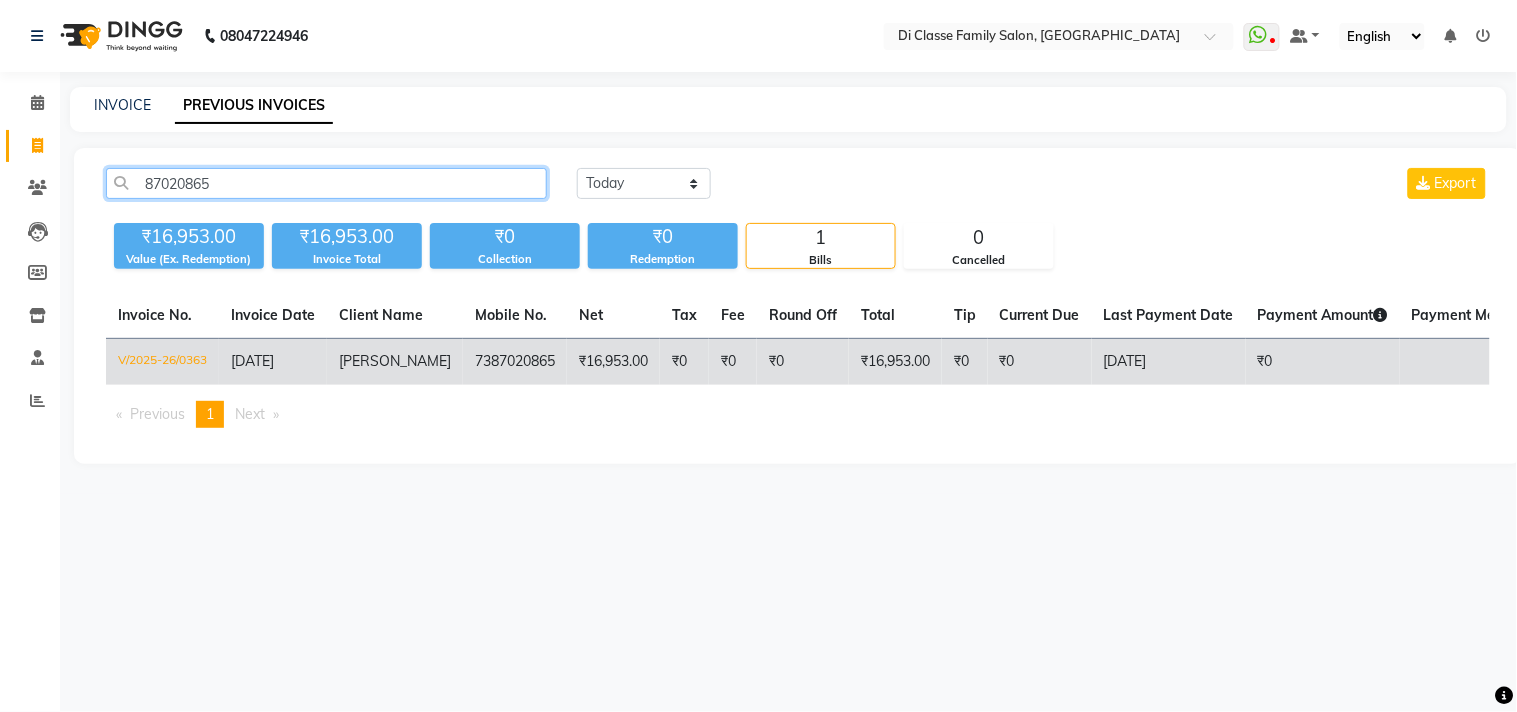 type on "87020865" 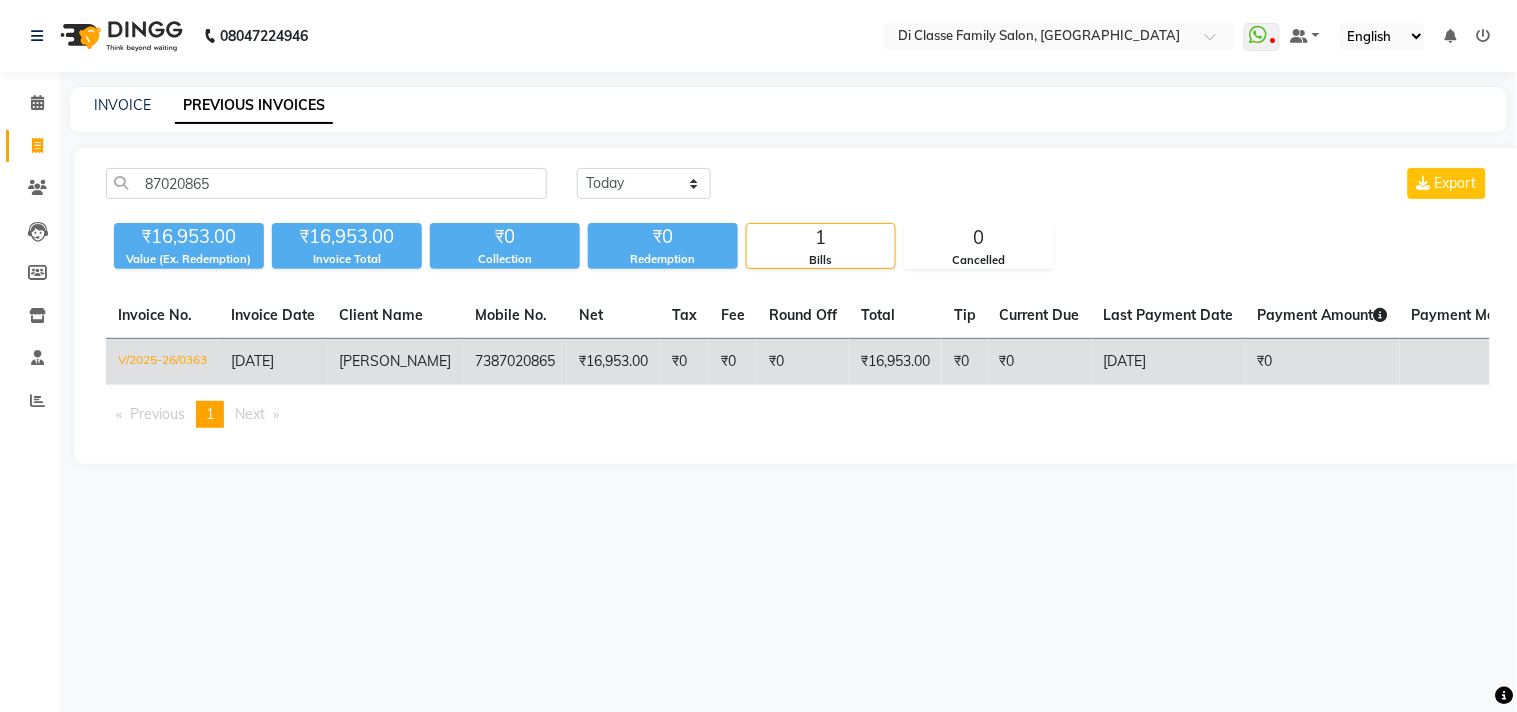 click on "PRANITA MANVAL" 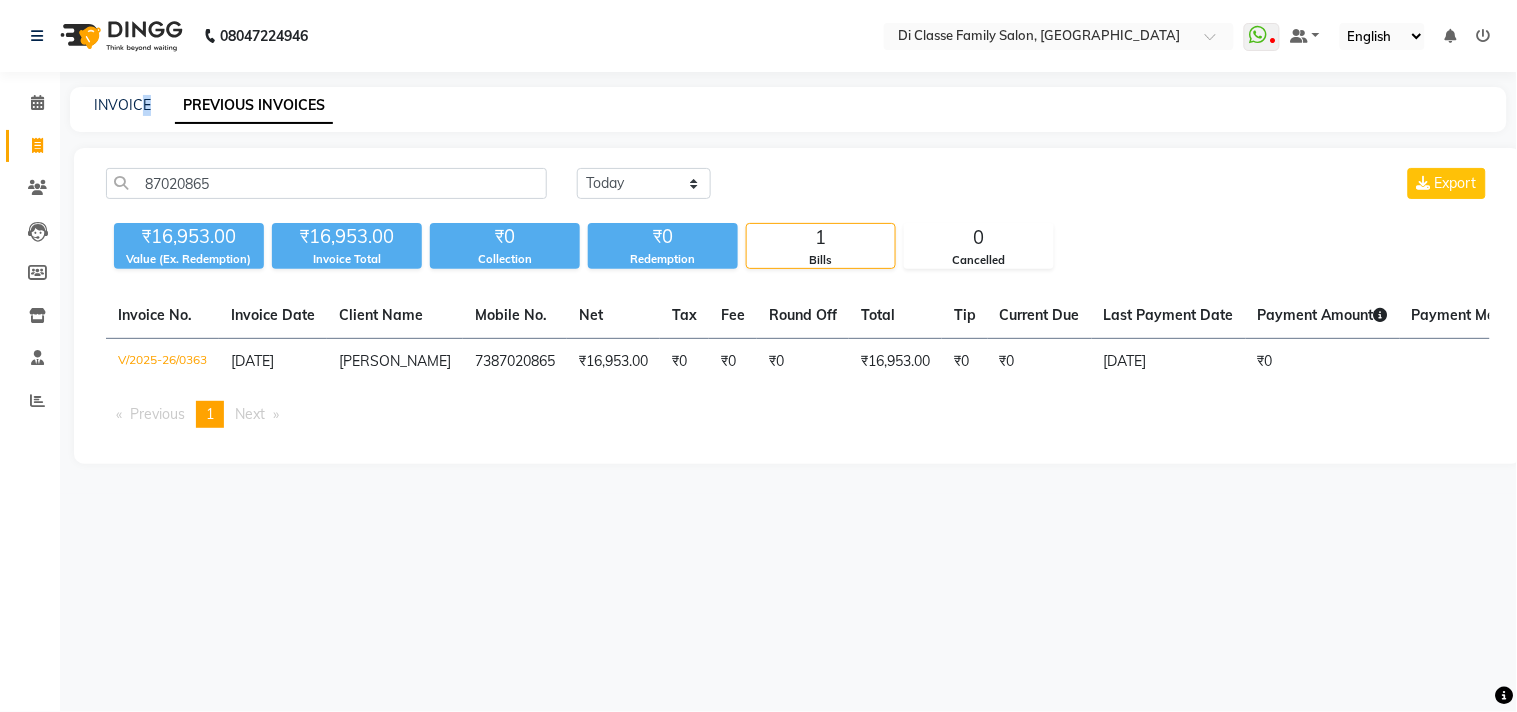 drag, startPoint x: 157, startPoint y: 105, endPoint x: 138, endPoint y: 121, distance: 24.839485 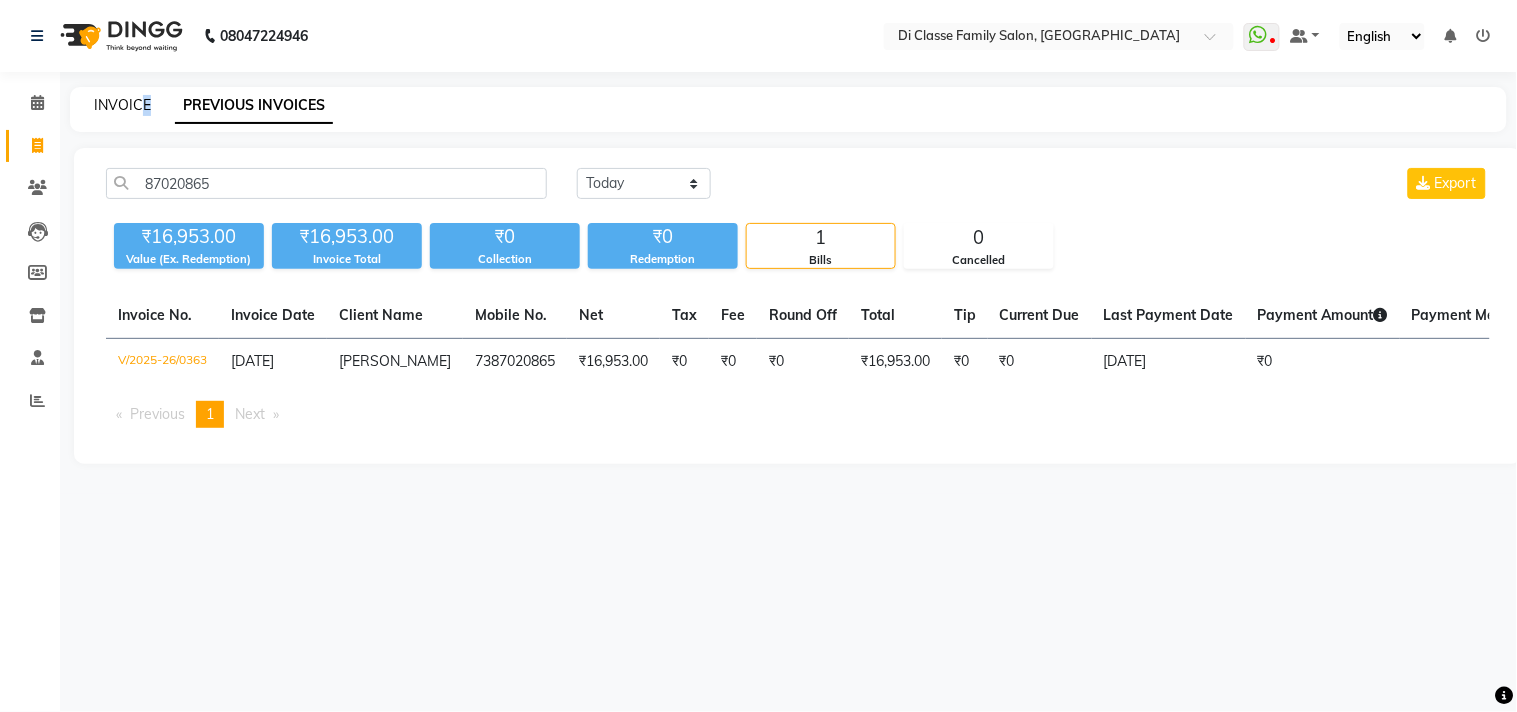 click on "INVOICE" 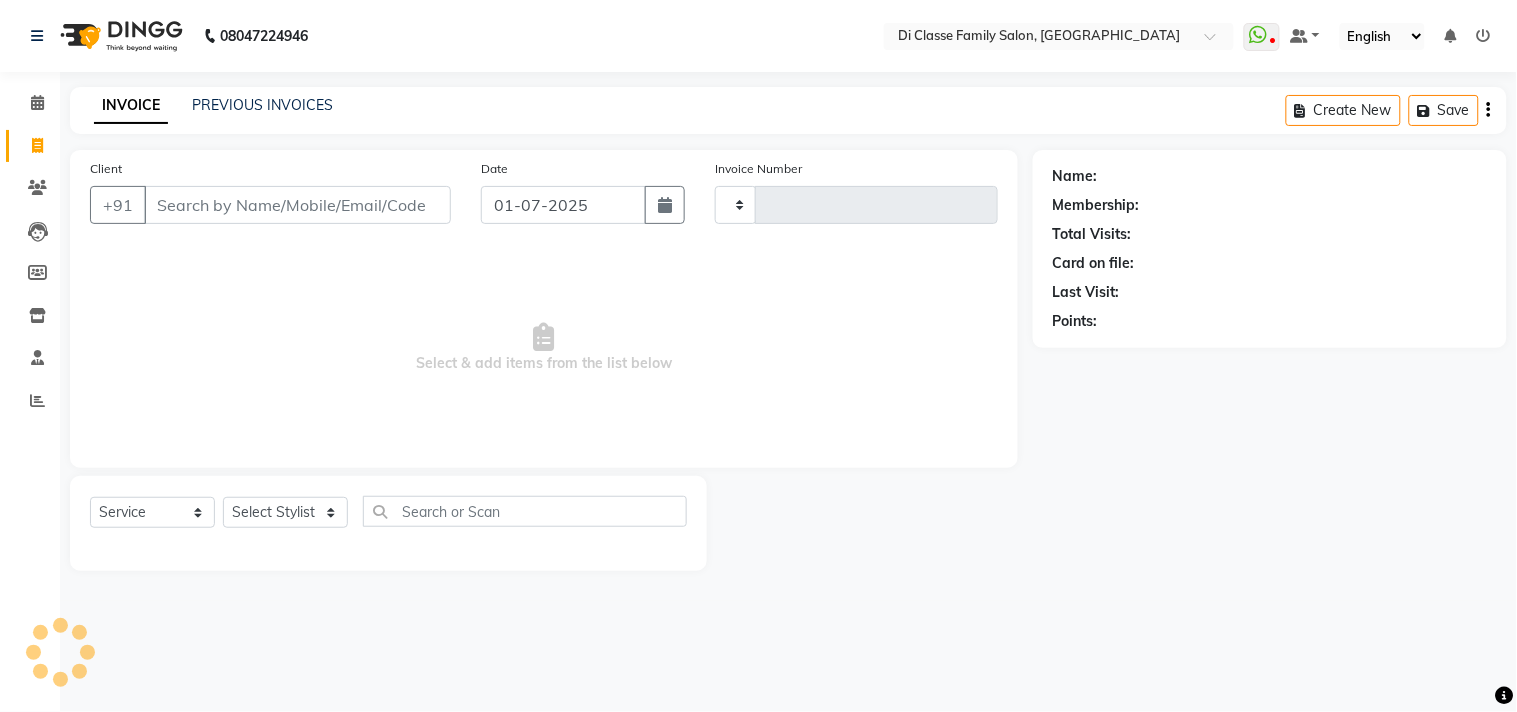 type on "1924" 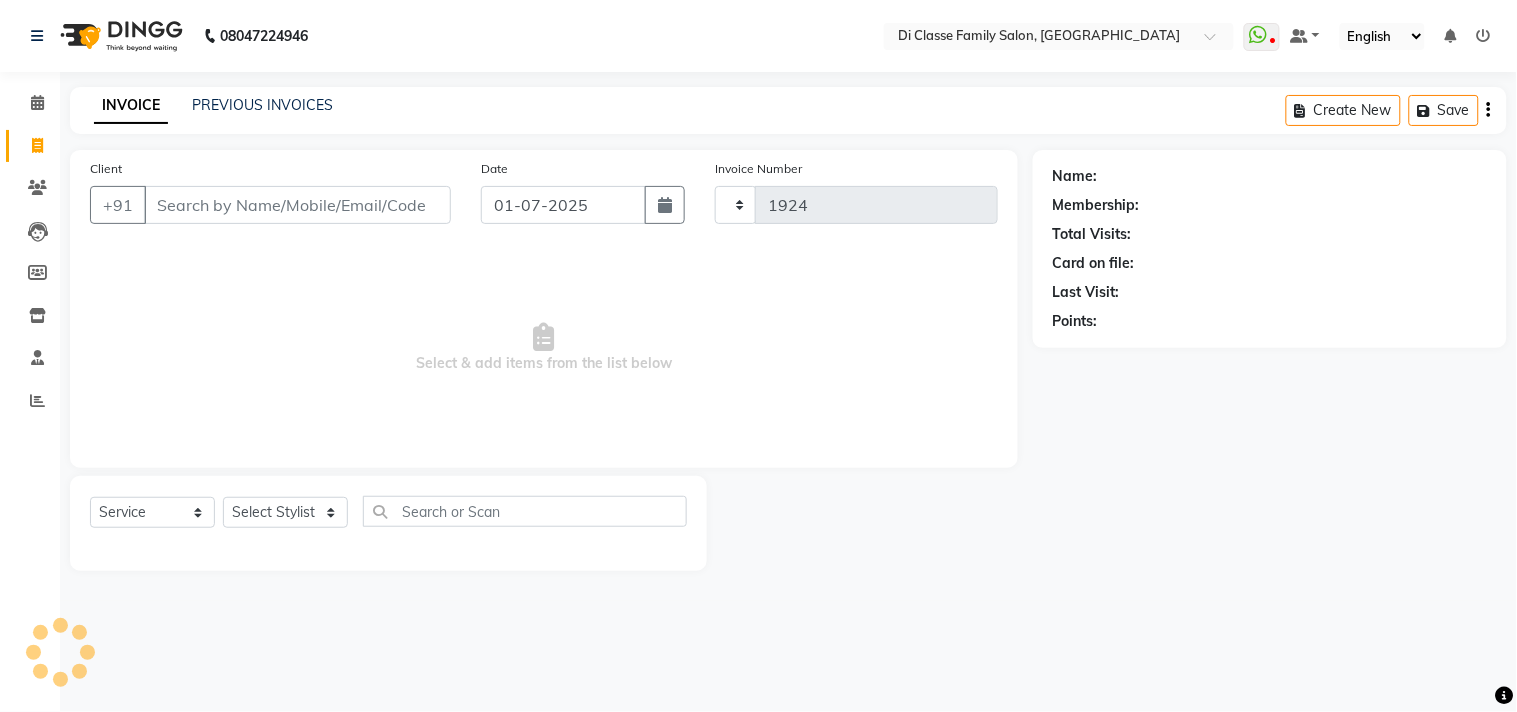 select on "4704" 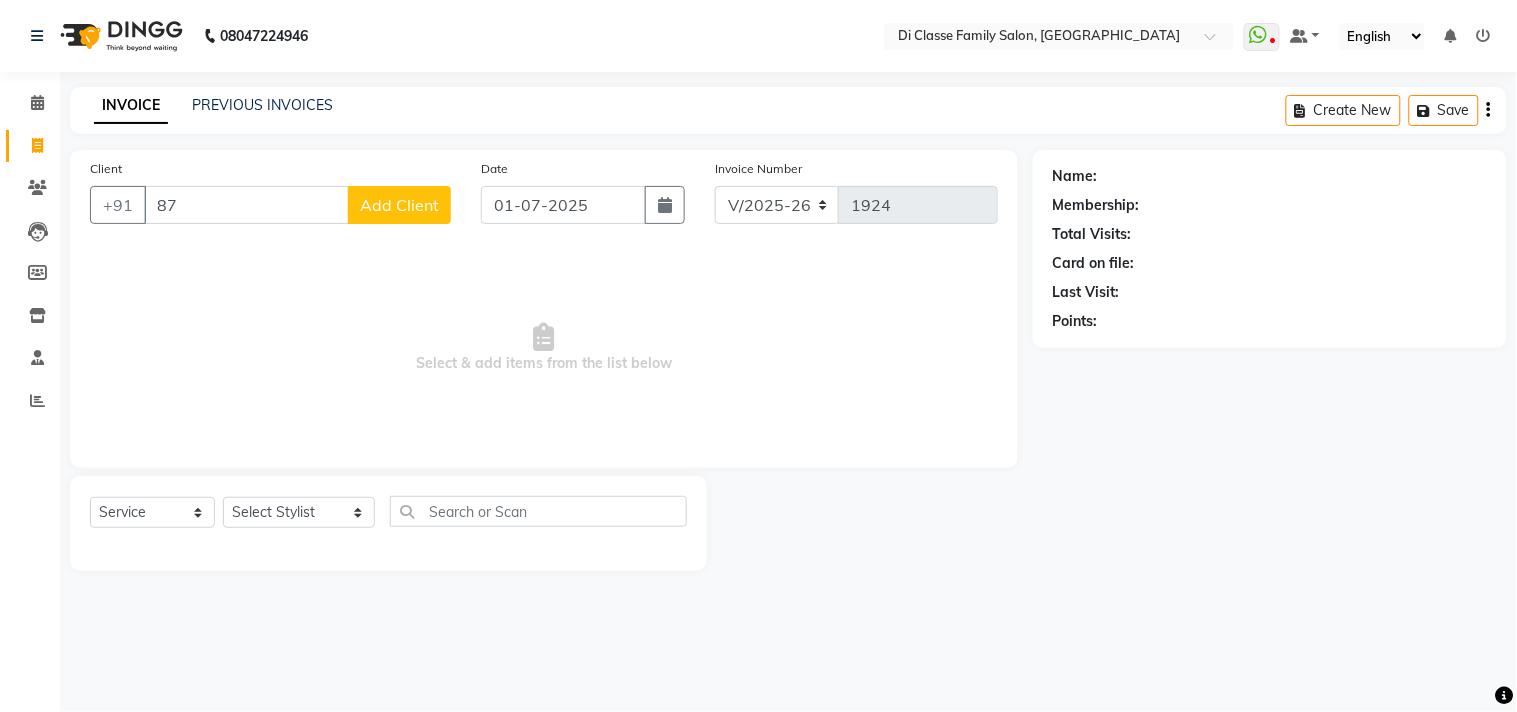 type on "8" 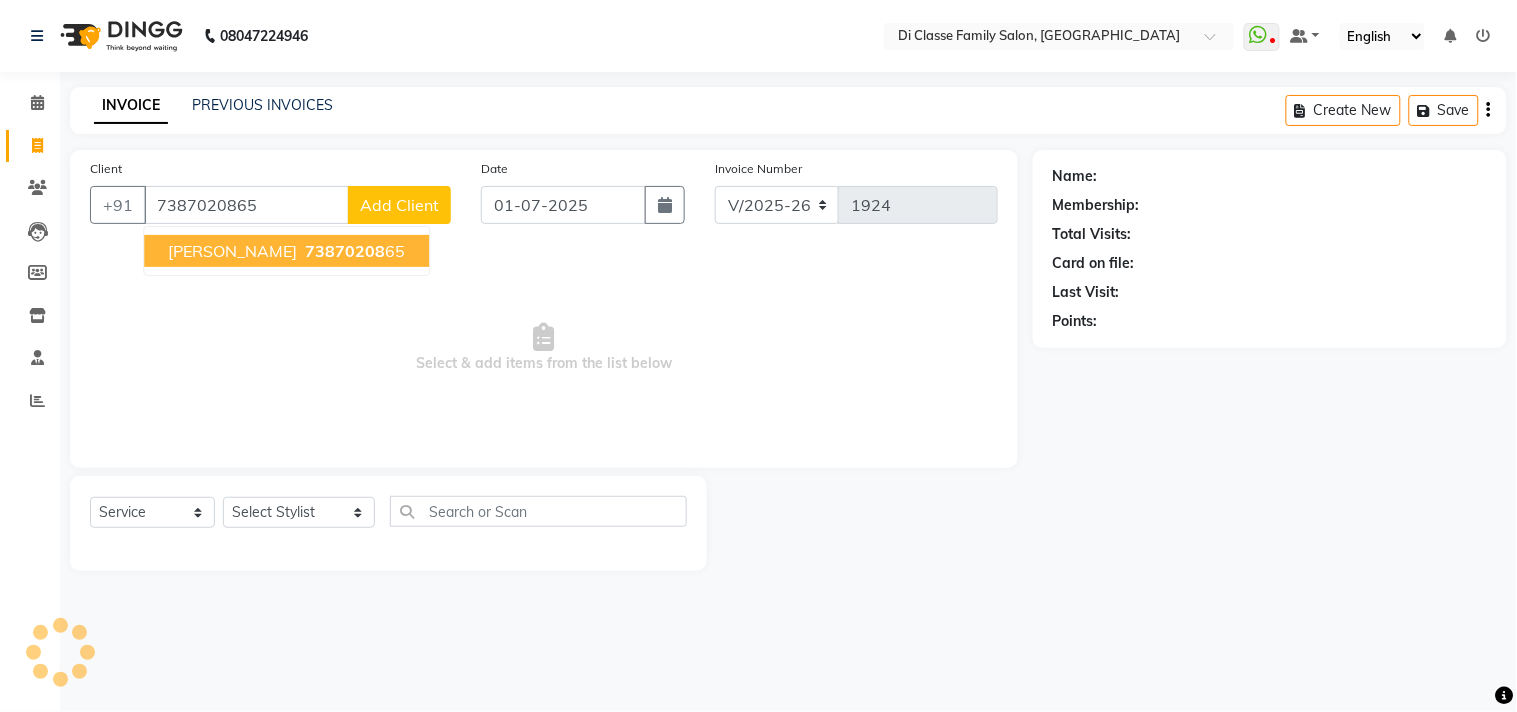 type on "7387020865" 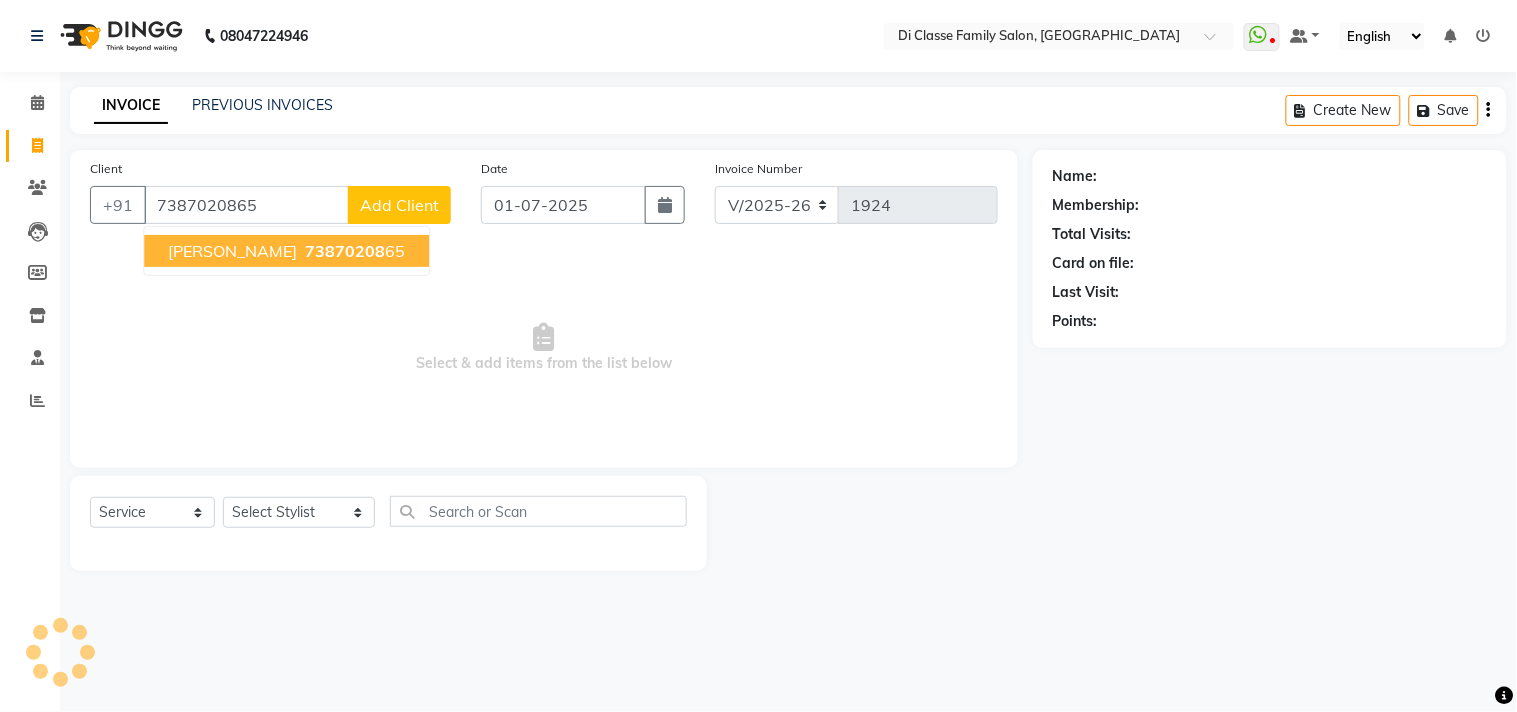 select on "1: Object" 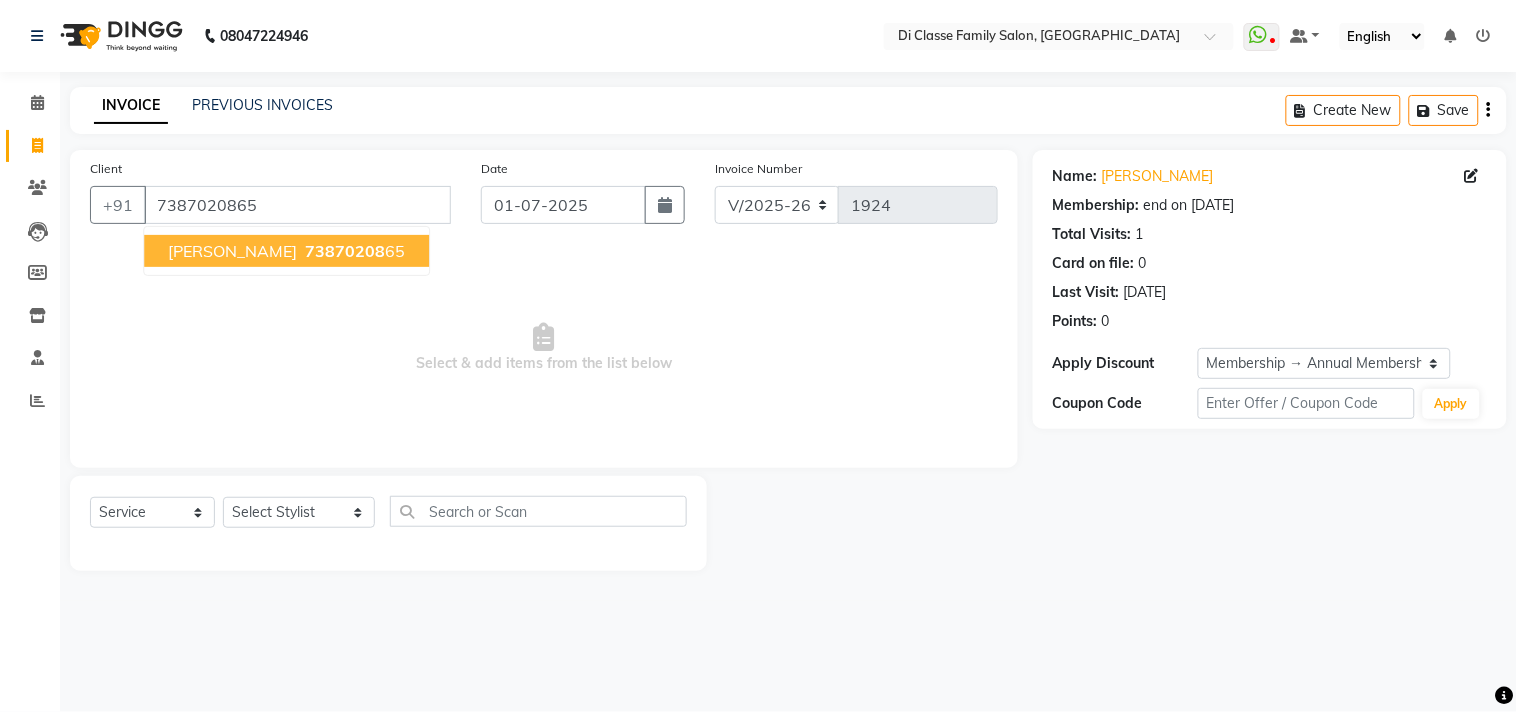 click on "INVOICE PREVIOUS INVOICES Create New   Save  Client +91 7387020865 PRANITA MANVAL   73870208 65 Date 01-07-2025 Invoice Number INV/2025 V/2025-26 1924  Select & add items from the list below  Select  Service  Product  Membership  Package Voucher Prepaid Gift Card  Select Stylist aniket  Anu  AYAZ KADRI  Front Desk Javed kapil KOMAL  parnika rane Payal  Pooja Jadhav Rahul Datkhile RESHMA SHAIKH rutik shinde SACHIN SAKPAL SADDAM SAHAJAN SAKSHI CHAVAN Sameer  sampada Sanjana  SANU SHUBHAM PEDNEKAR Sikandar Ansari Name: Pranita Manval  Membership: end on 16-04-2026 Total Visits:  1 Card on file:  0 Last Visit:   16-04-2025 Points:   0  Apply Discount Select Membership → Annual Membership Coupon Code Apply" 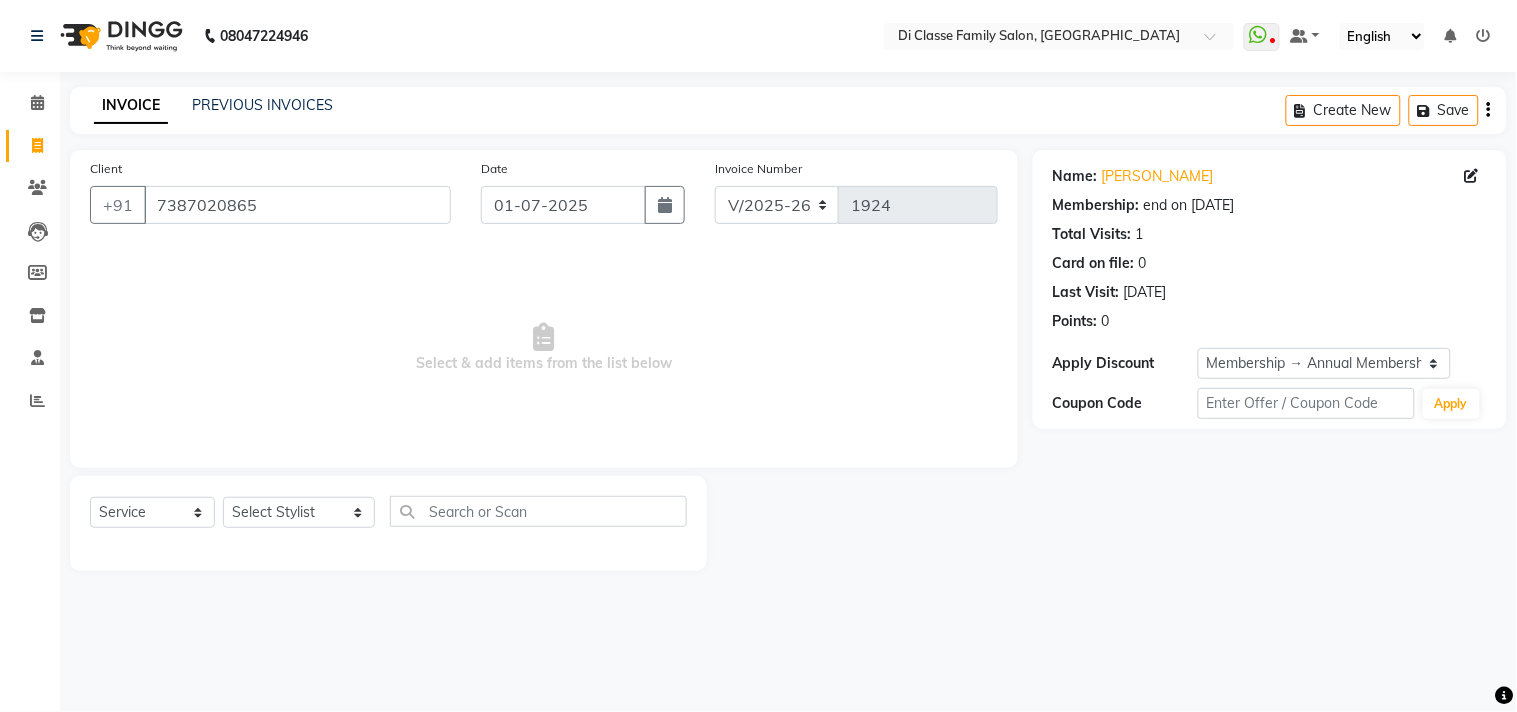 click on "Select & add items from the list below" at bounding box center (544, 348) 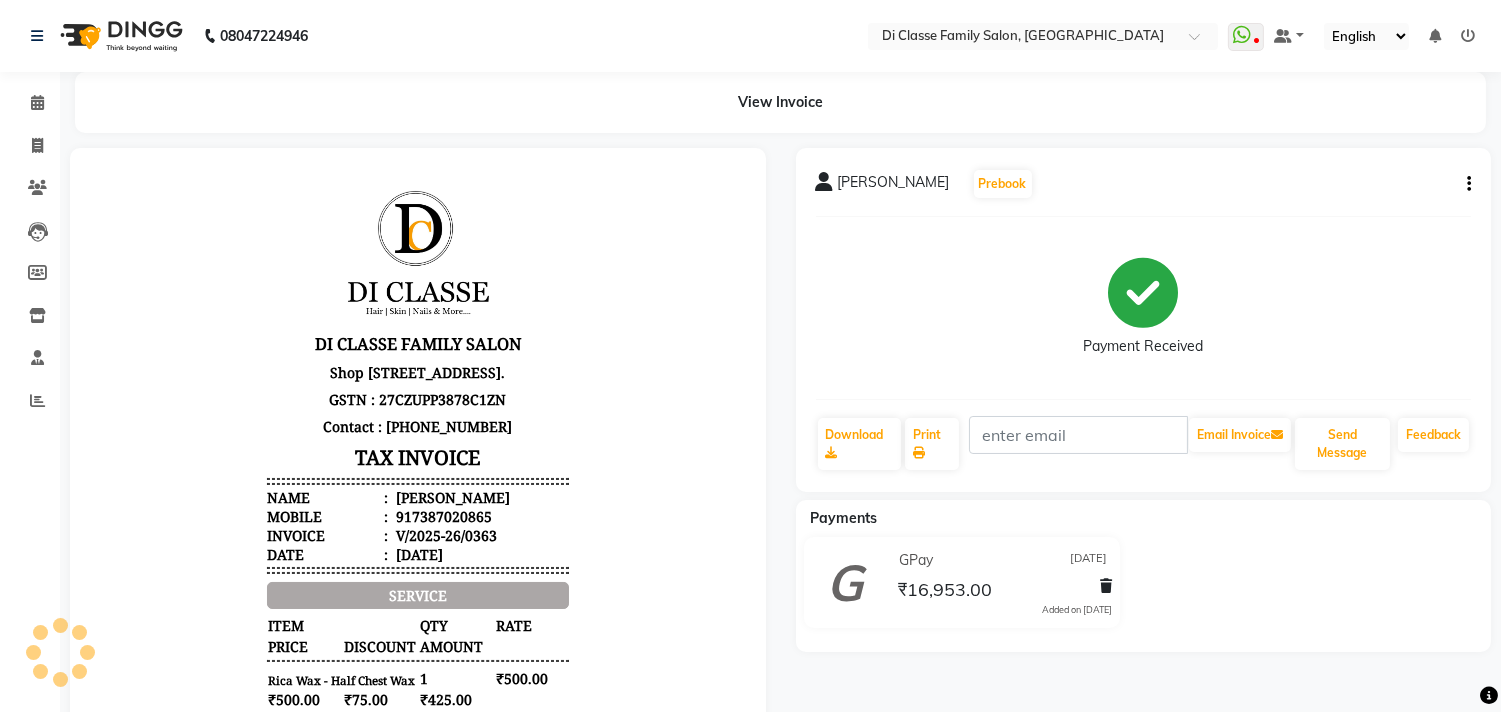 scroll, scrollTop: 0, scrollLeft: 0, axis: both 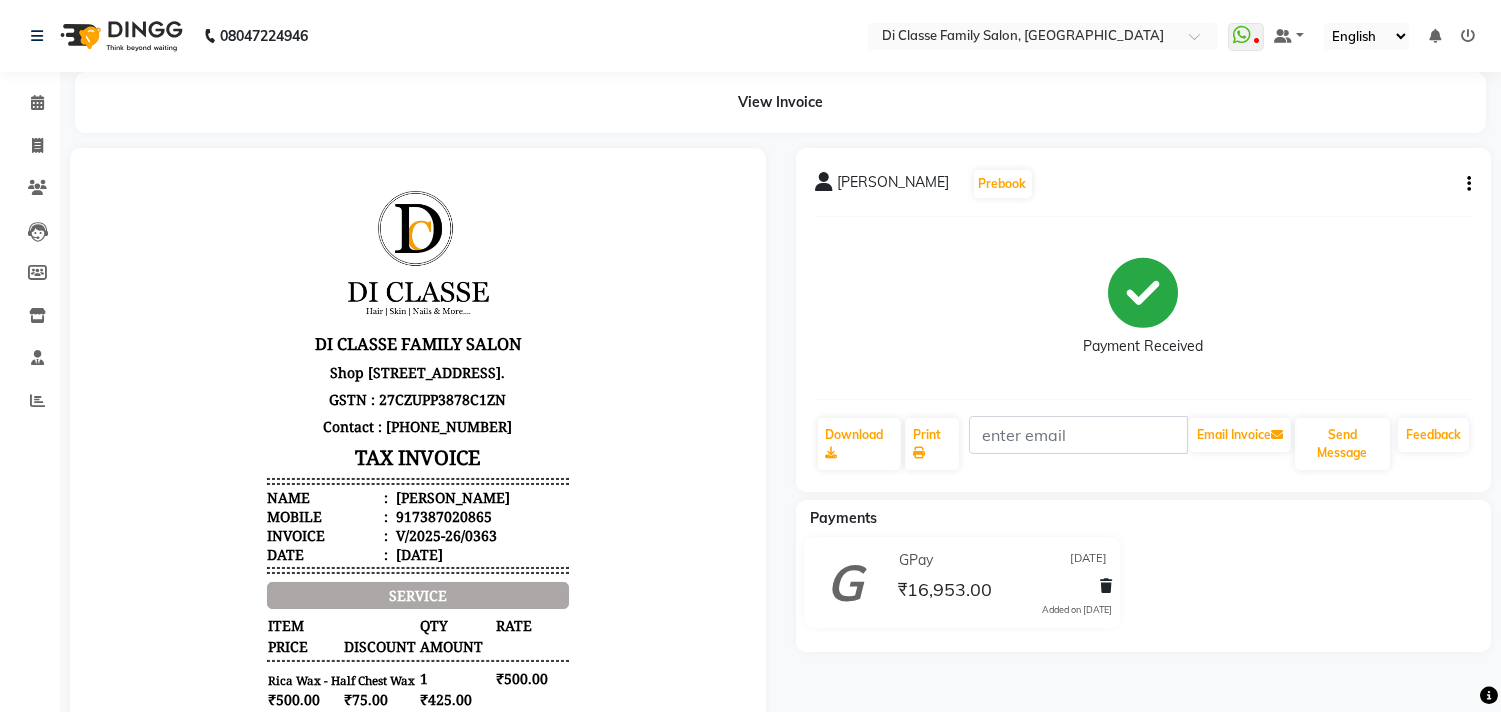 click on "PRANITA MANVAL   Prebook   Payment Received  Download  Print   Email Invoice   Send Message Feedback" 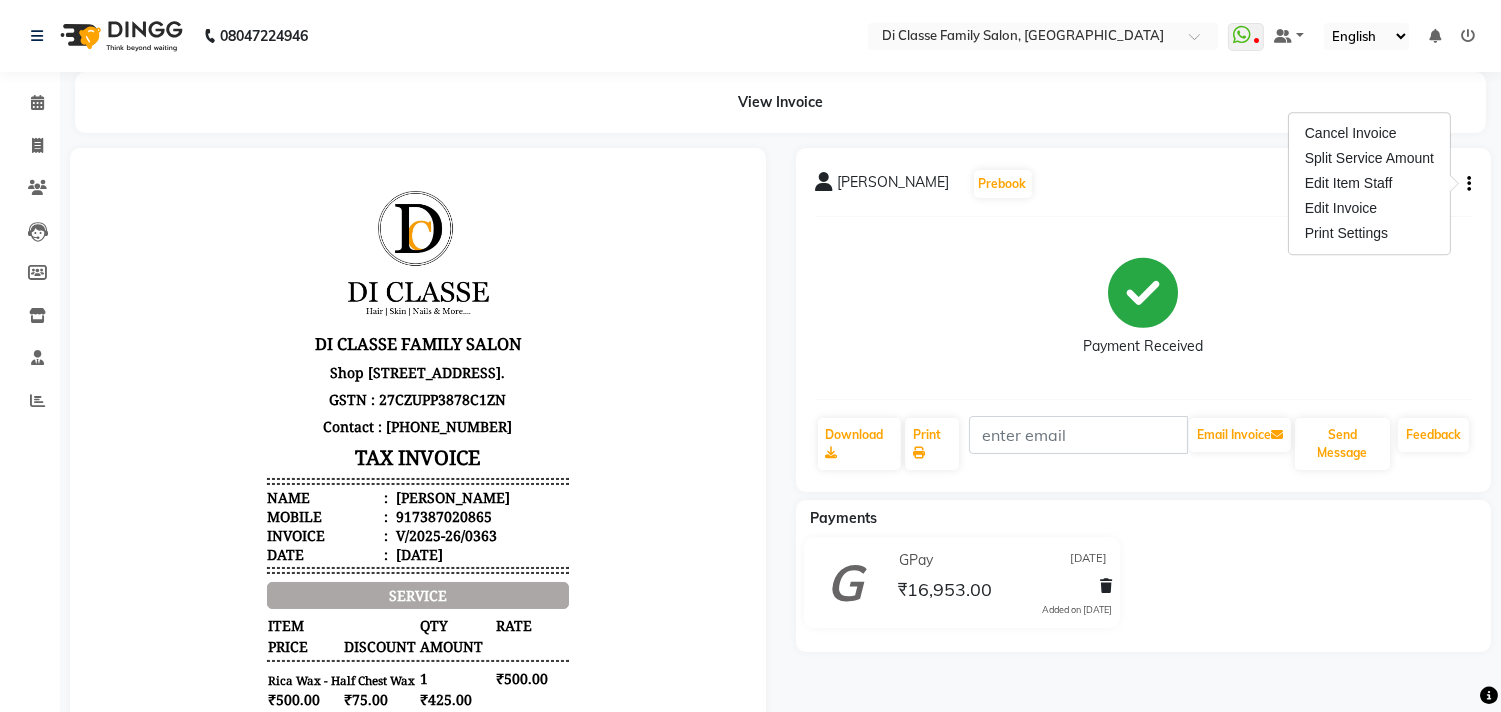 click 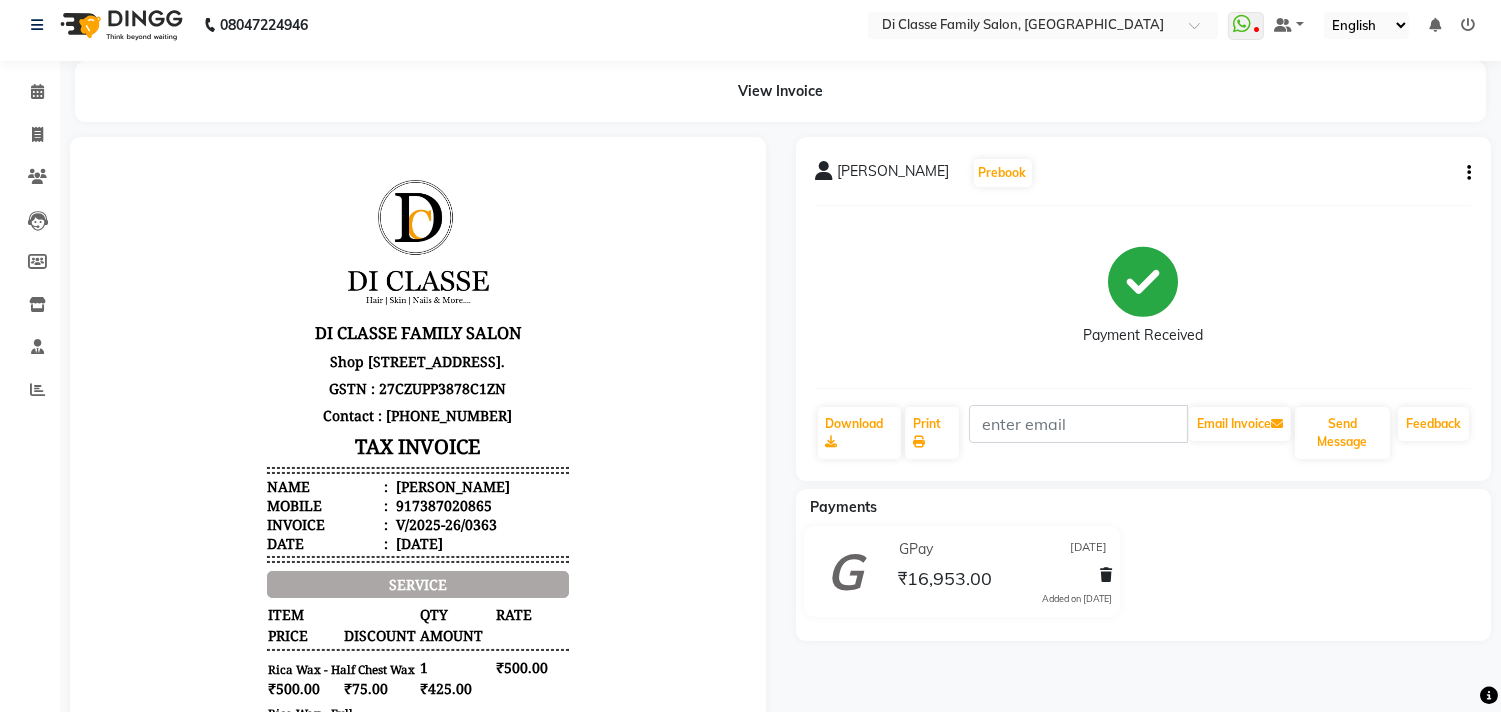 scroll, scrollTop: 0, scrollLeft: 0, axis: both 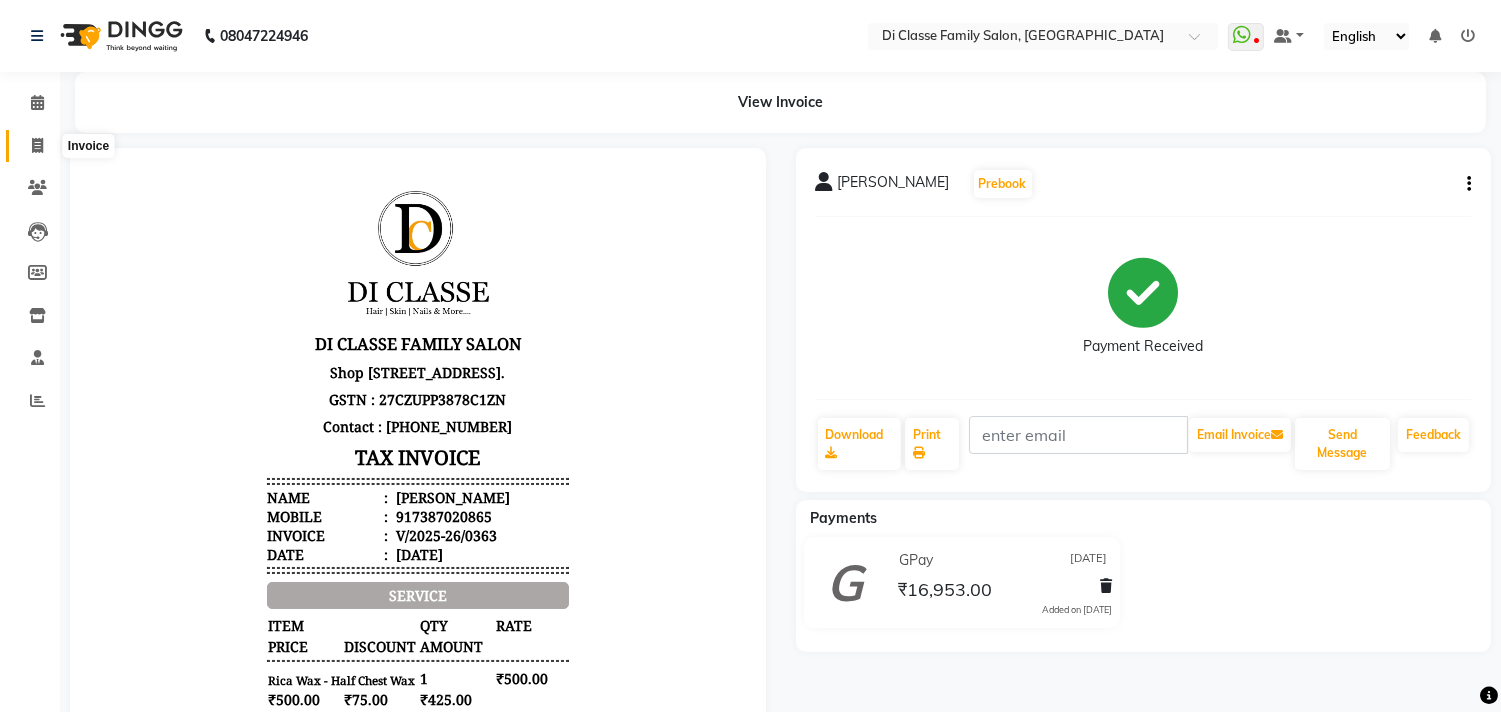 click 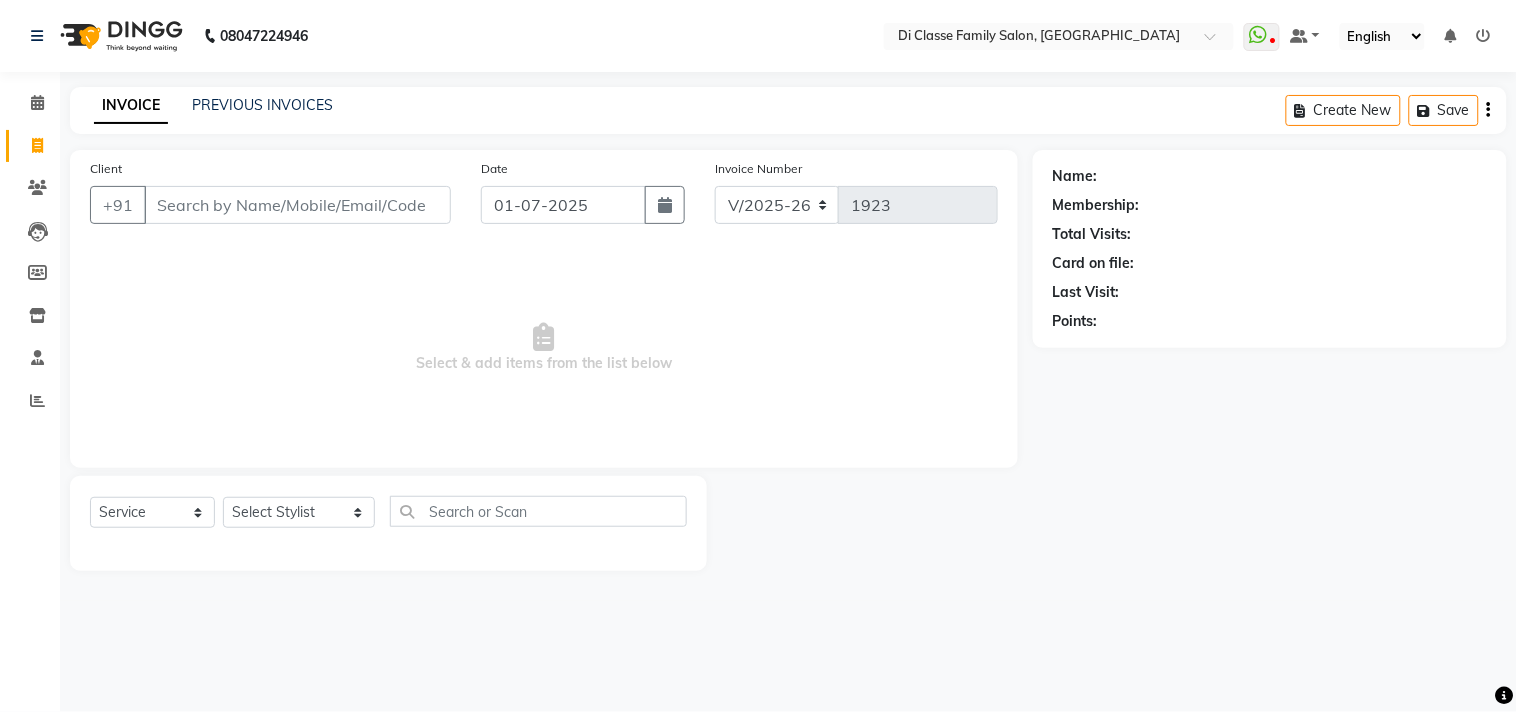 click on "Client" at bounding box center (297, 205) 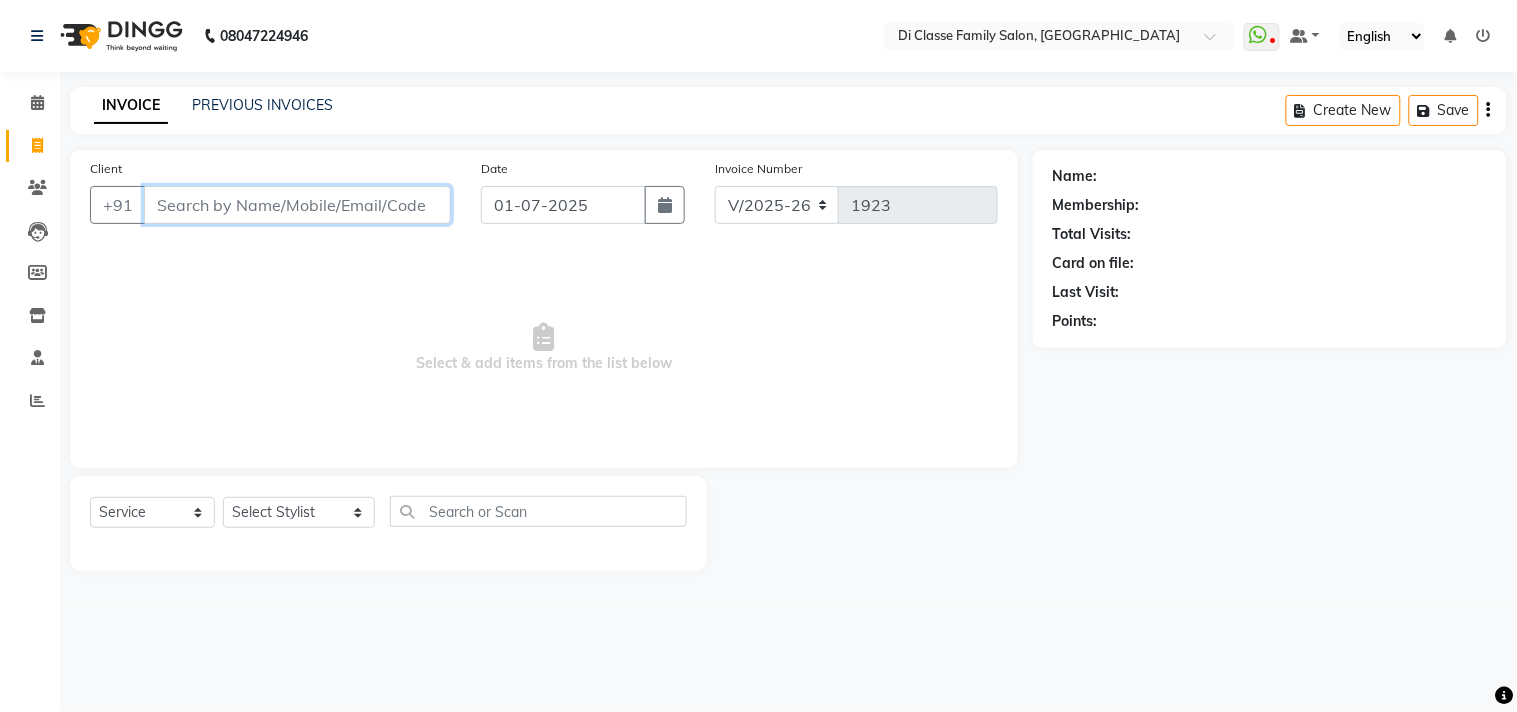click on "Client" at bounding box center [297, 205] 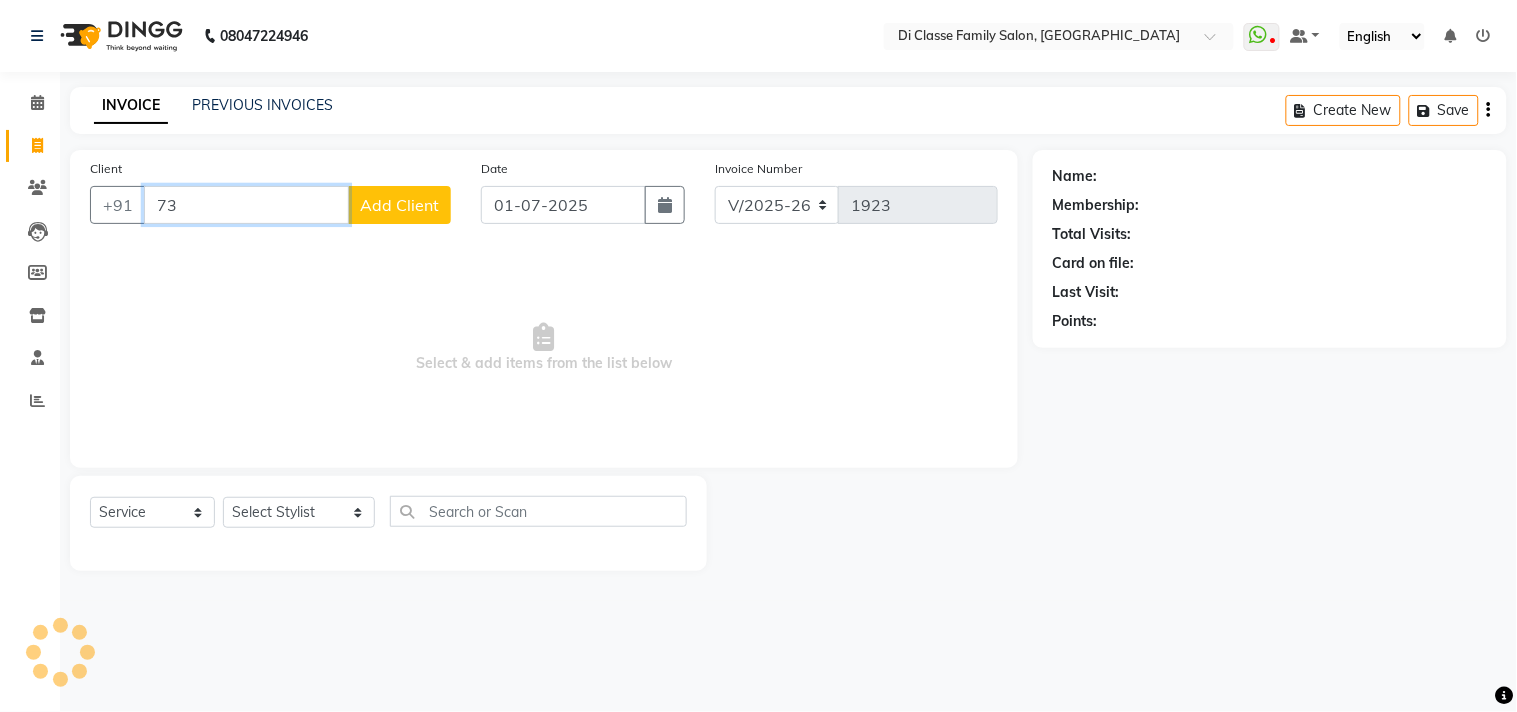type on "7" 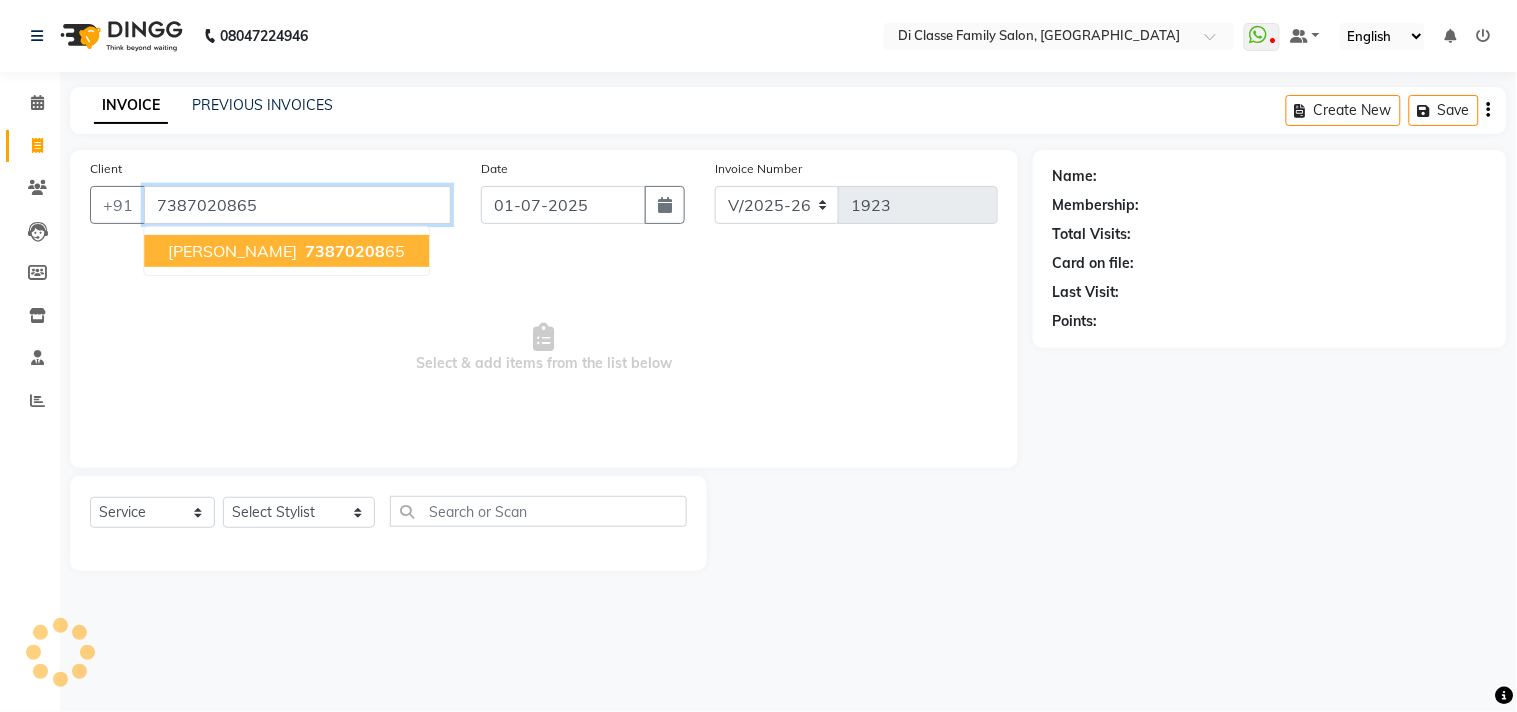 type on "7387020865" 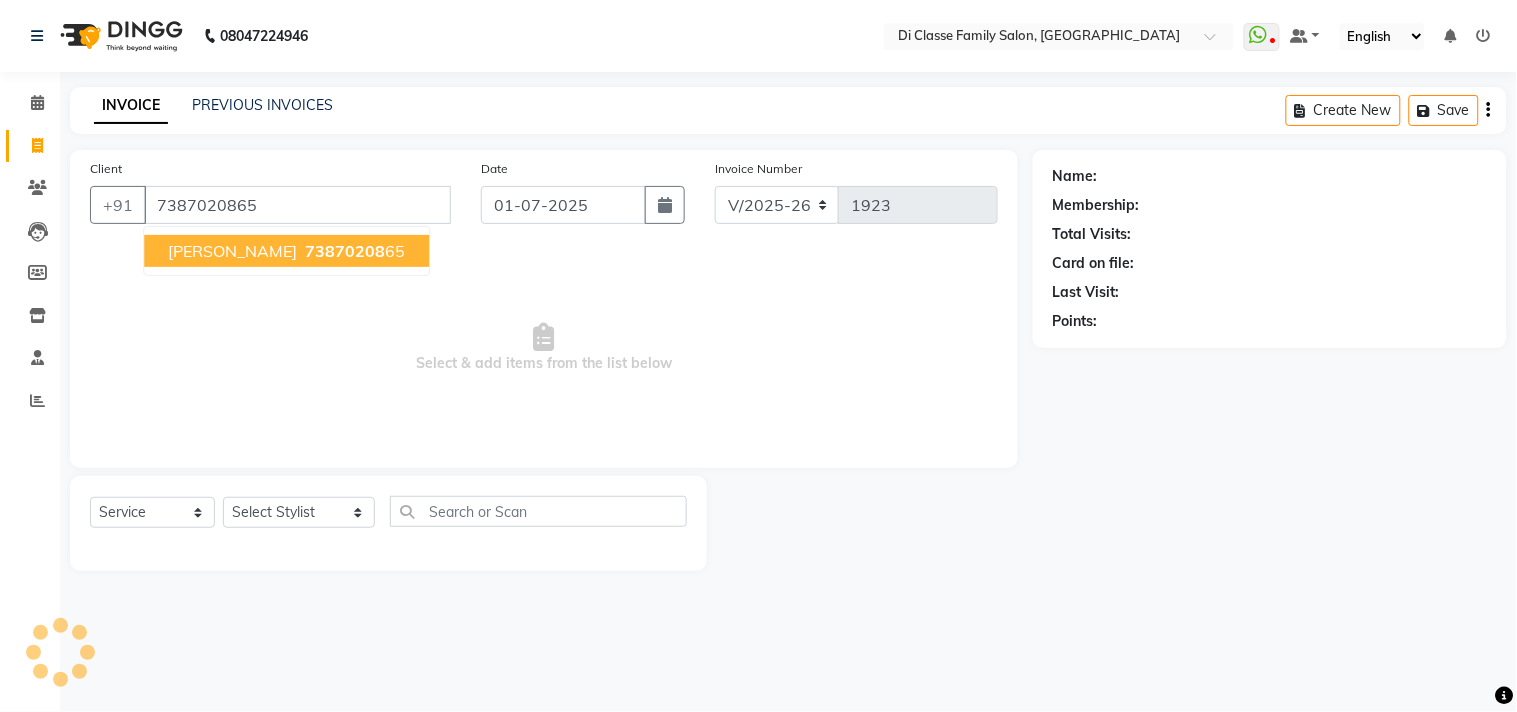 select on "1: Object" 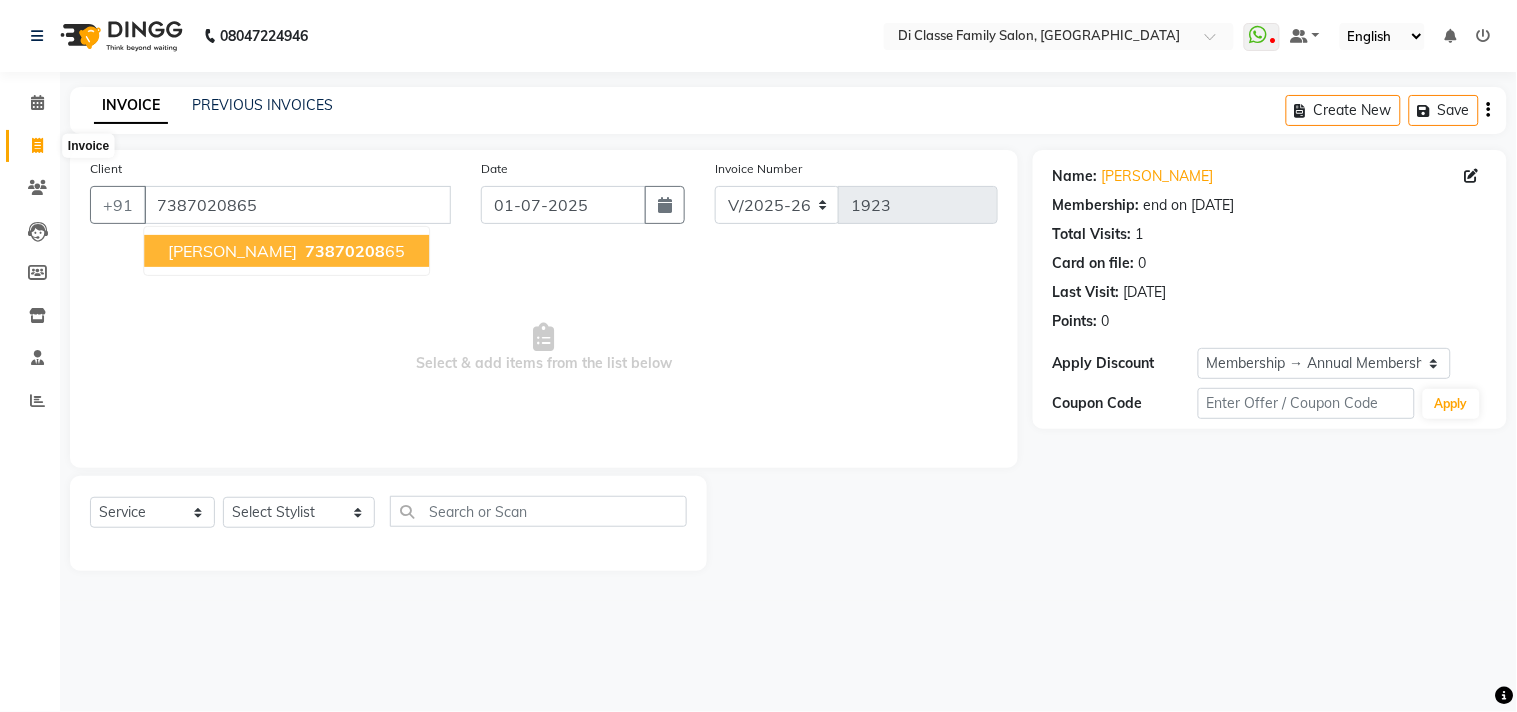 click 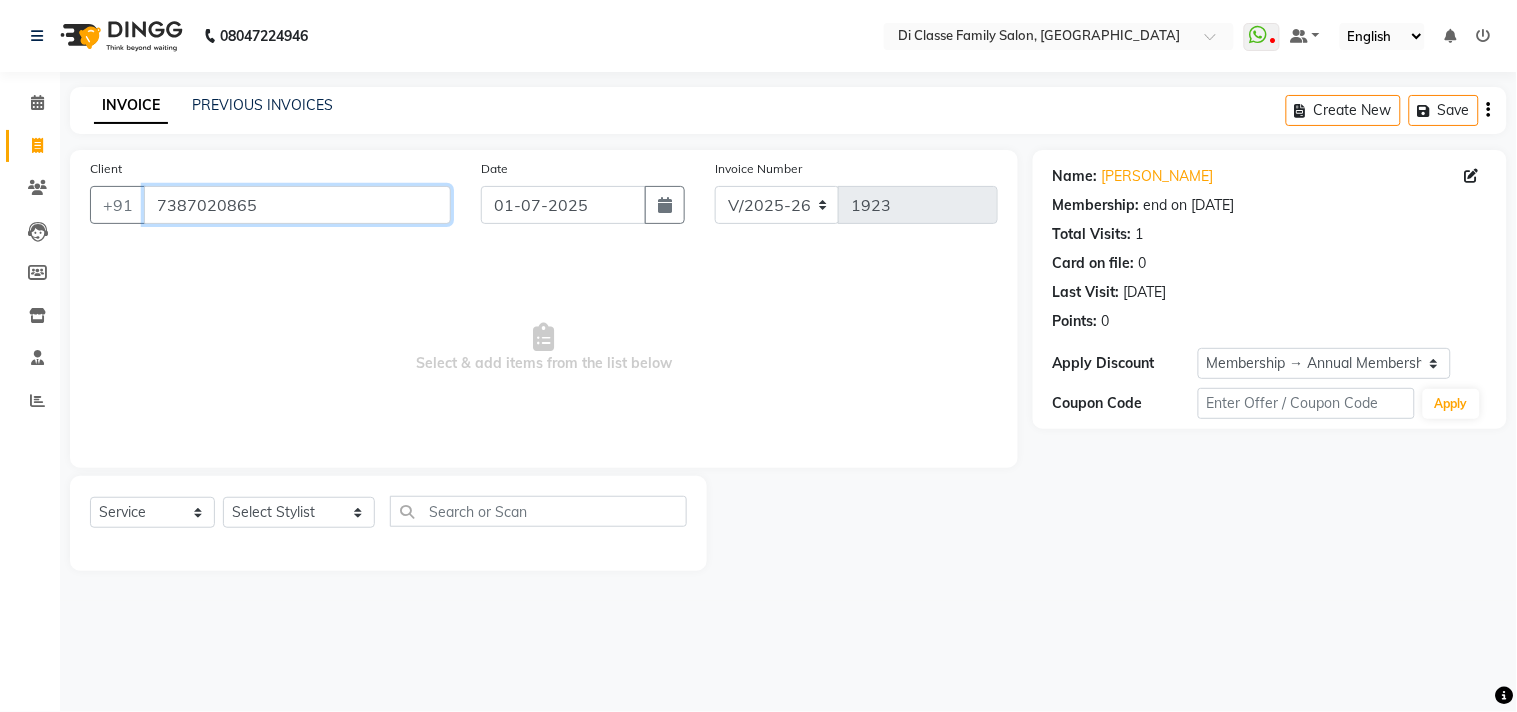 click on "7387020865" at bounding box center [297, 205] 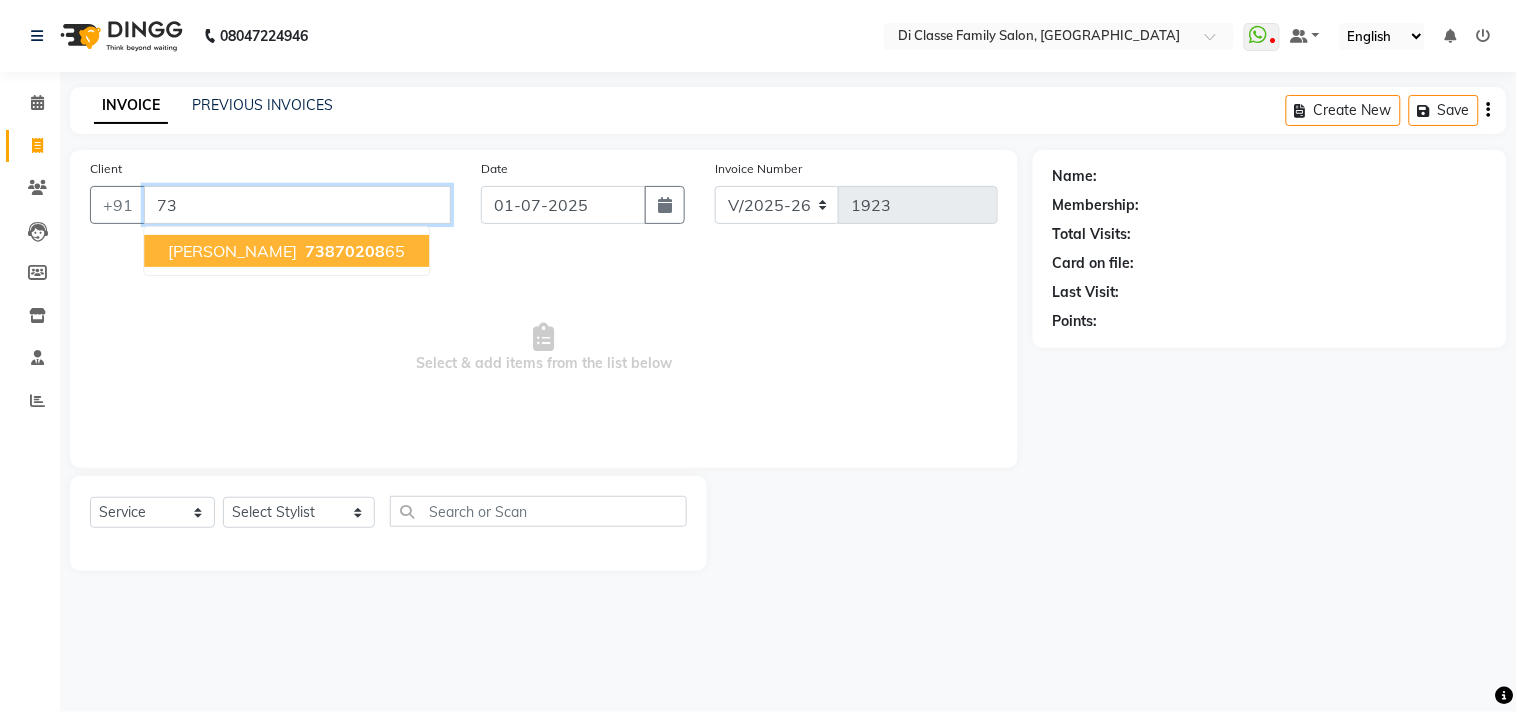 type on "7" 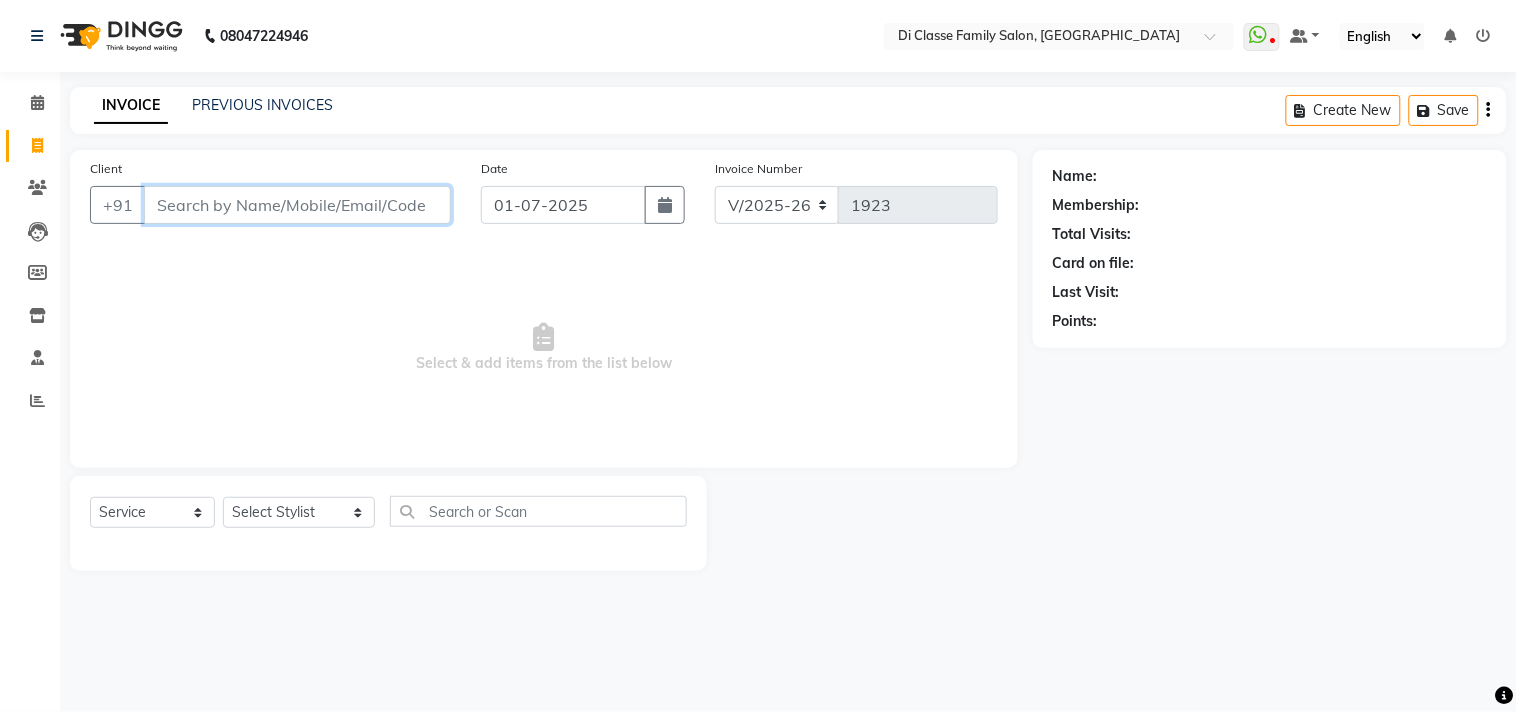type 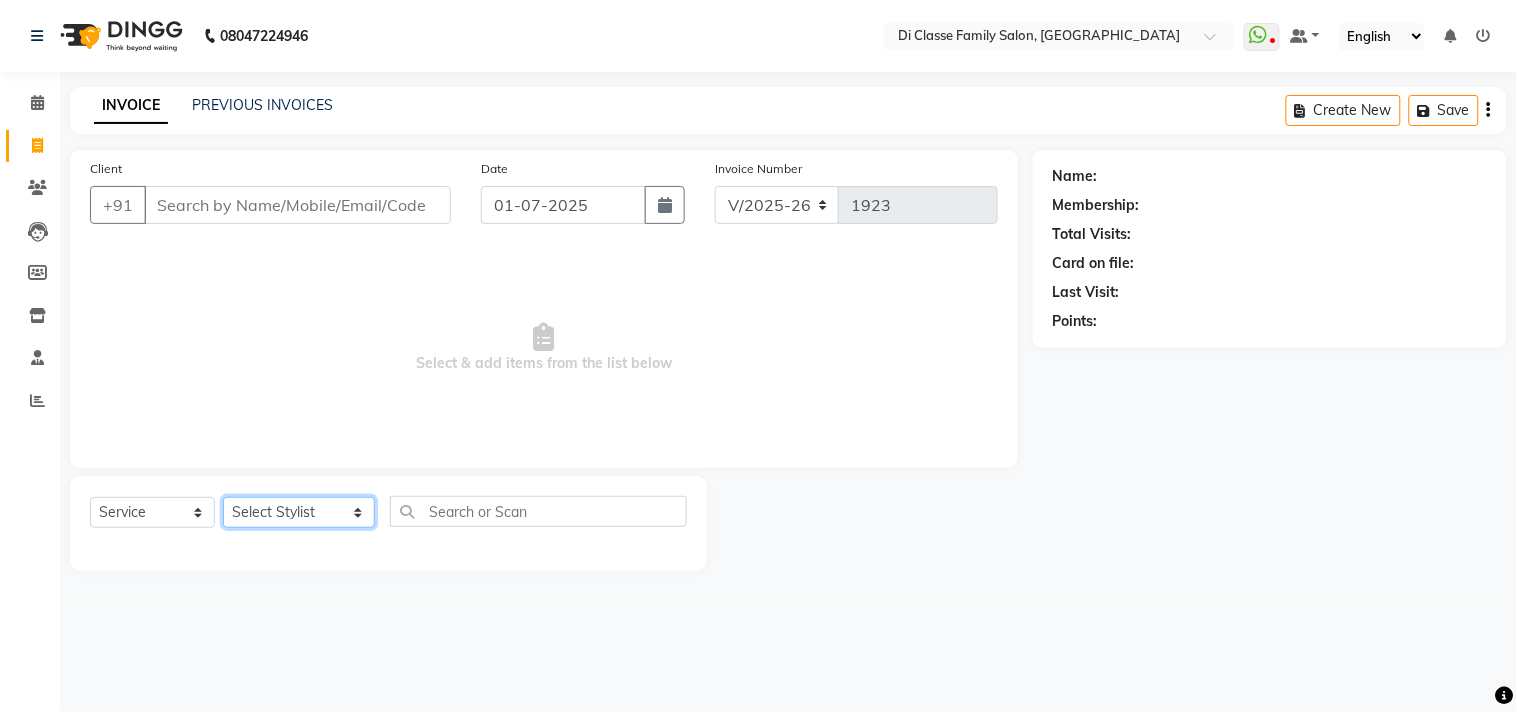 click on "Select Stylist aniket  Anu  AYAZ KADRI  Front Desk Javed kapil KOMAL  parnika rane Payal  Pooja Jadhav Rahul Datkhile RESHMA SHAIKH rutik shinde SACHIN SAKPAL SADDAM SAHAJAN SAKSHI CHAVAN Sameer  sampada Sanjana  SANU SHUBHAM PEDNEKAR Sikandar Ansari" 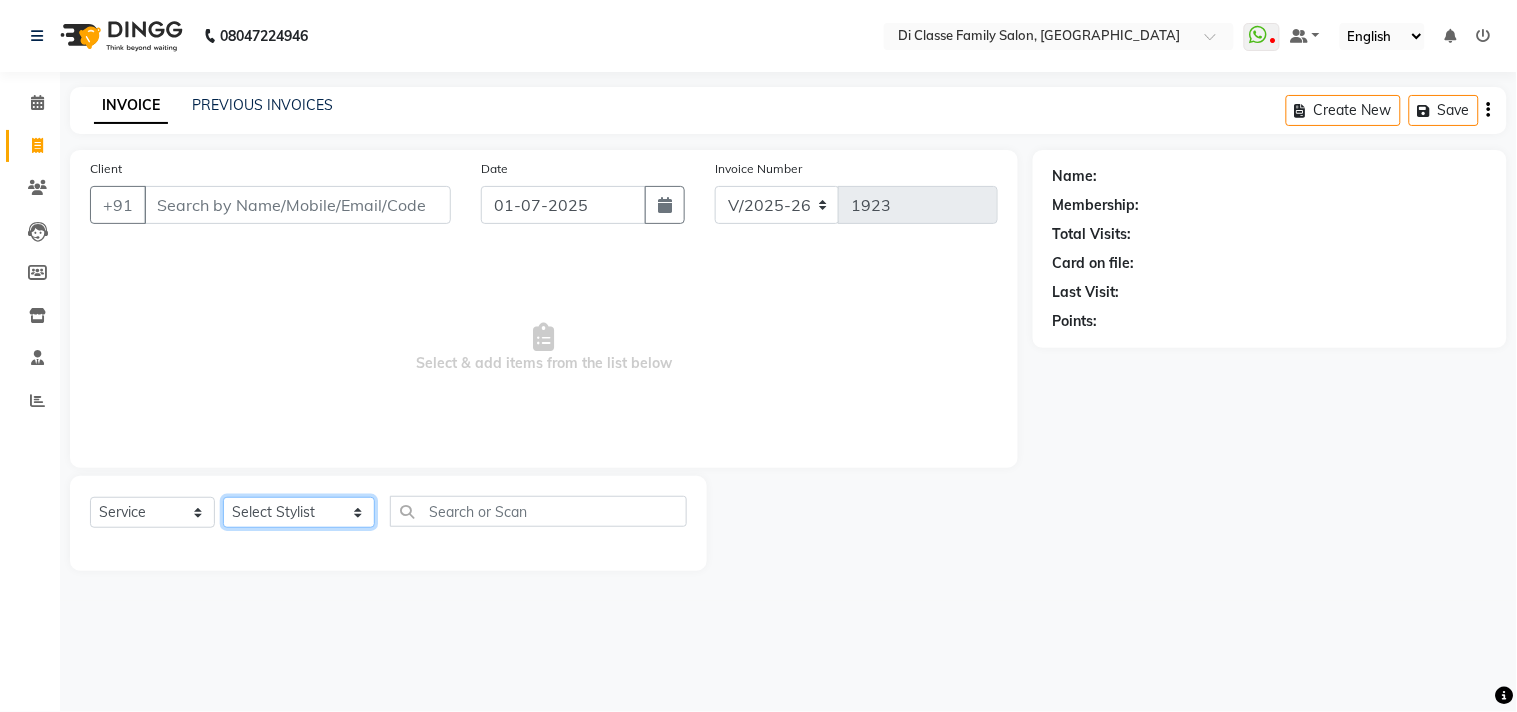 select on "76830" 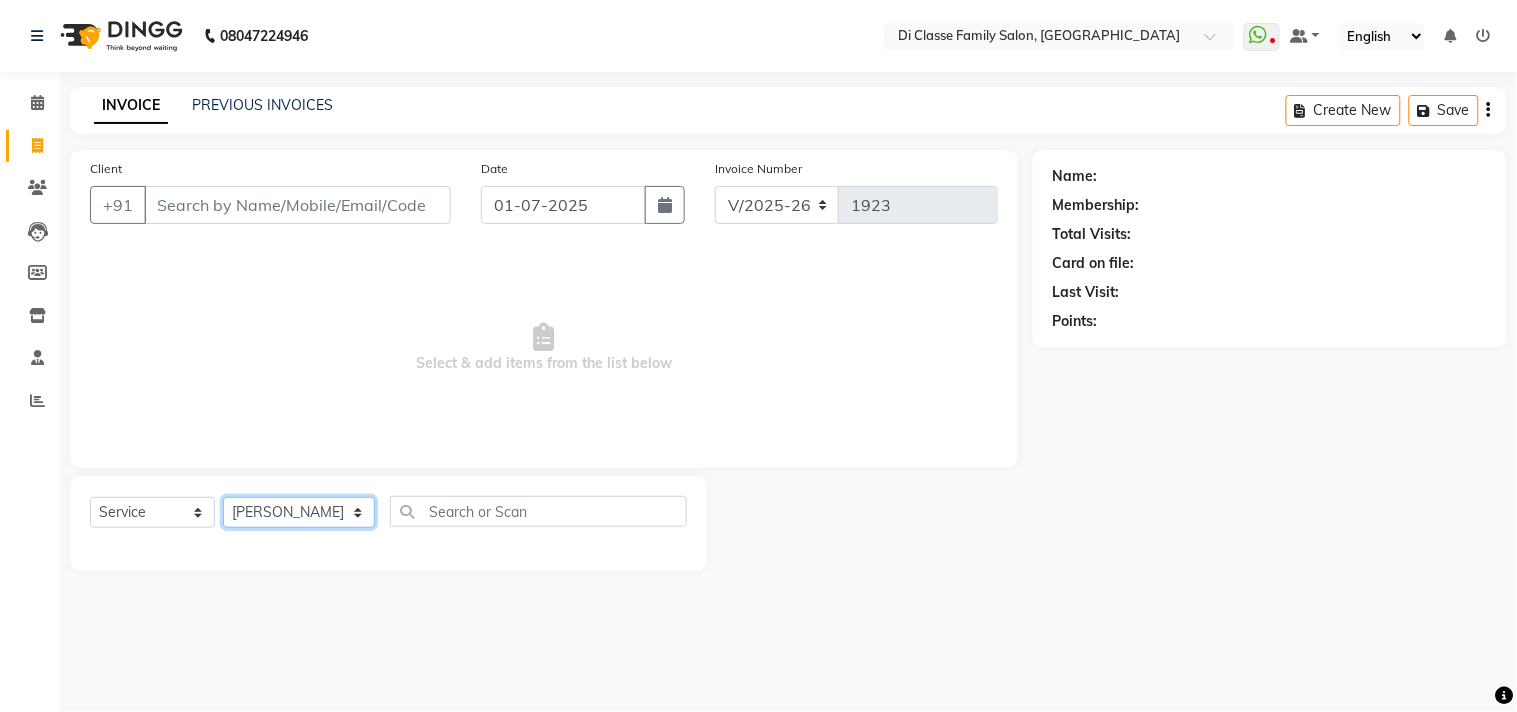 click on "Select Stylist aniket  Anu  AYAZ KADRI  Front Desk Javed kapil KOMAL  parnika rane Payal  Pooja Jadhav Rahul Datkhile RESHMA SHAIKH rutik shinde SACHIN SAKPAL SADDAM SAHAJAN SAKSHI CHAVAN Sameer  sampada Sanjana  SANU SHUBHAM PEDNEKAR Sikandar Ansari" 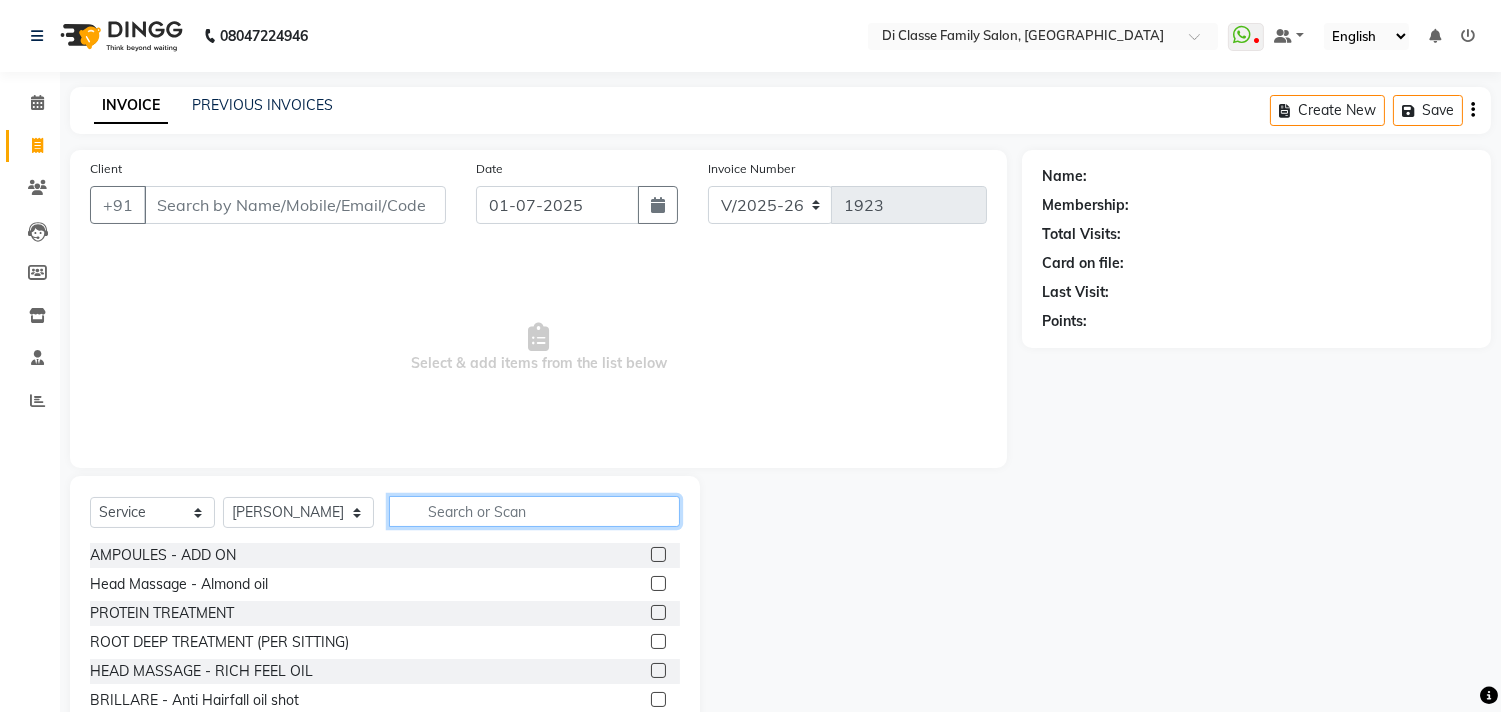 click 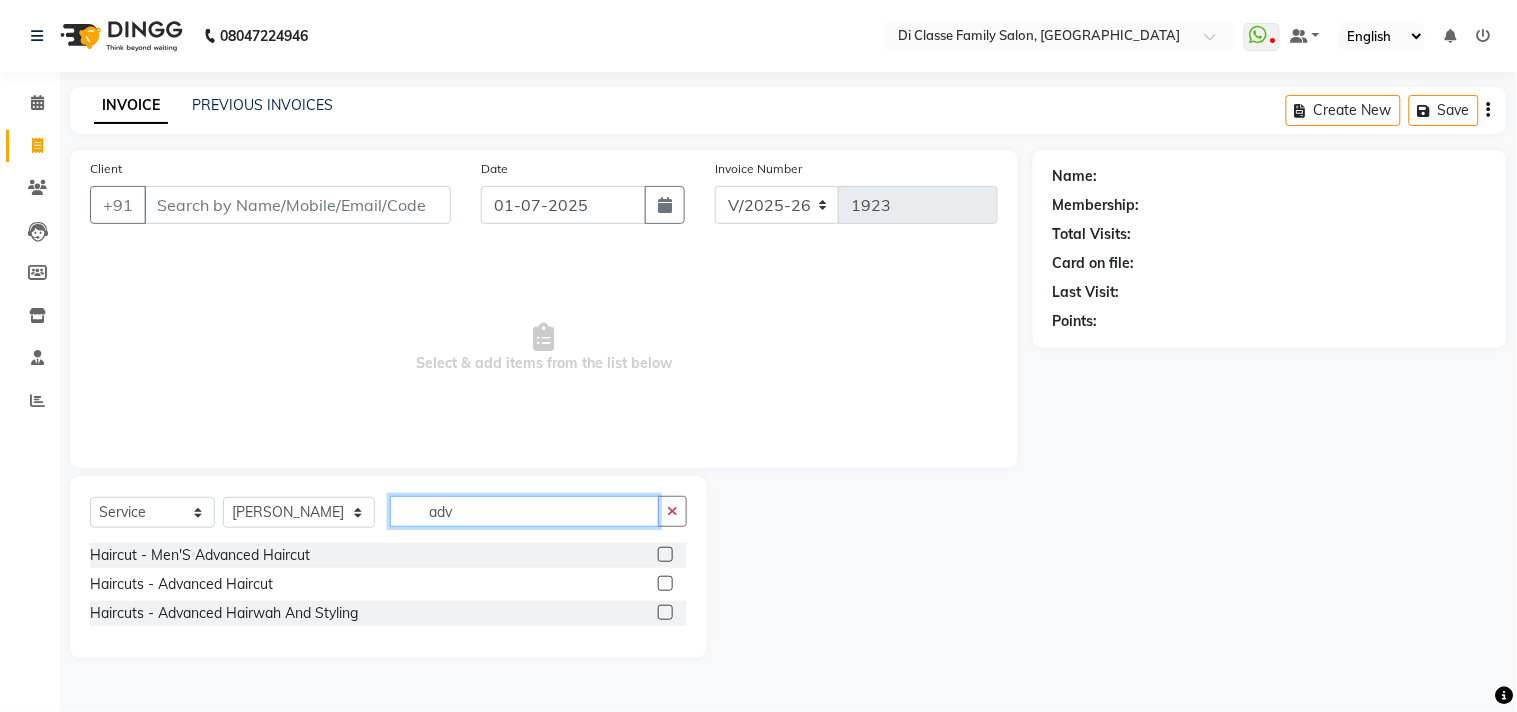 type on "adv" 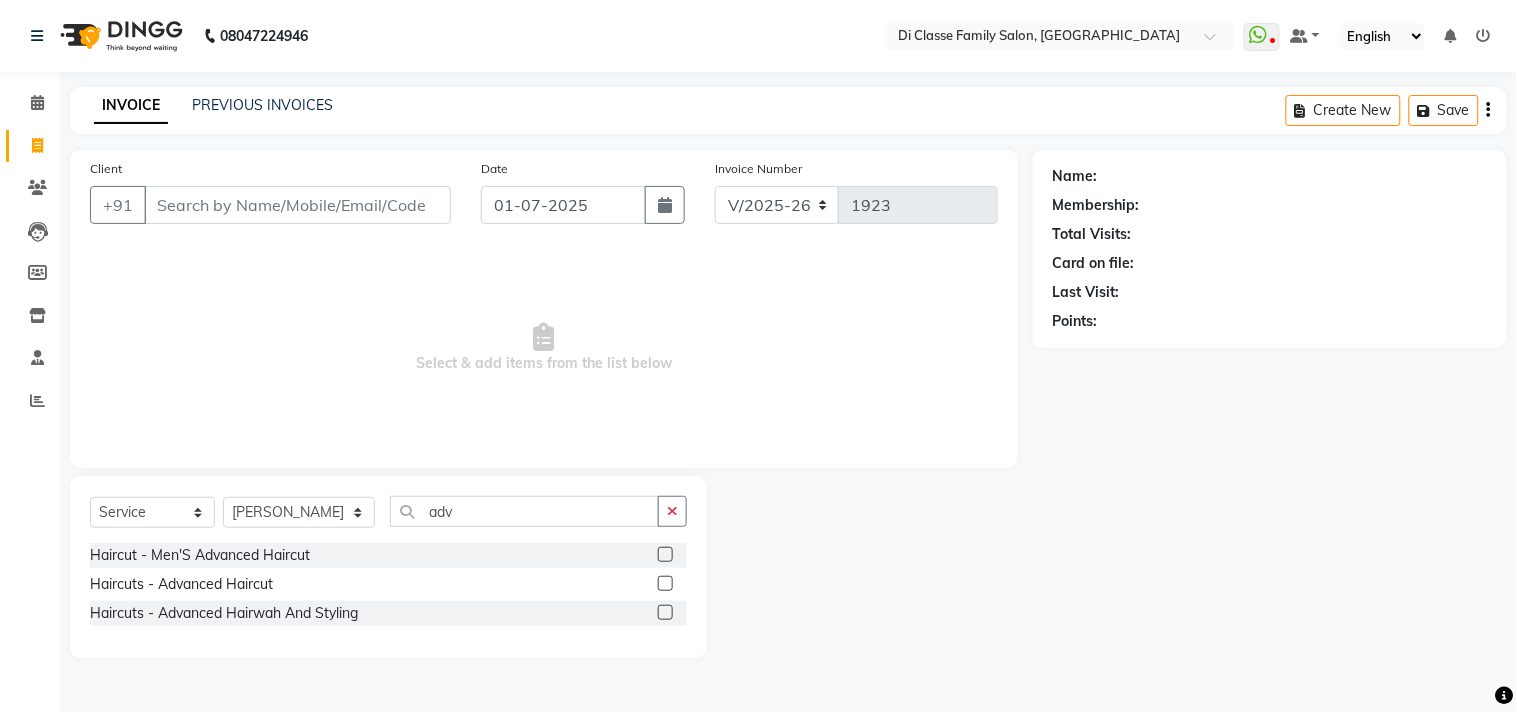click 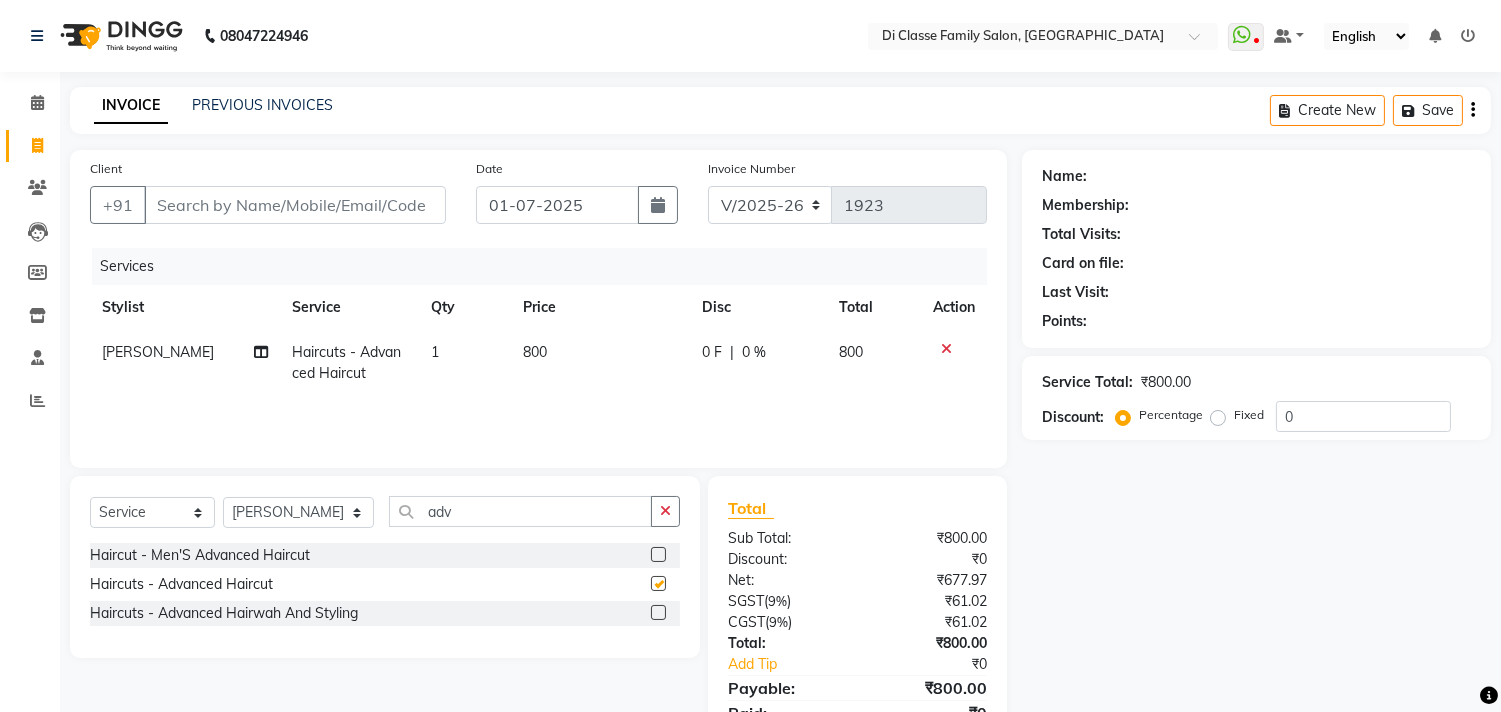 checkbox on "false" 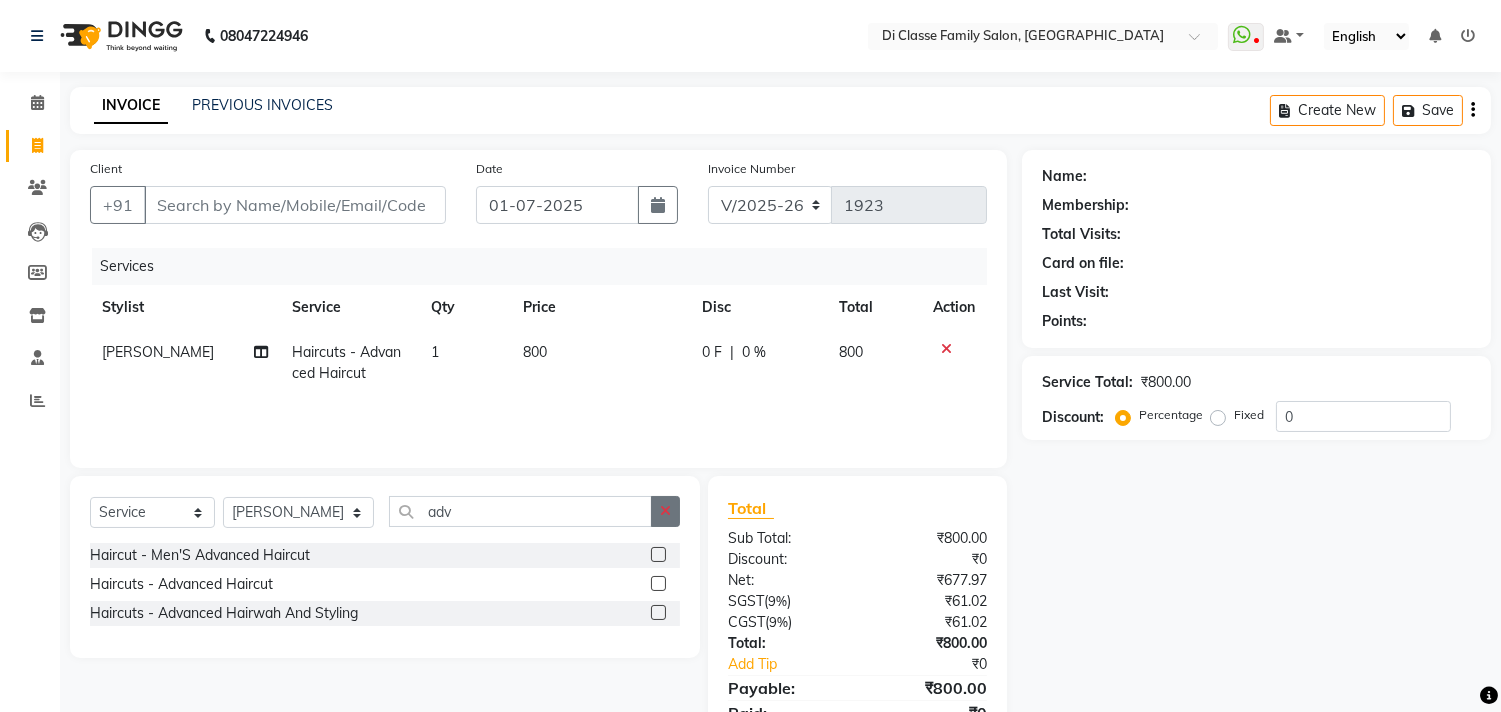 drag, startPoint x: 678, startPoint y: 485, endPoint x: 662, endPoint y: 501, distance: 22.627417 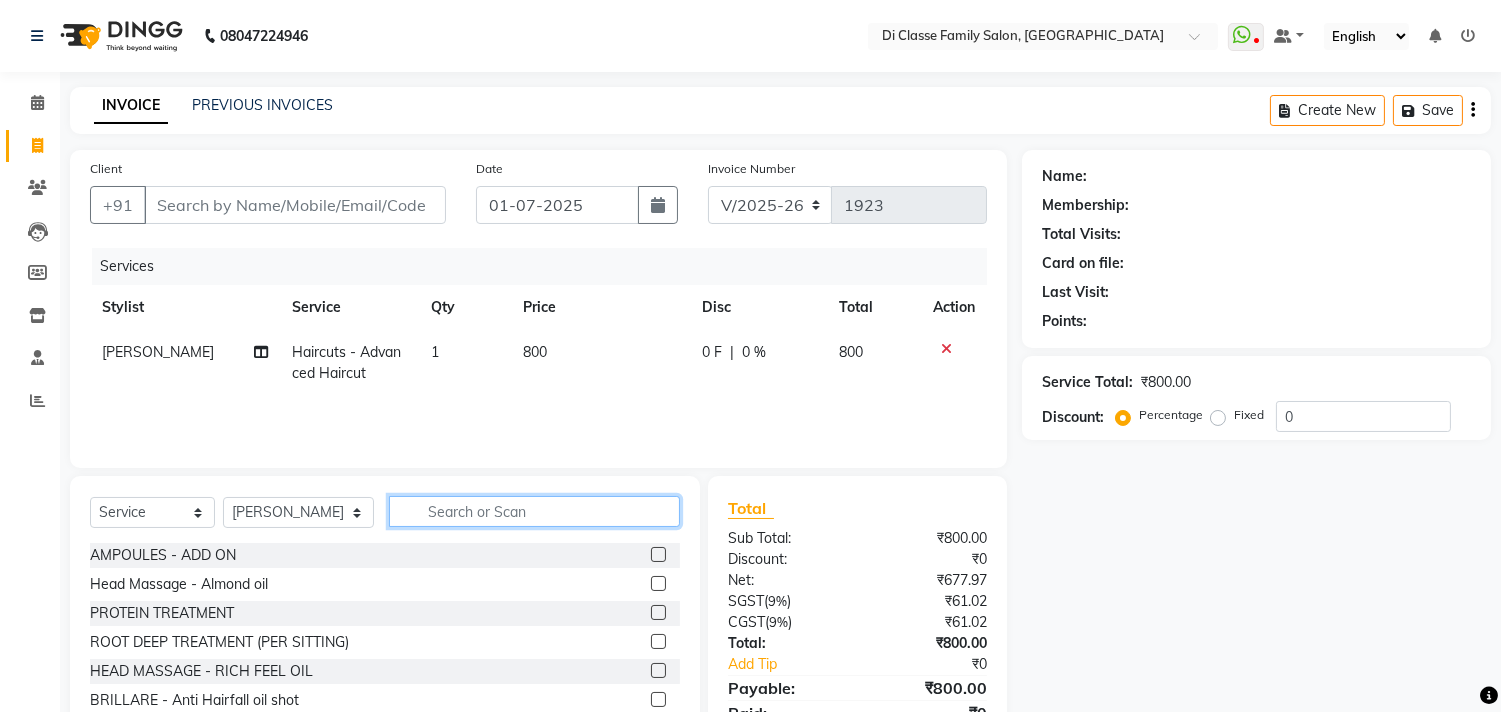 click 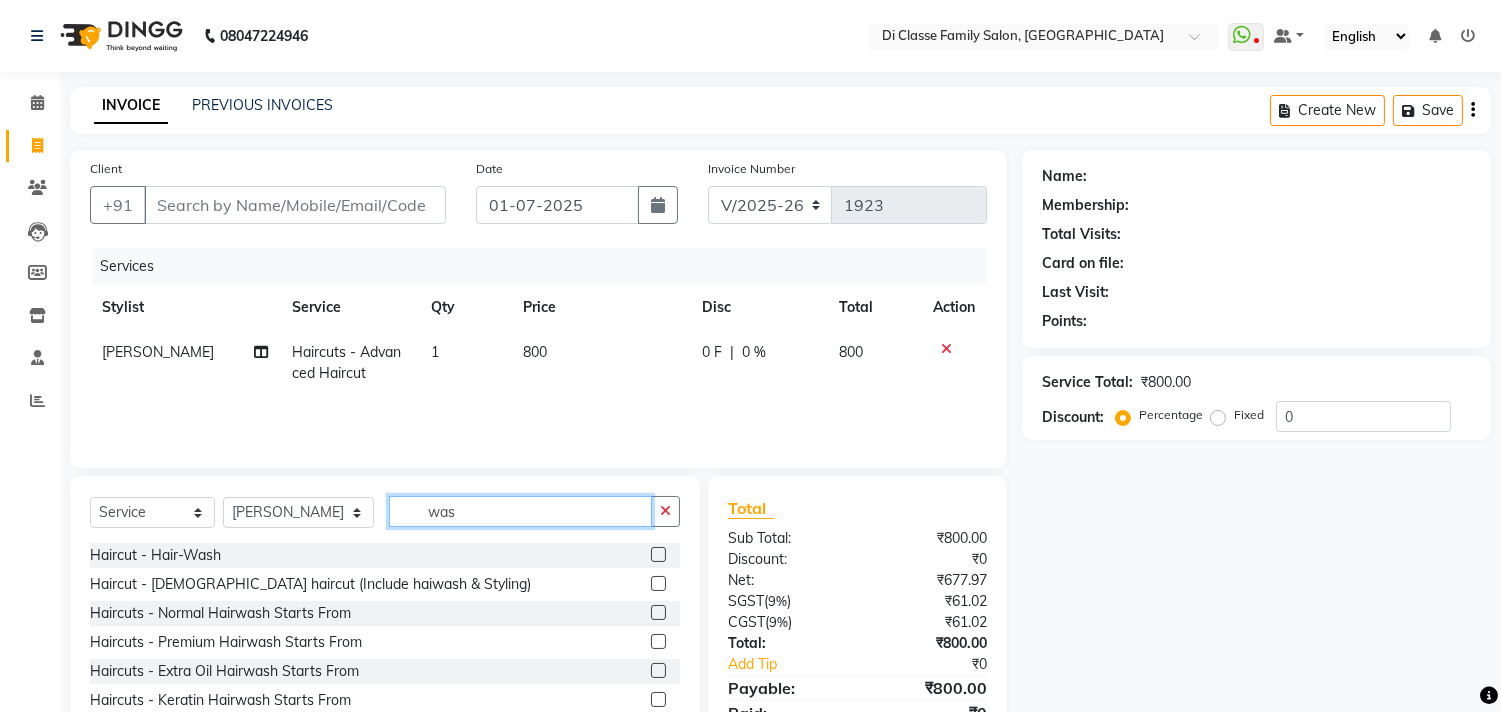type on "was" 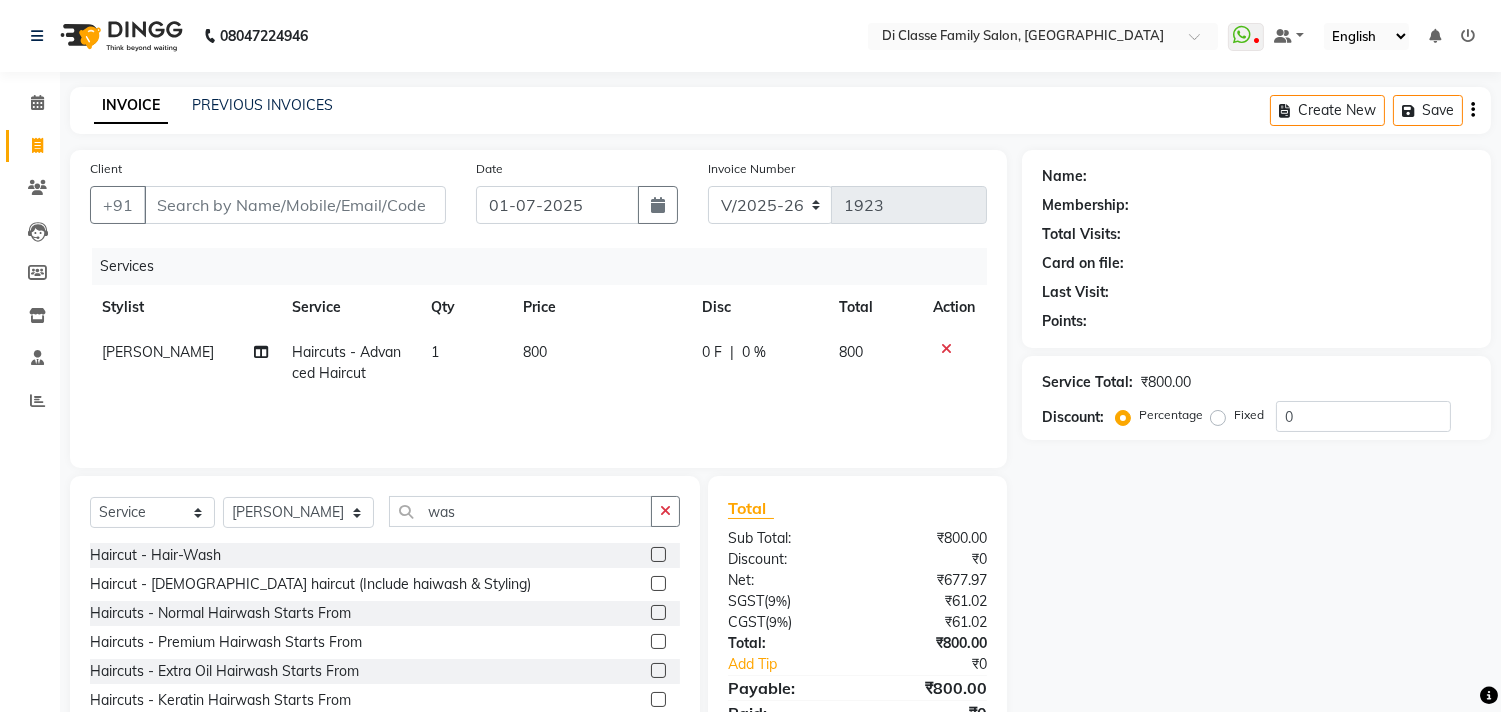 click 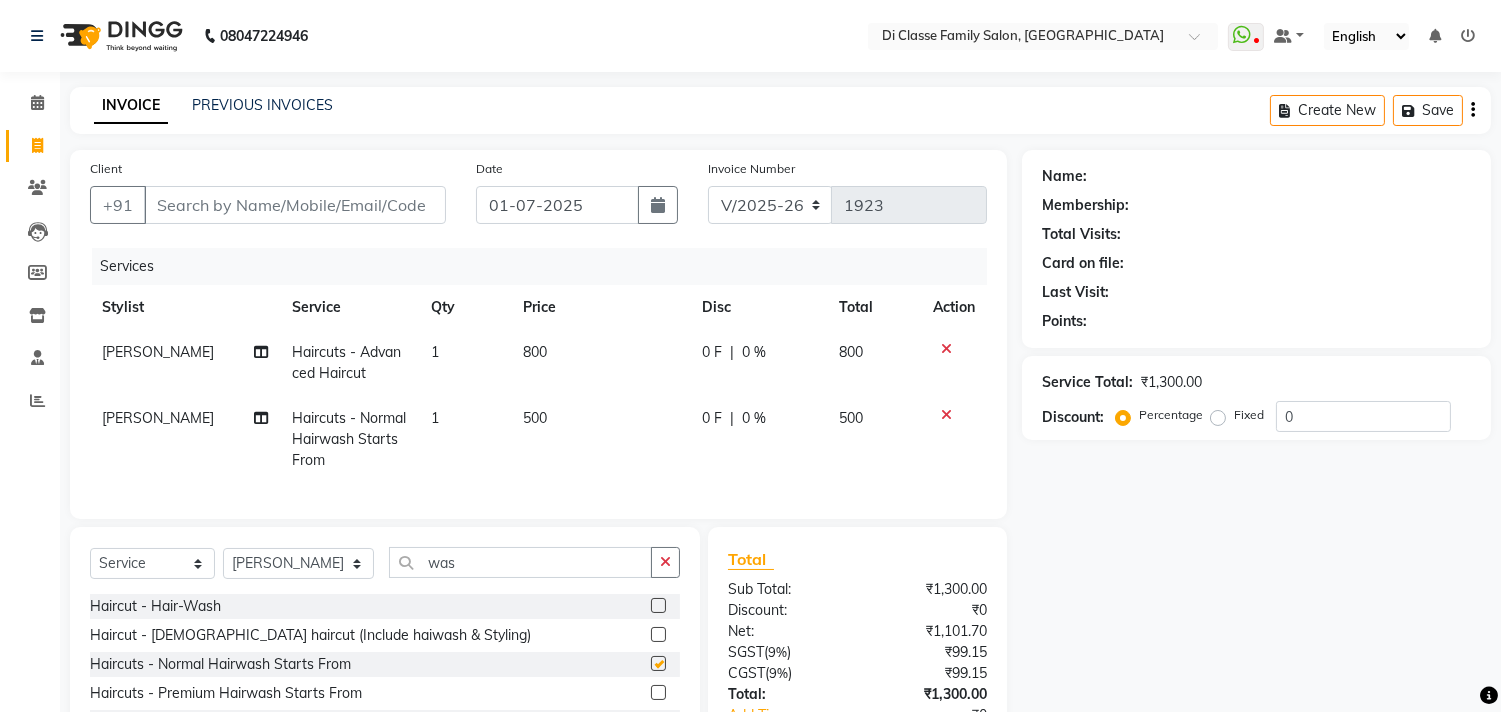 checkbox on "false" 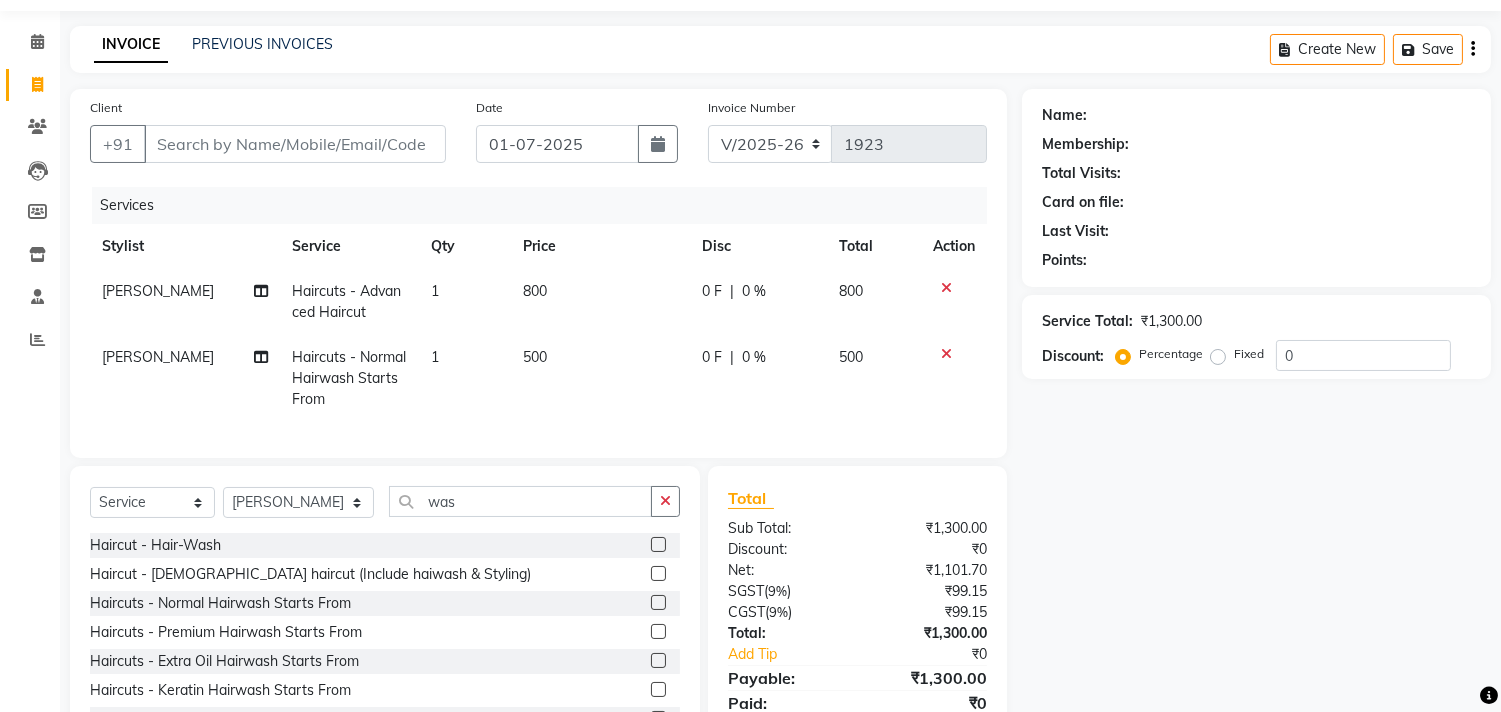 scroll, scrollTop: 111, scrollLeft: 0, axis: vertical 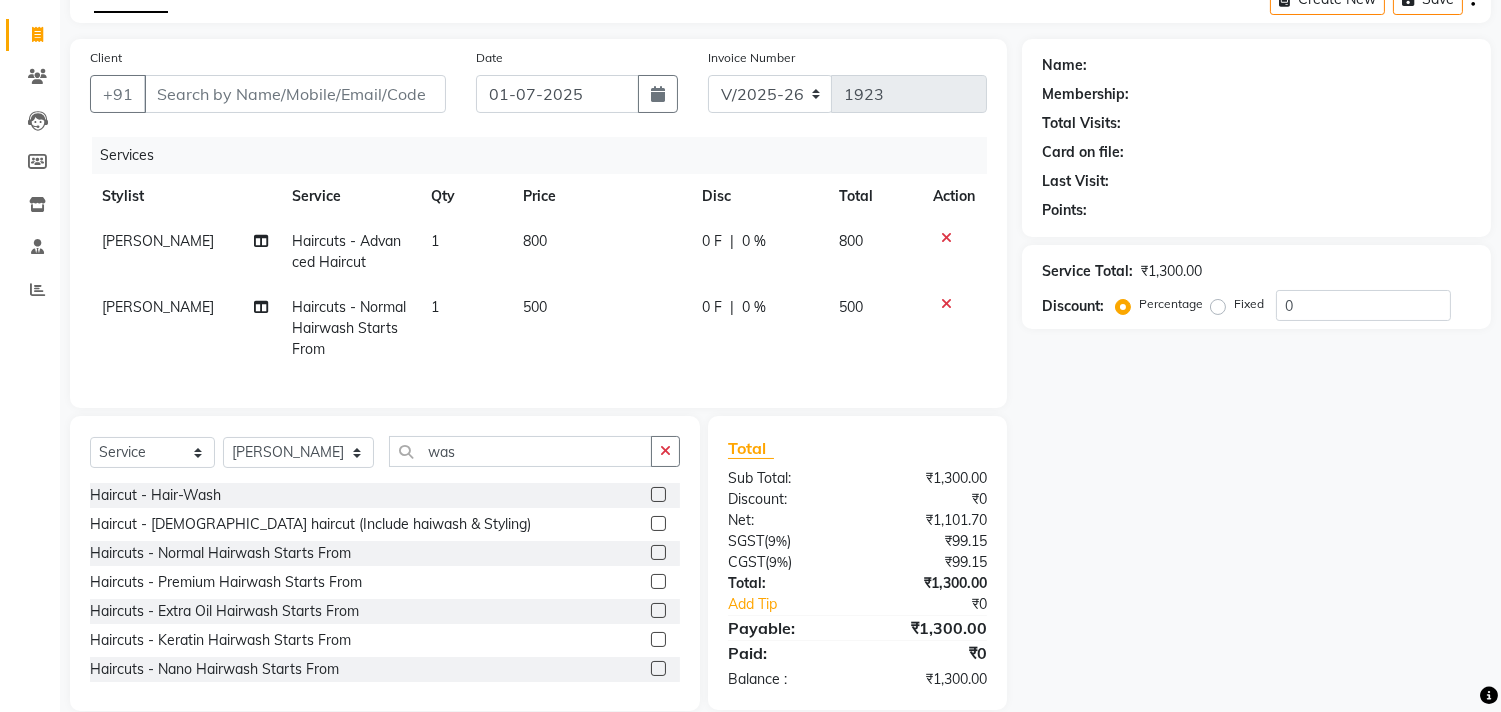 click on "500" 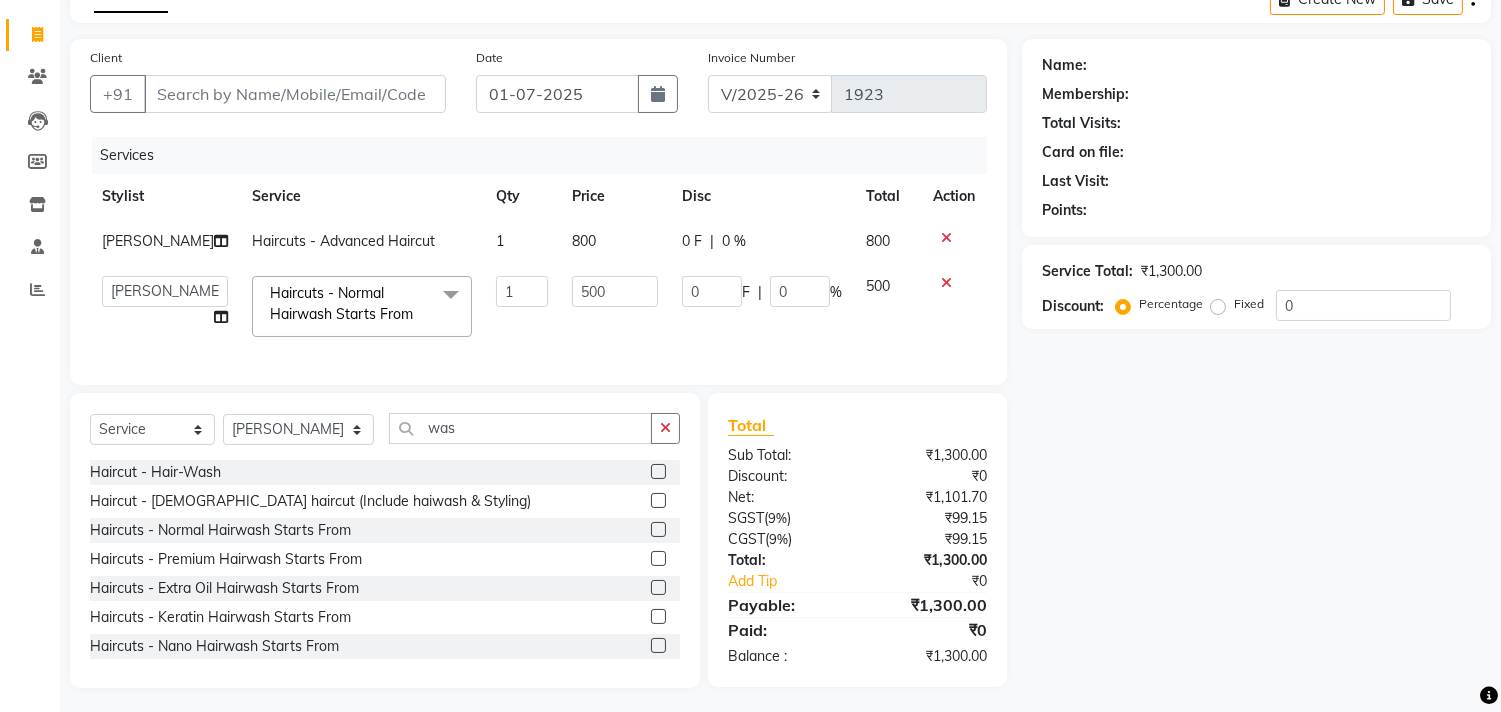 click on "500" 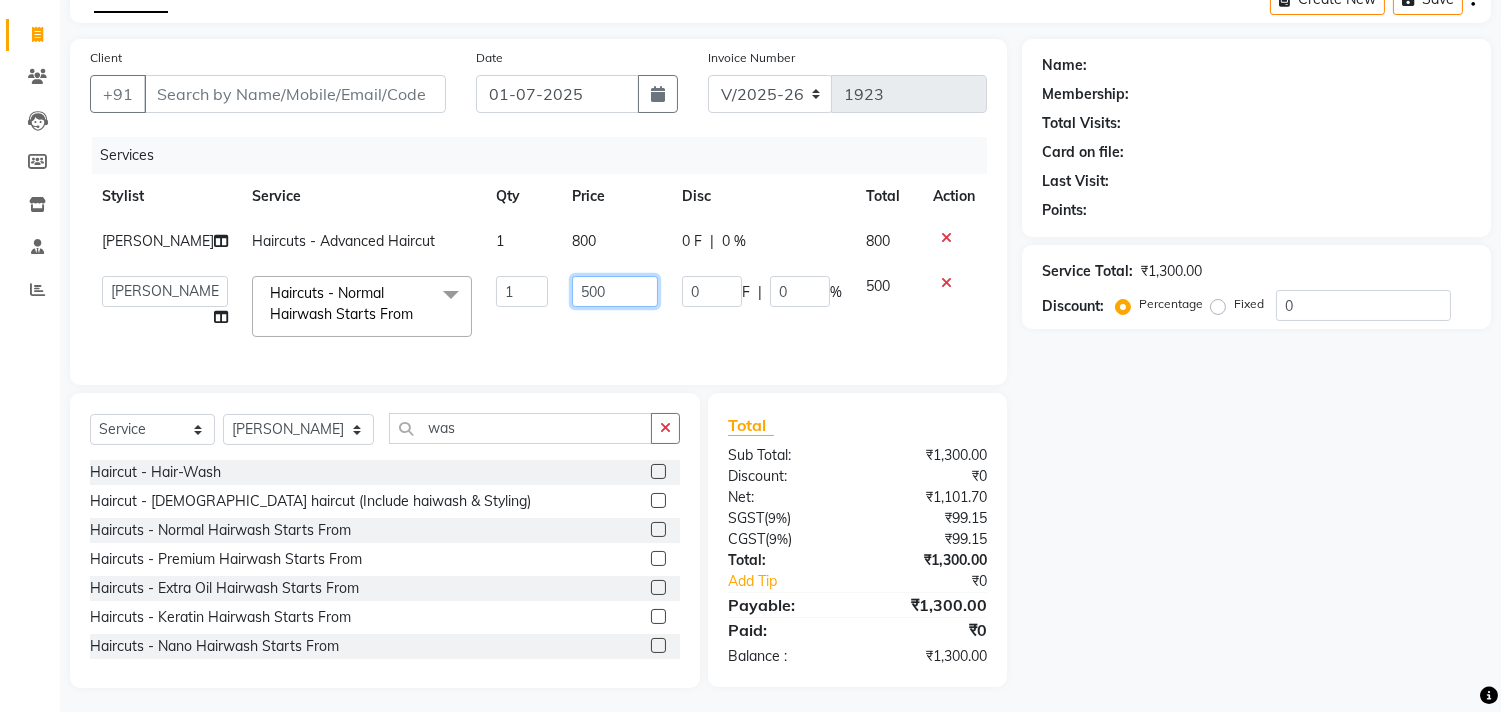 click on "500" 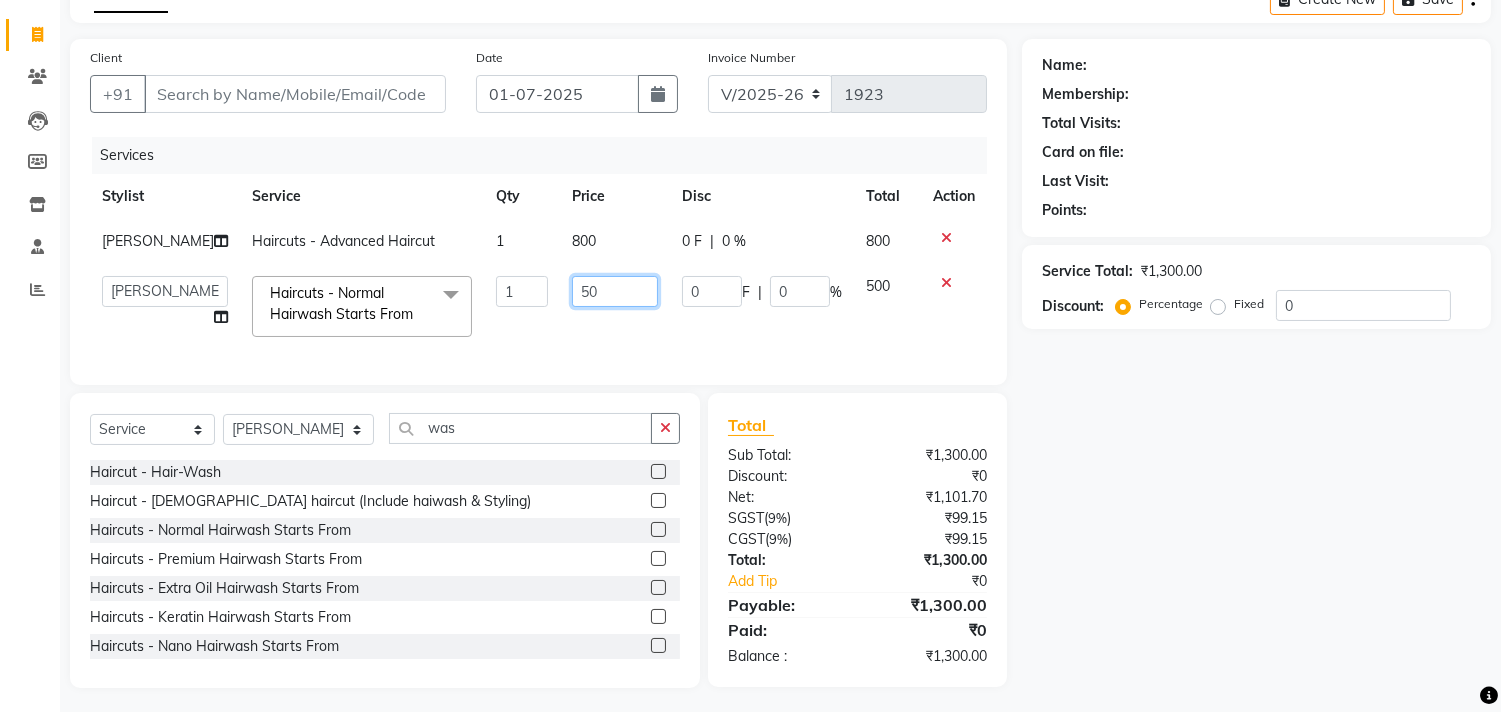 type on "5" 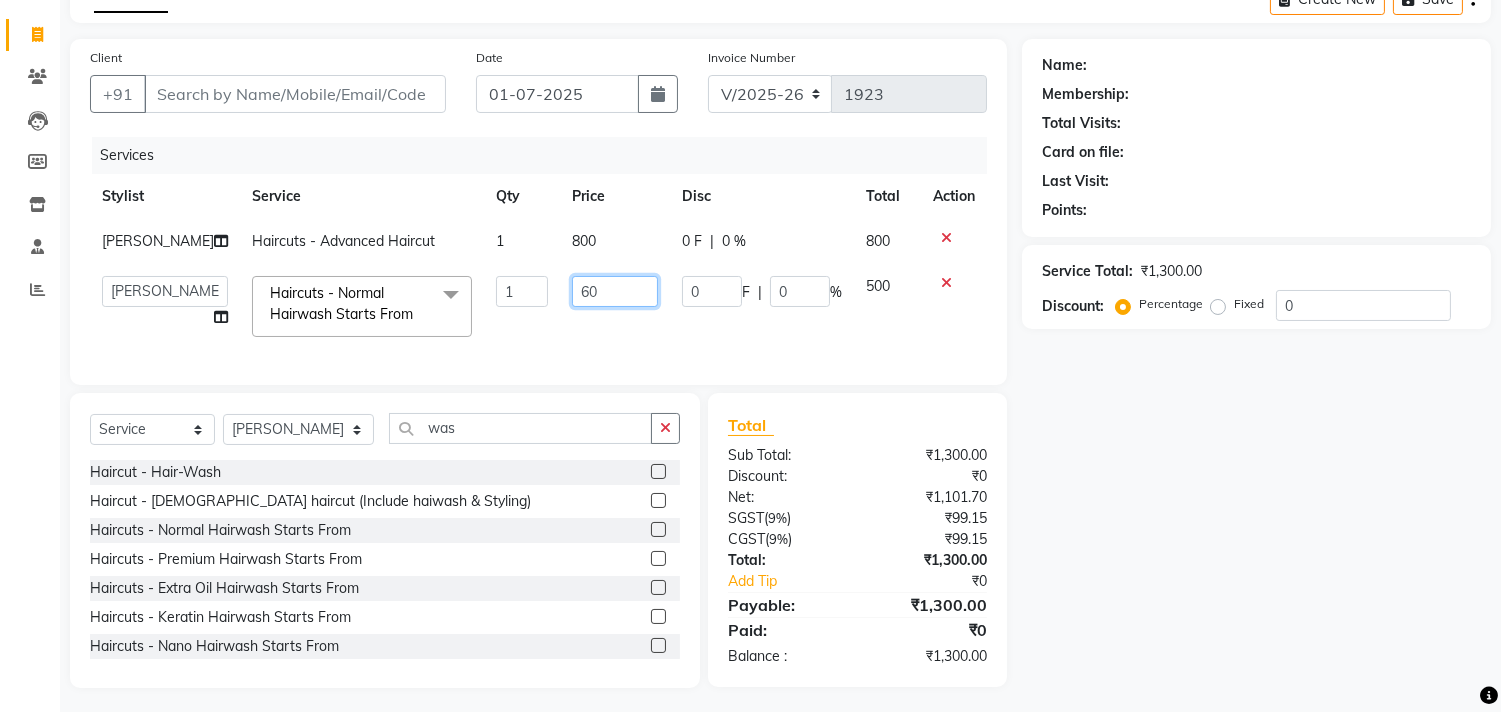 type on "600" 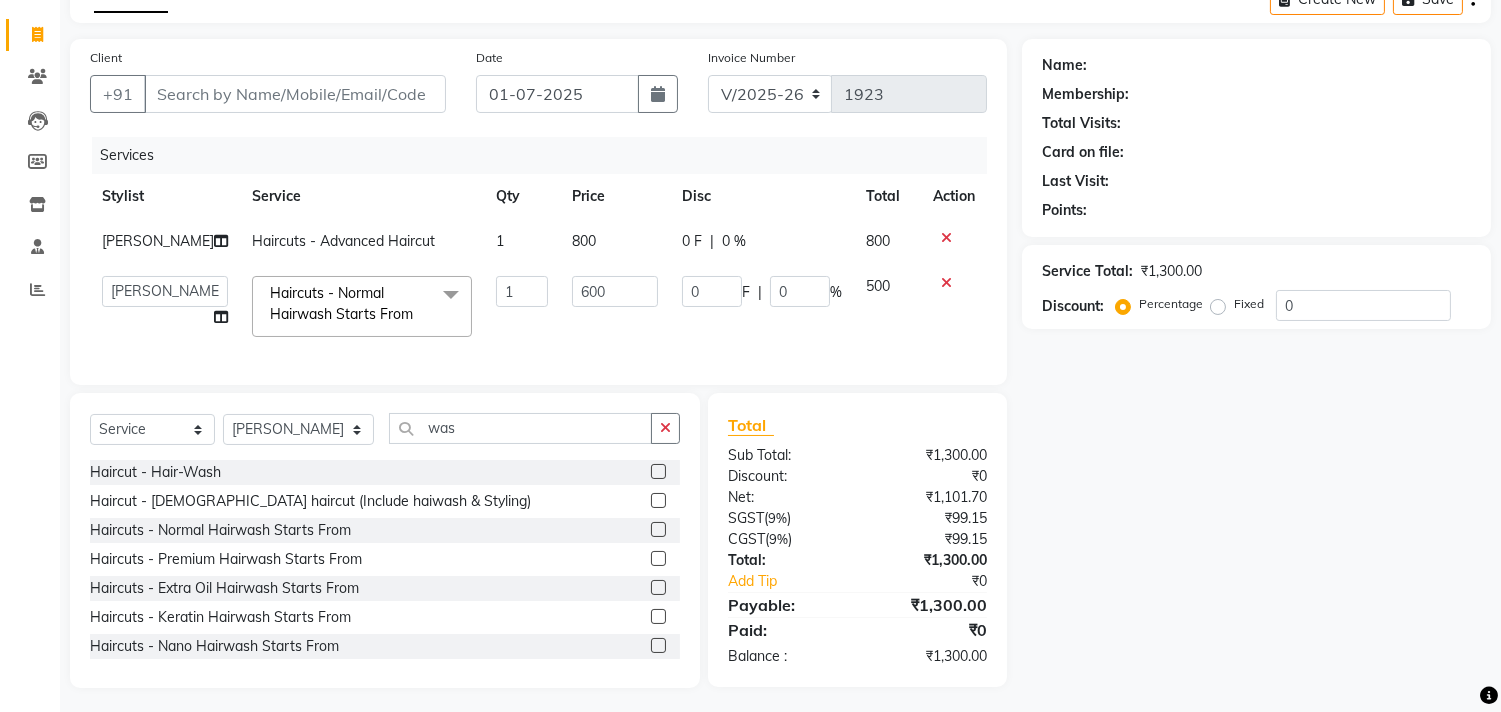 click on "800" 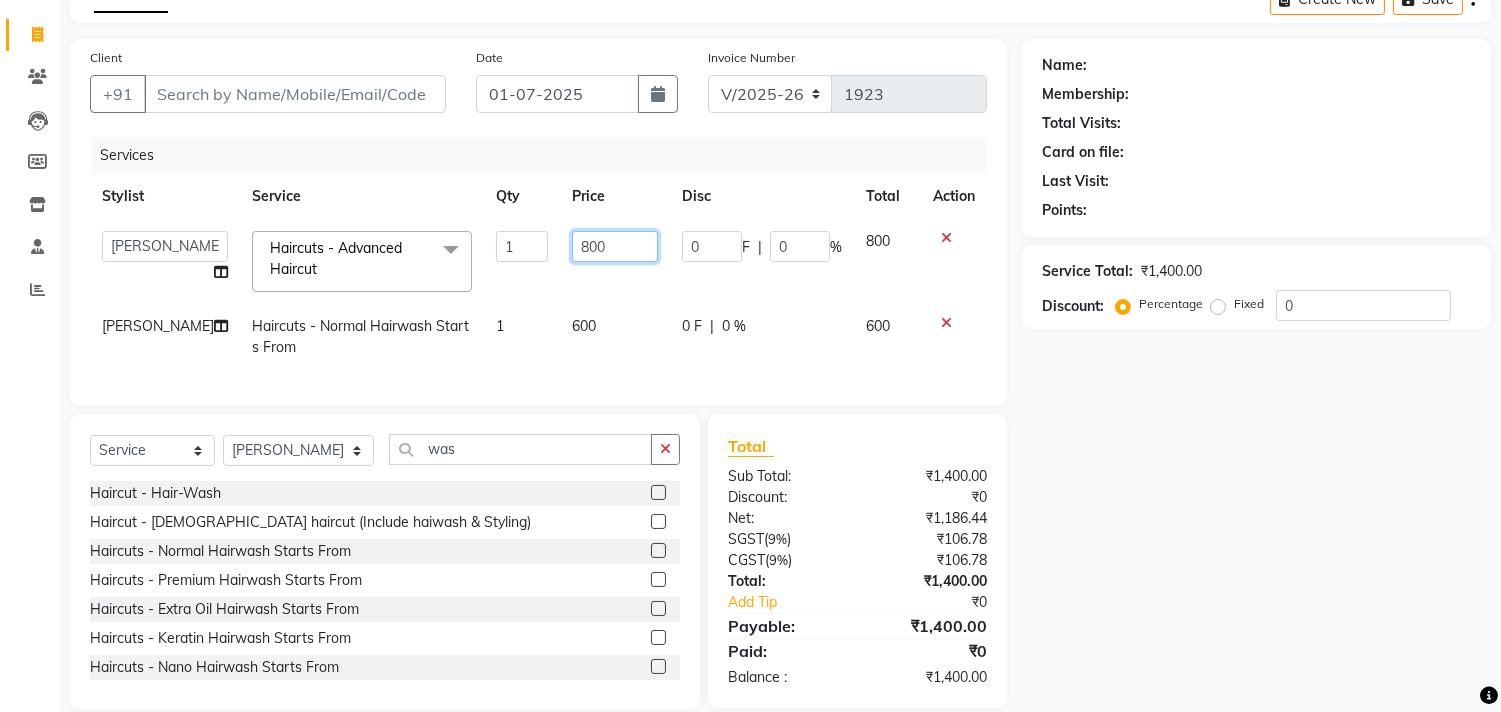 click on "800" 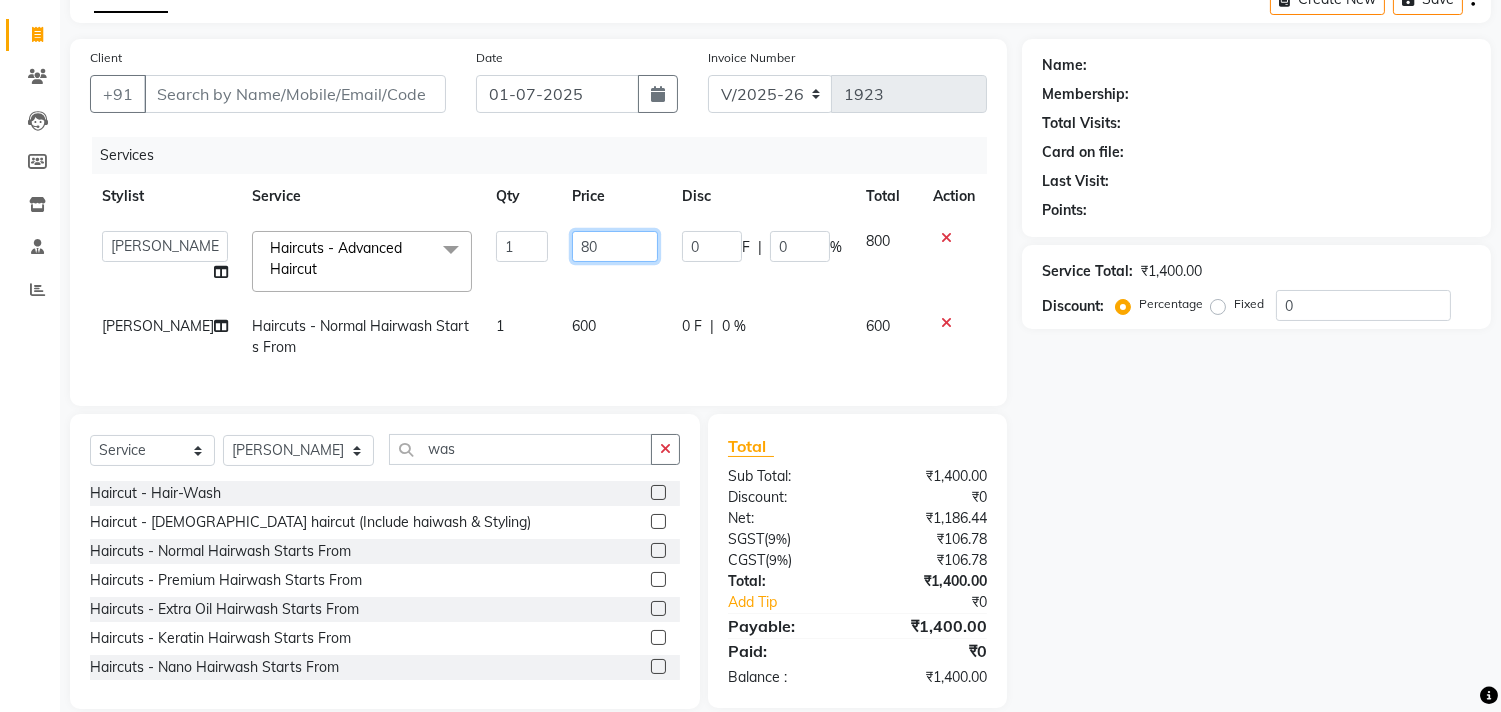 type on "8" 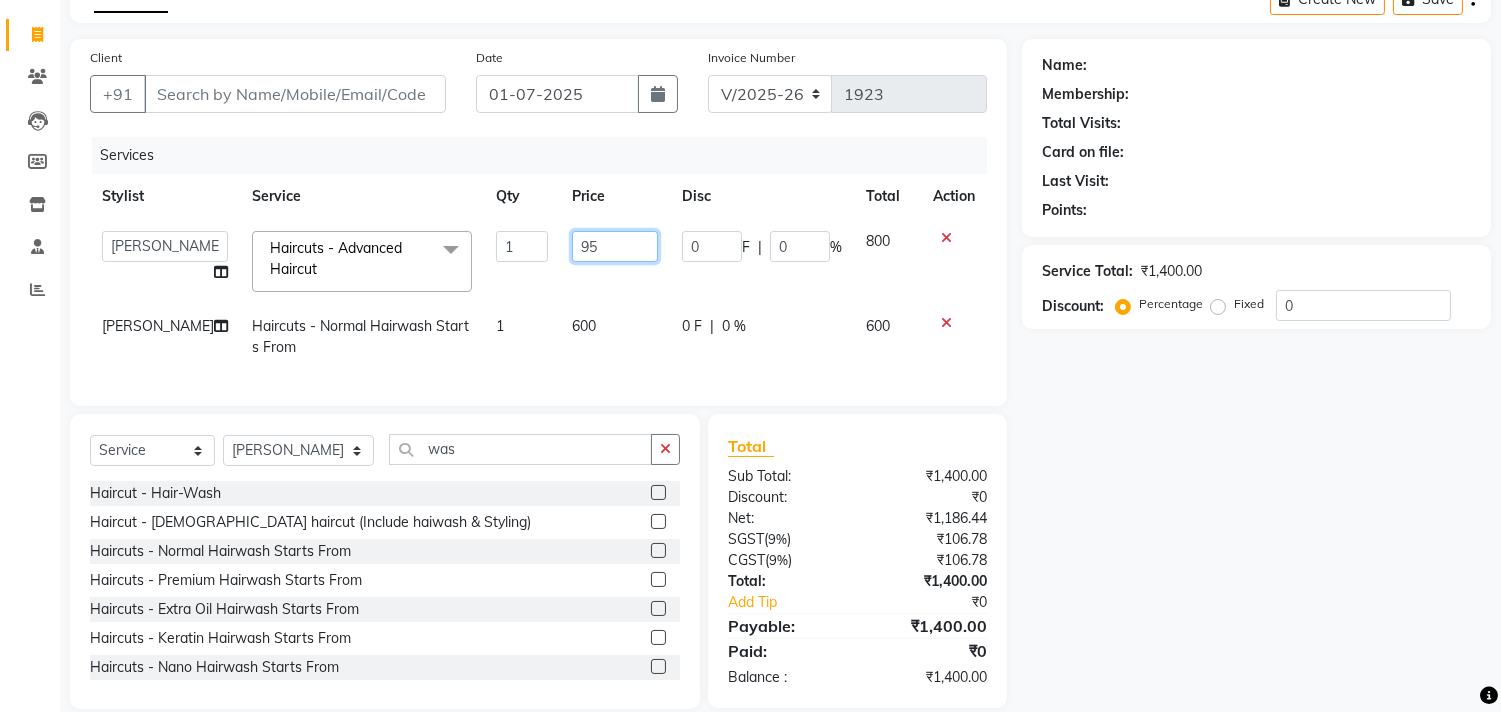 type on "950" 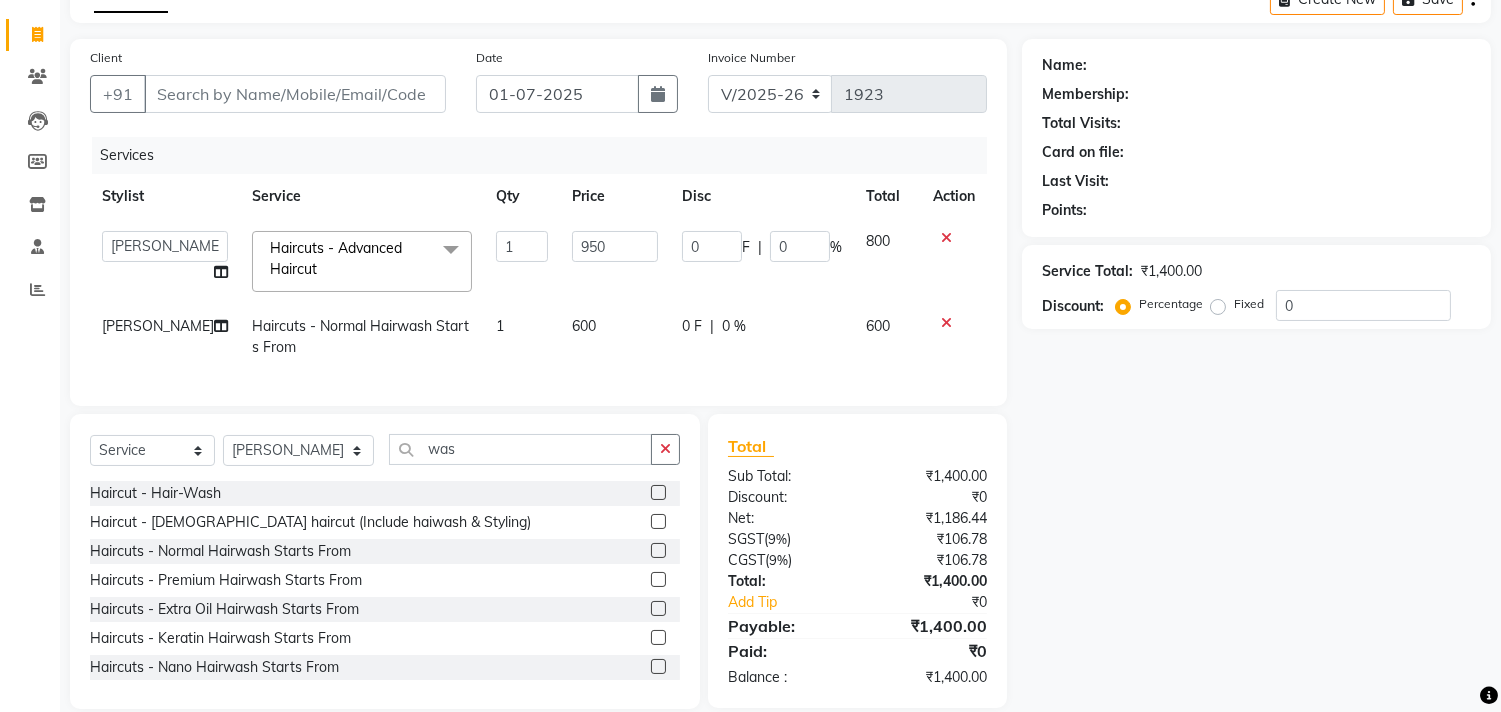 click on "Name: Membership: Total Visits: Card on file: Last Visit:  Points:  Service Total:  ₹1,400.00  Discount:  Percentage   Fixed  0" 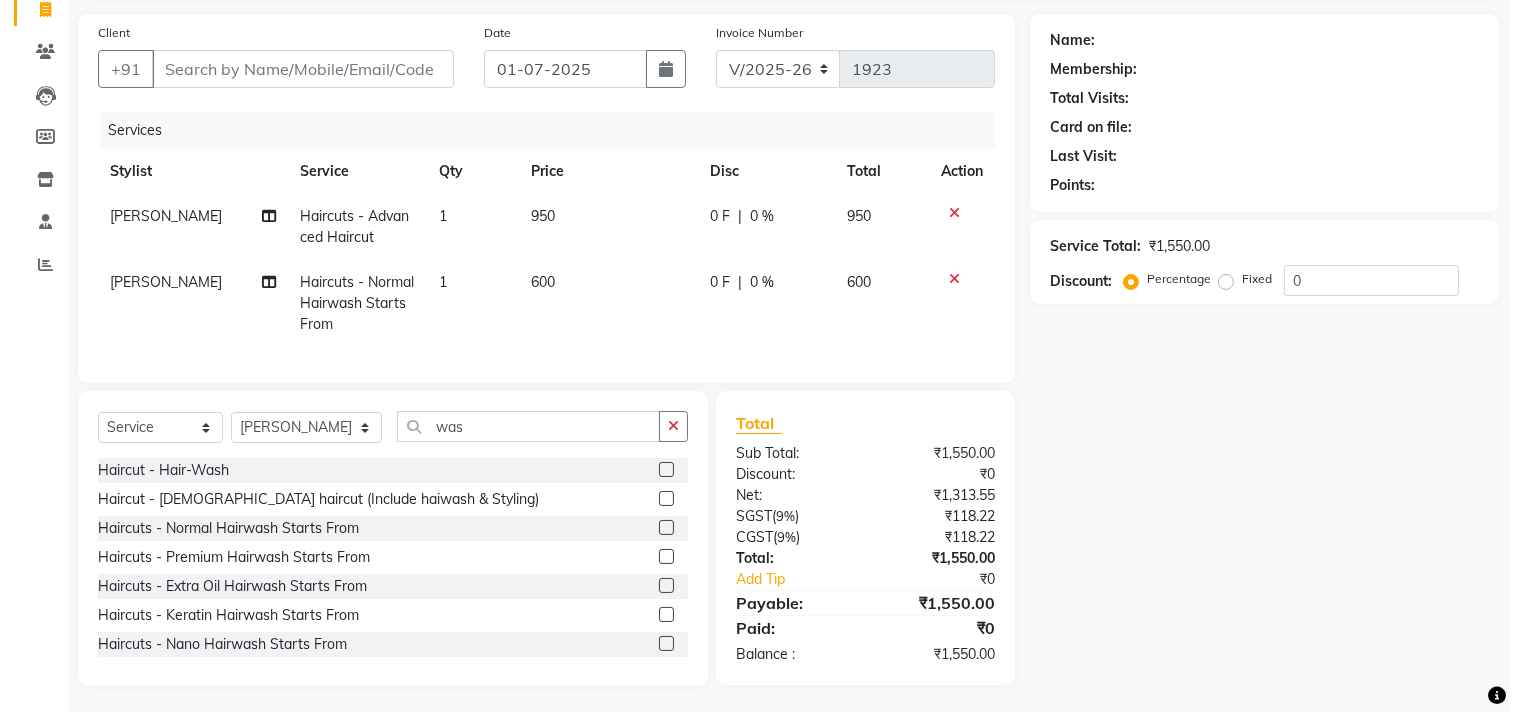 scroll, scrollTop: 156, scrollLeft: 0, axis: vertical 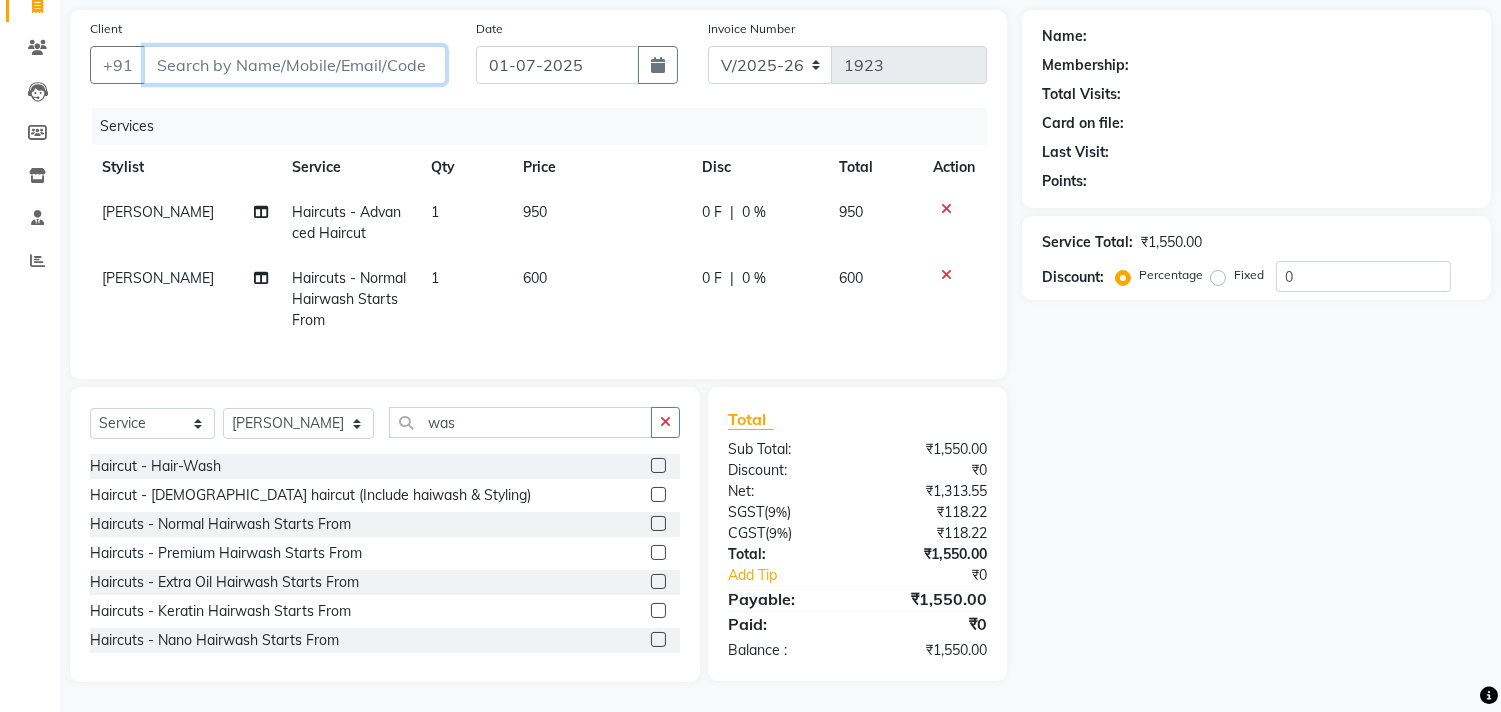 click on "Client" at bounding box center [295, 65] 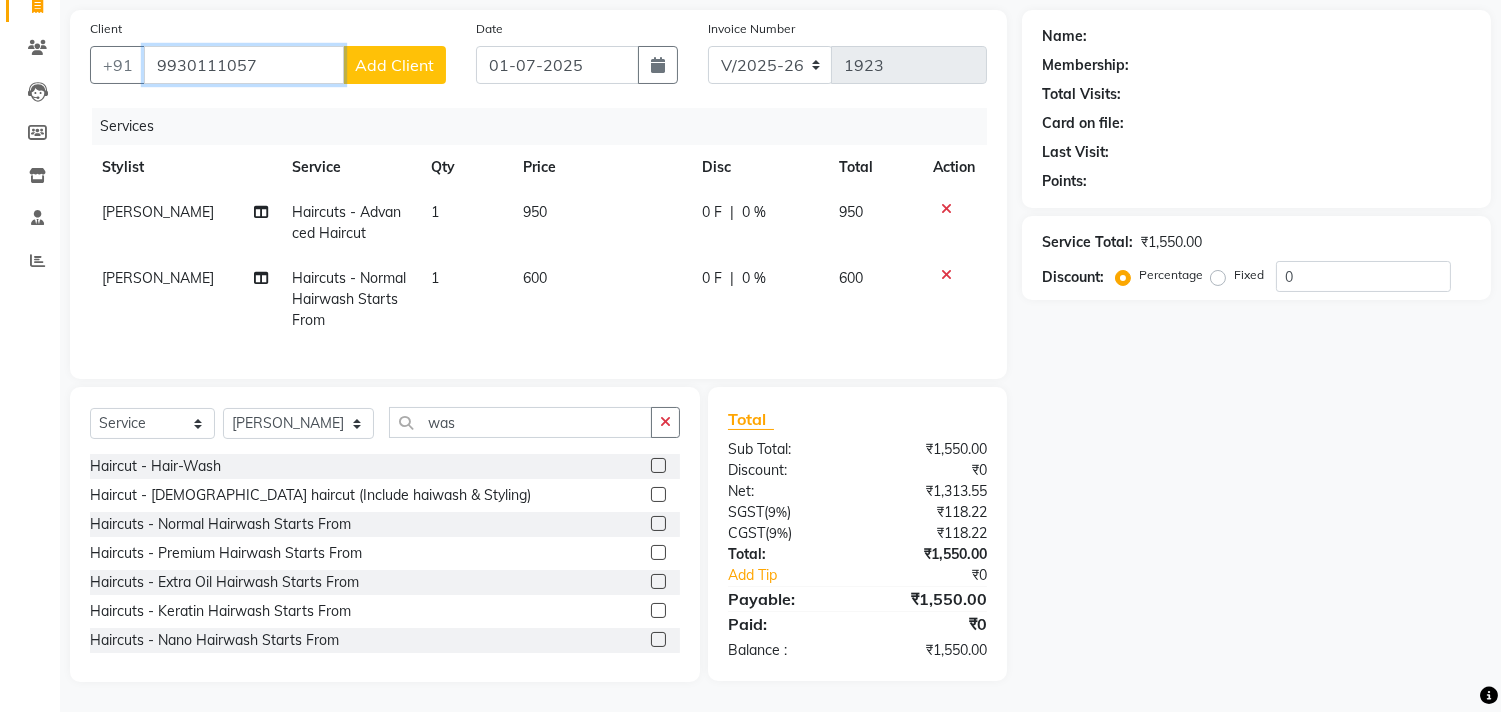 type on "9930111057" 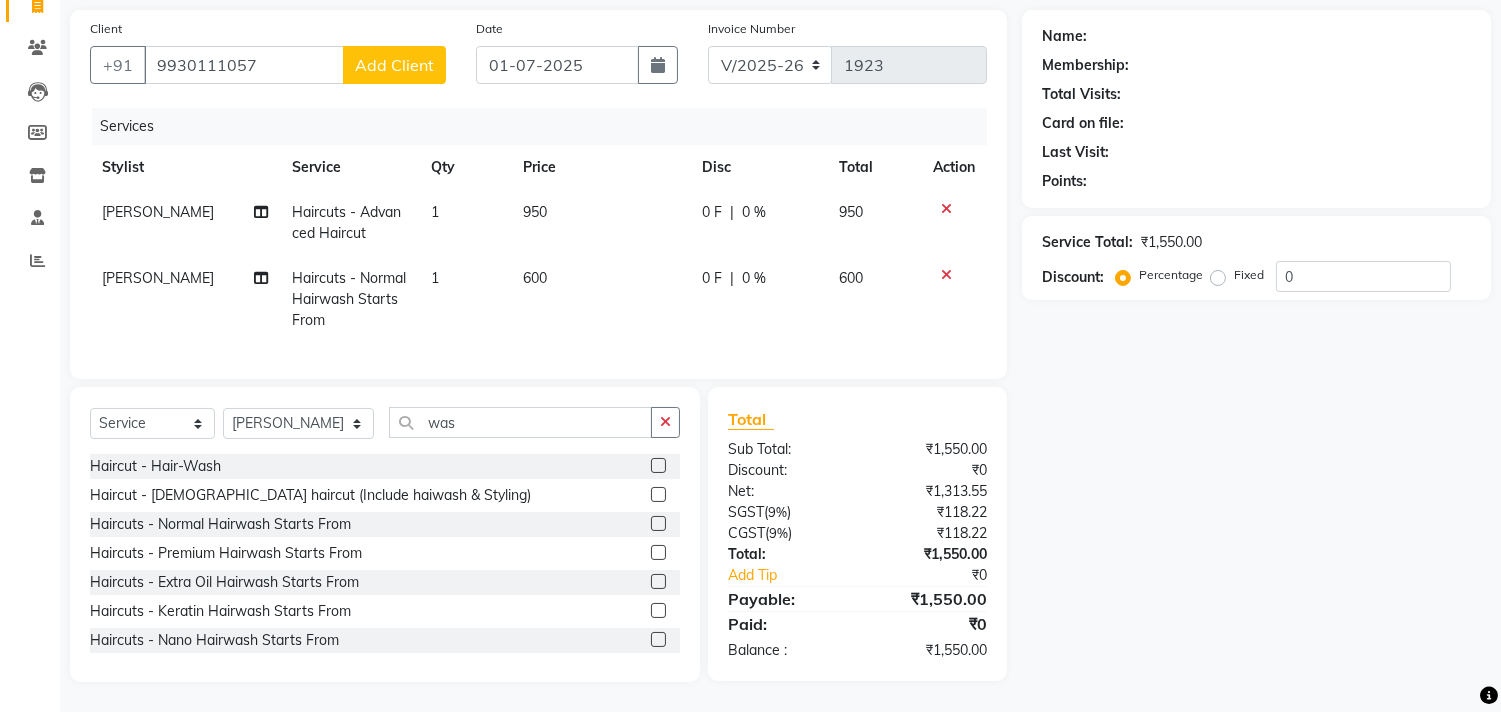 click on "Add Client" 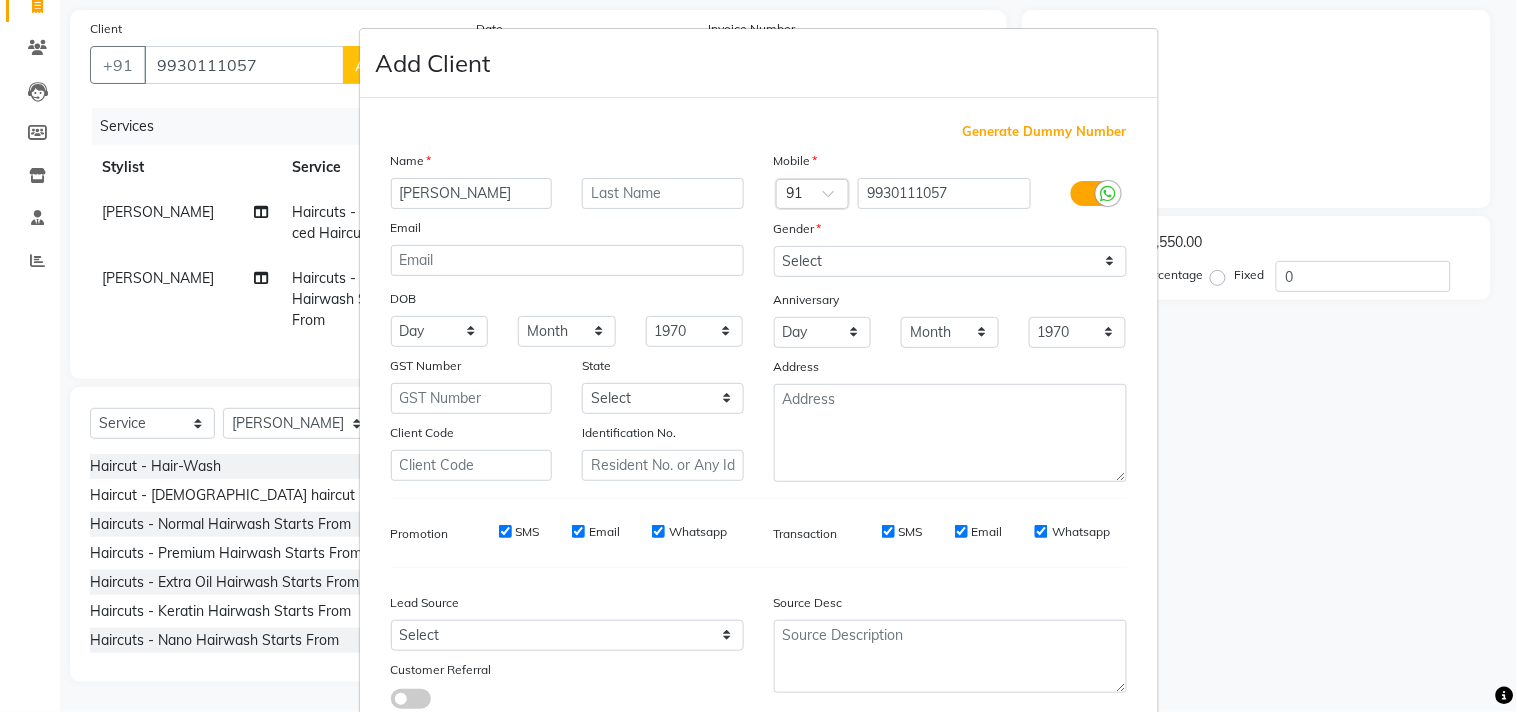 type on "[PERSON_NAME]" 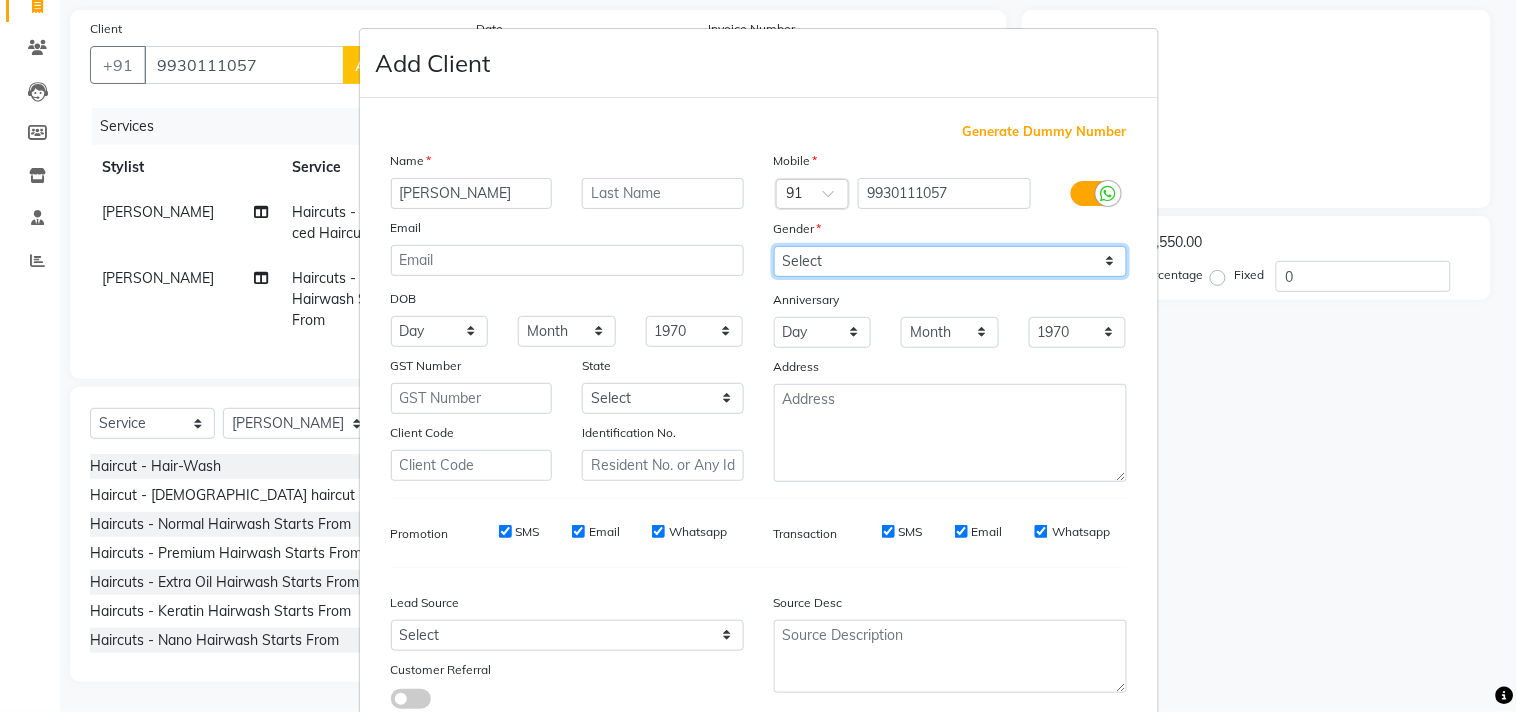 click on "Select Male Female Other Prefer Not To Say" at bounding box center [950, 261] 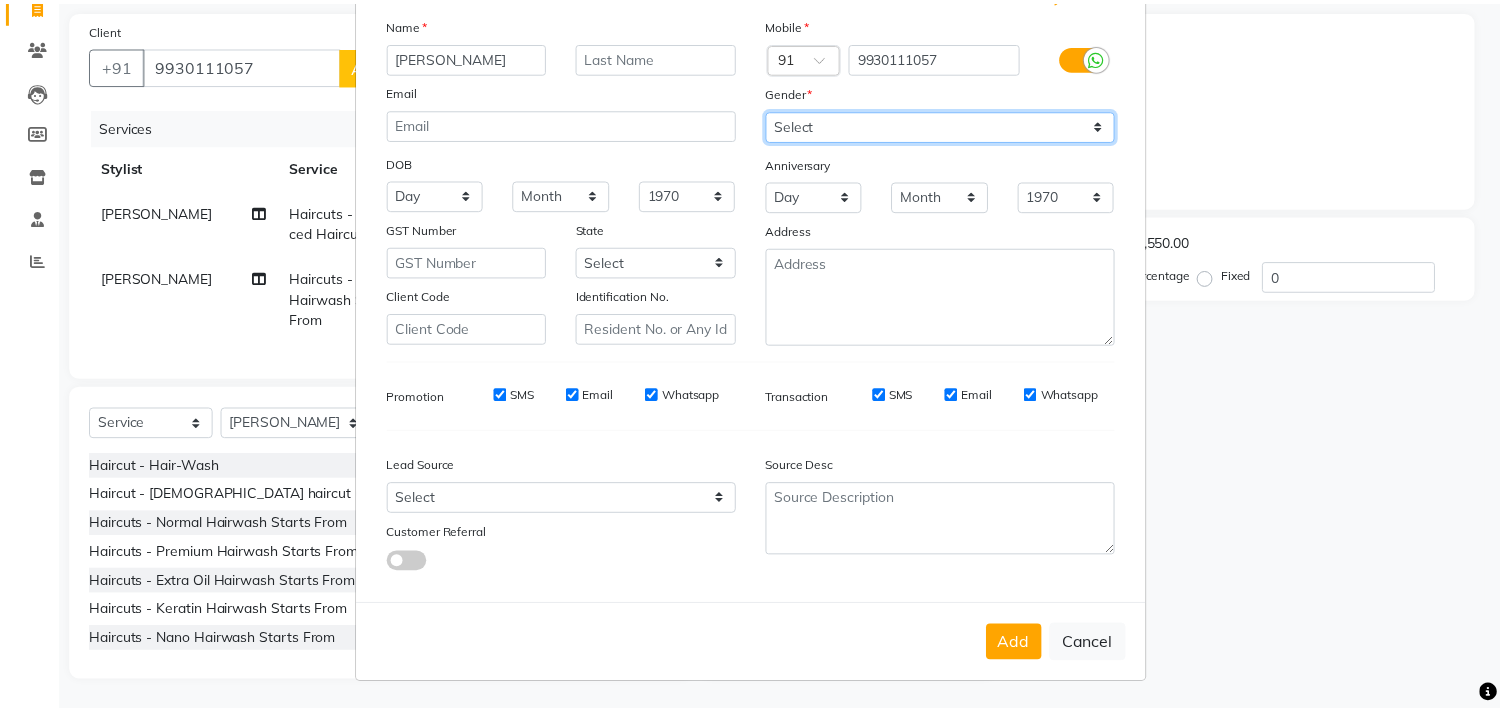 scroll, scrollTop: 138, scrollLeft: 0, axis: vertical 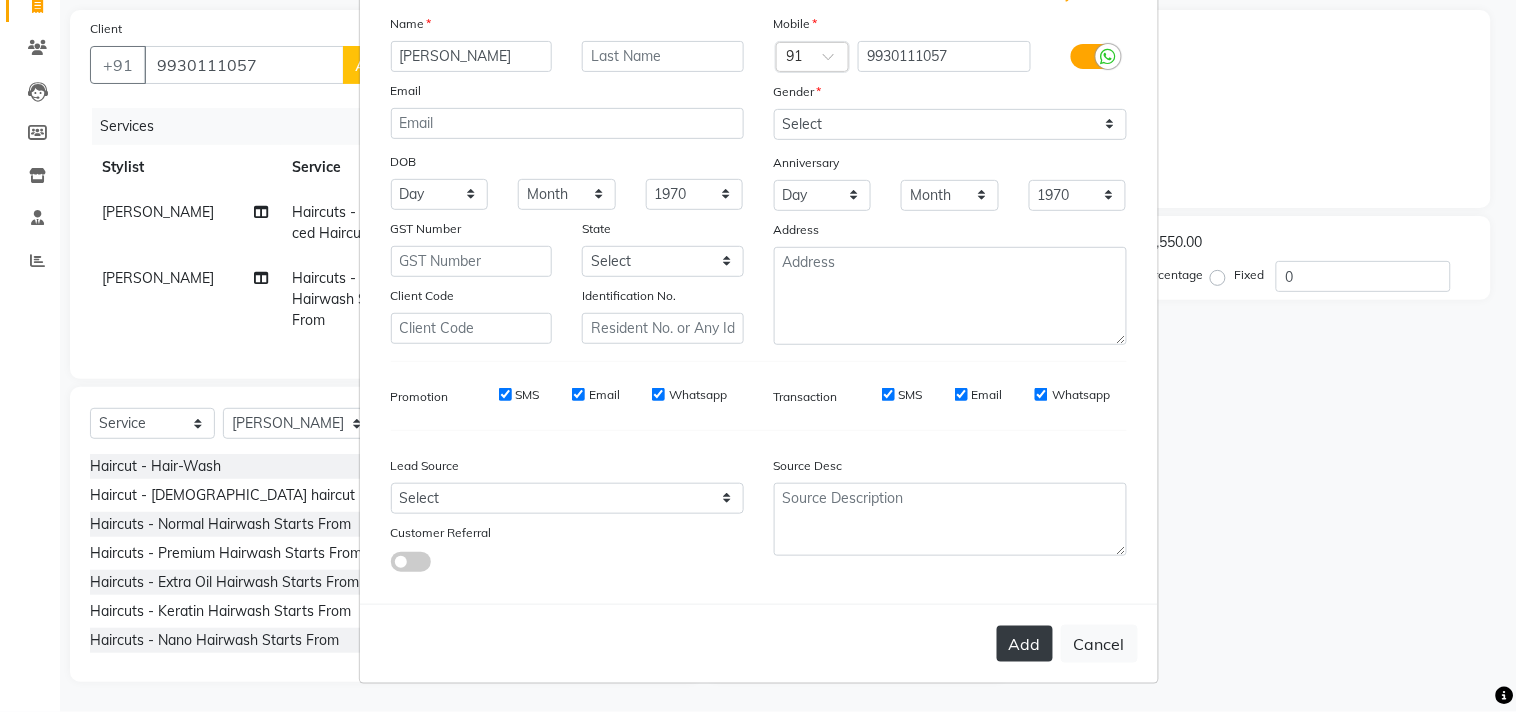 click on "Add" at bounding box center (1025, 644) 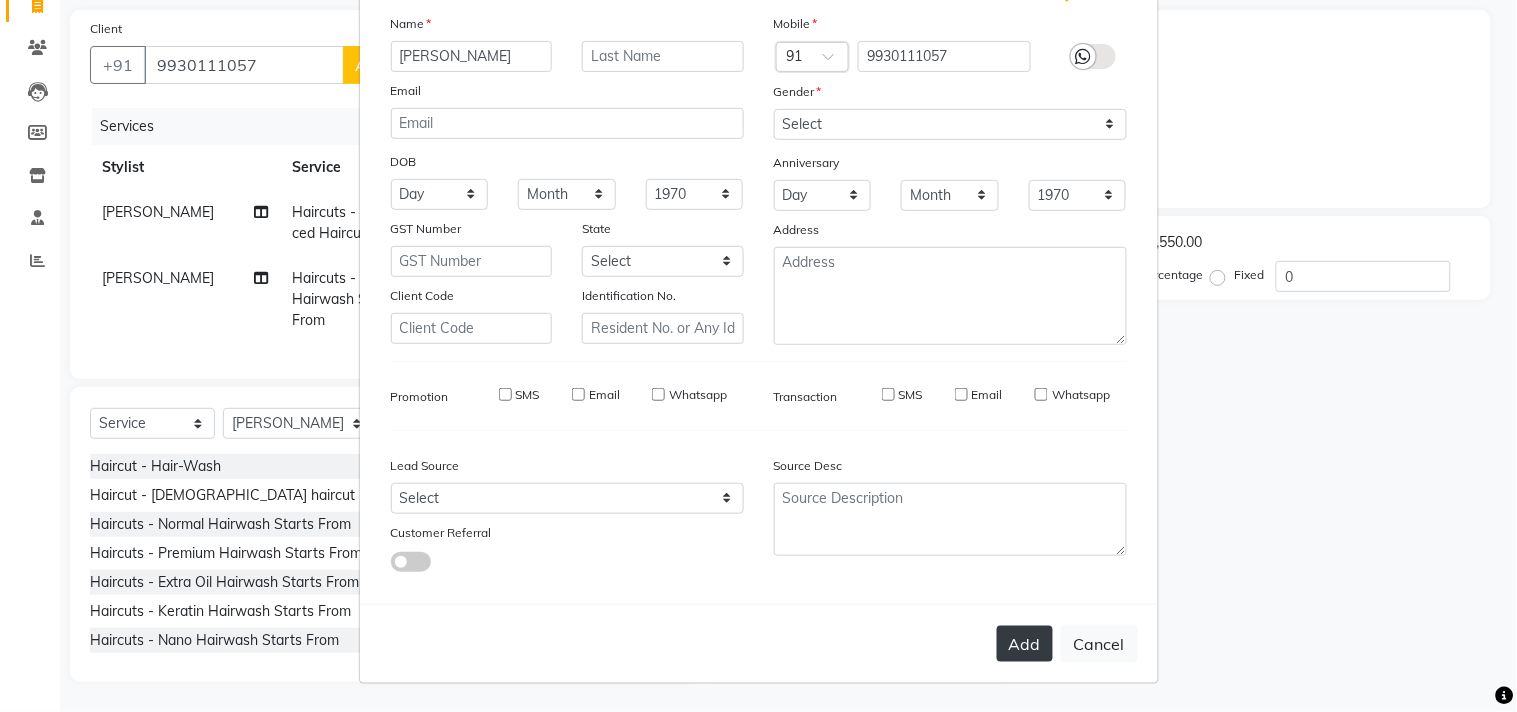 type 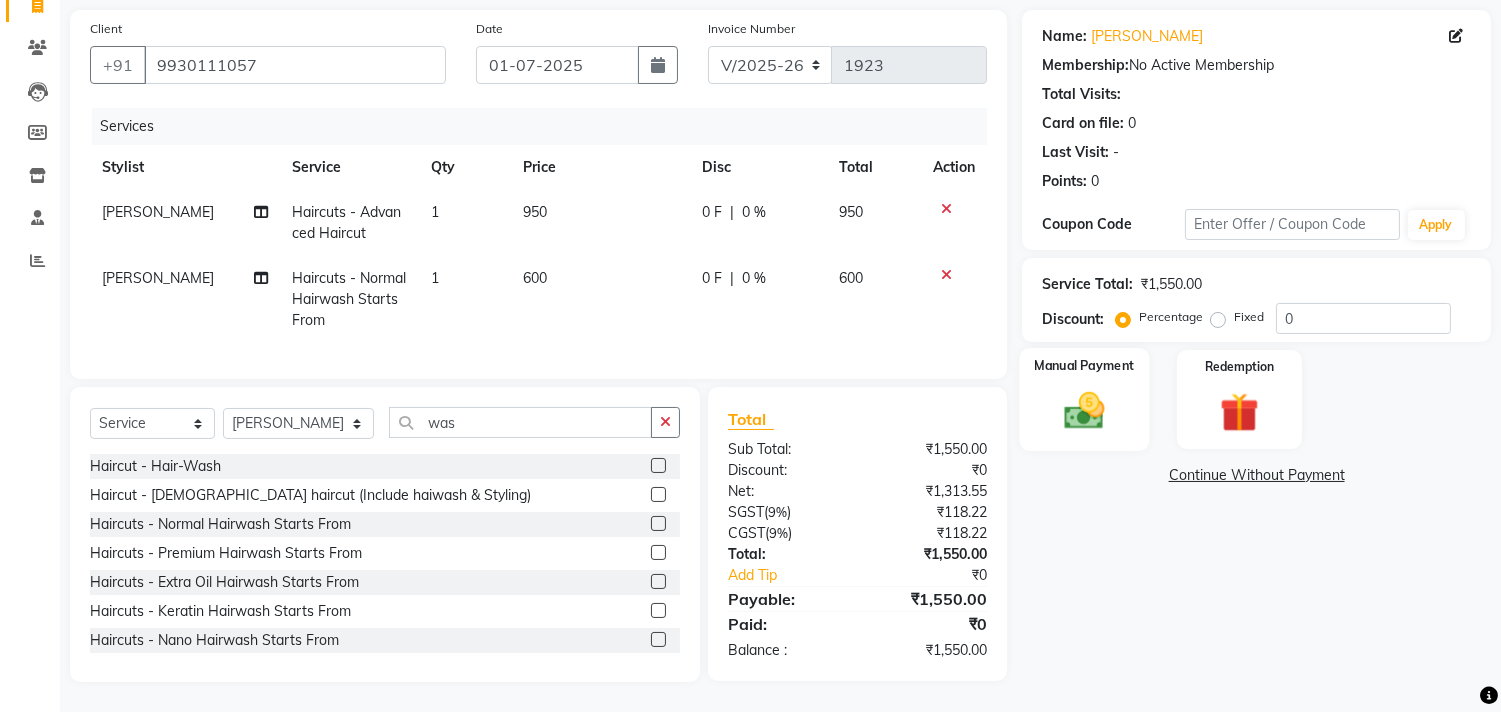 click 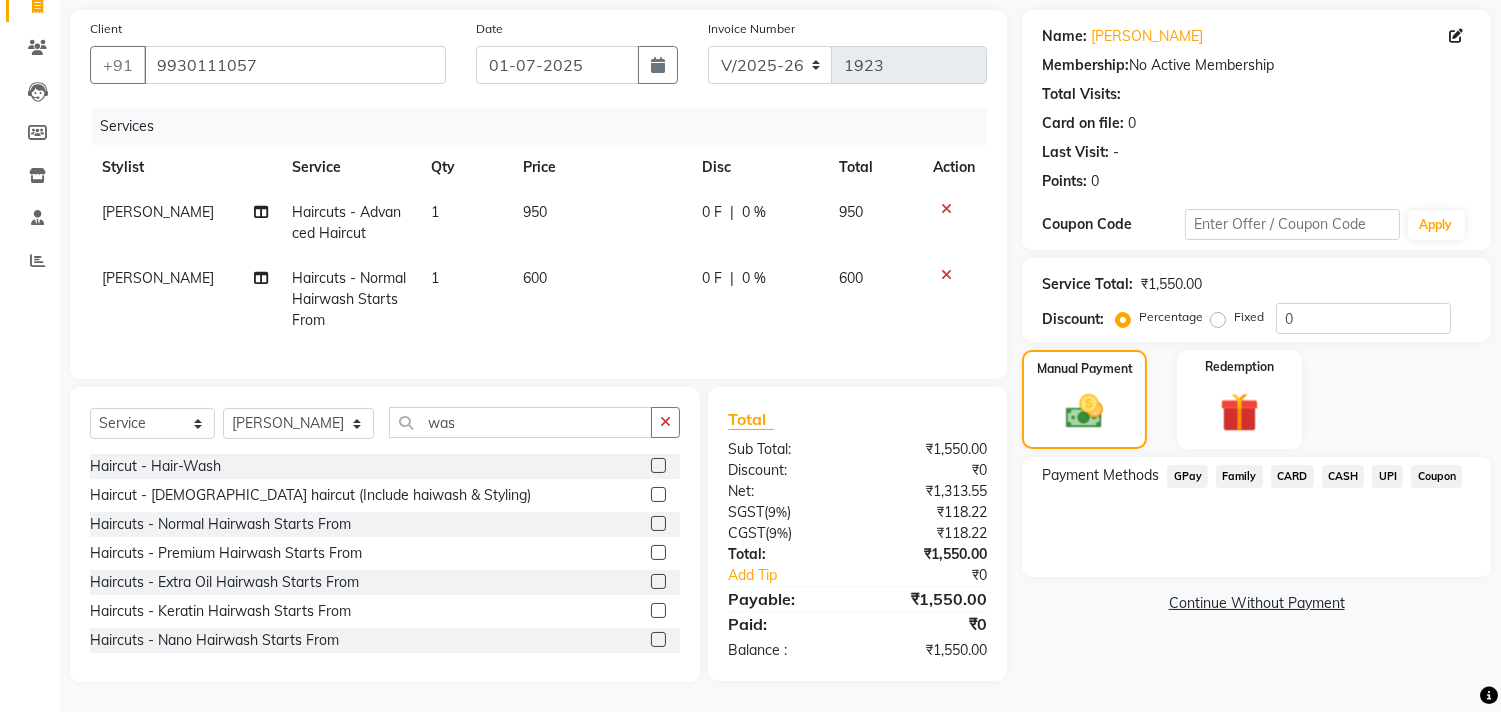 click on "UPI" 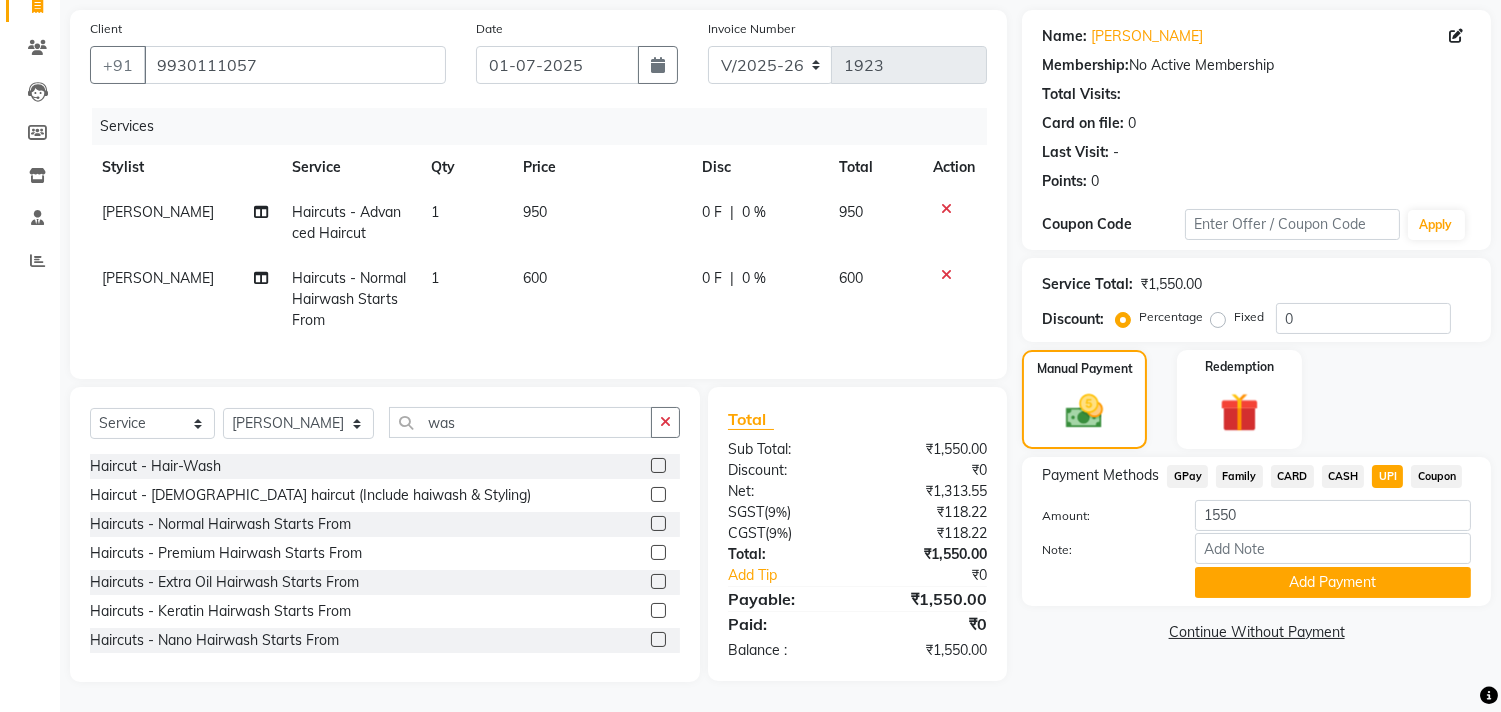 click on "Note:" 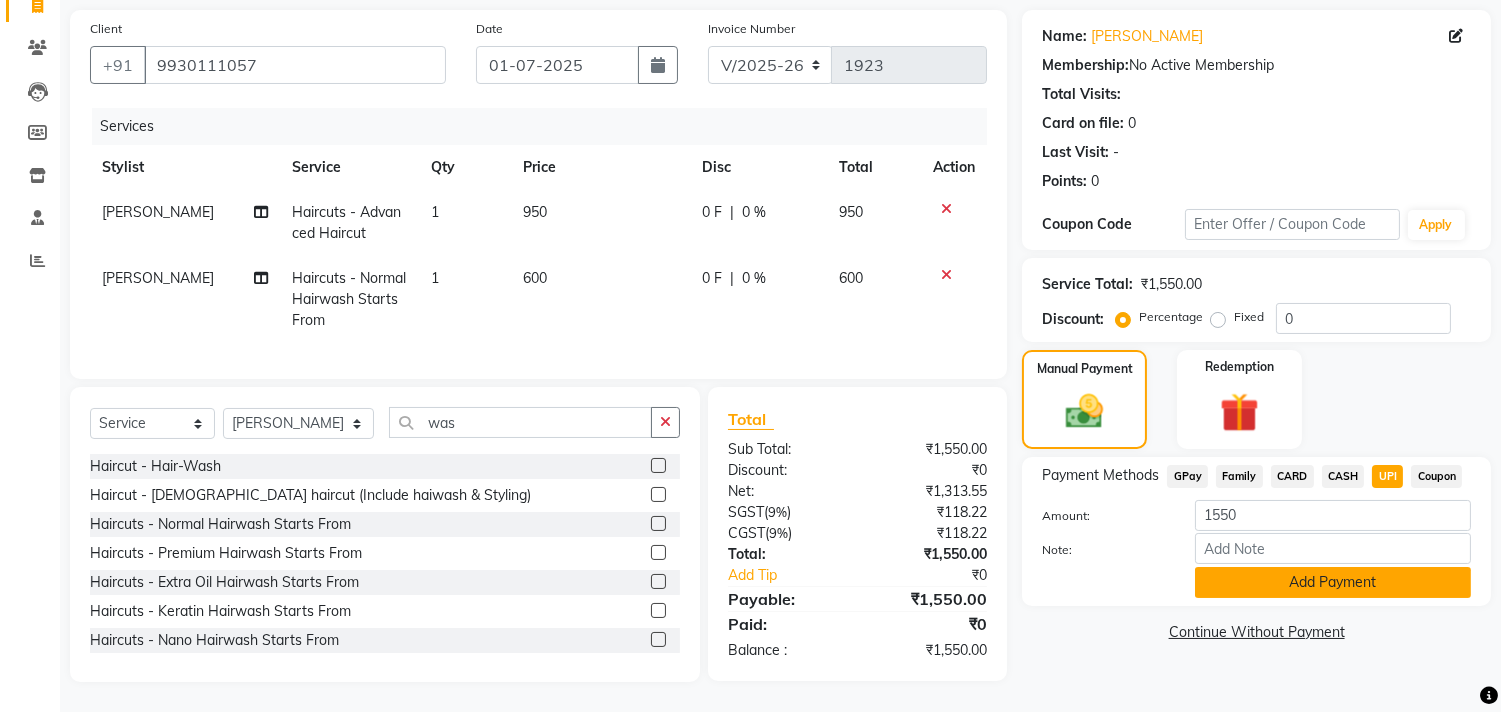 click on "Add Payment" 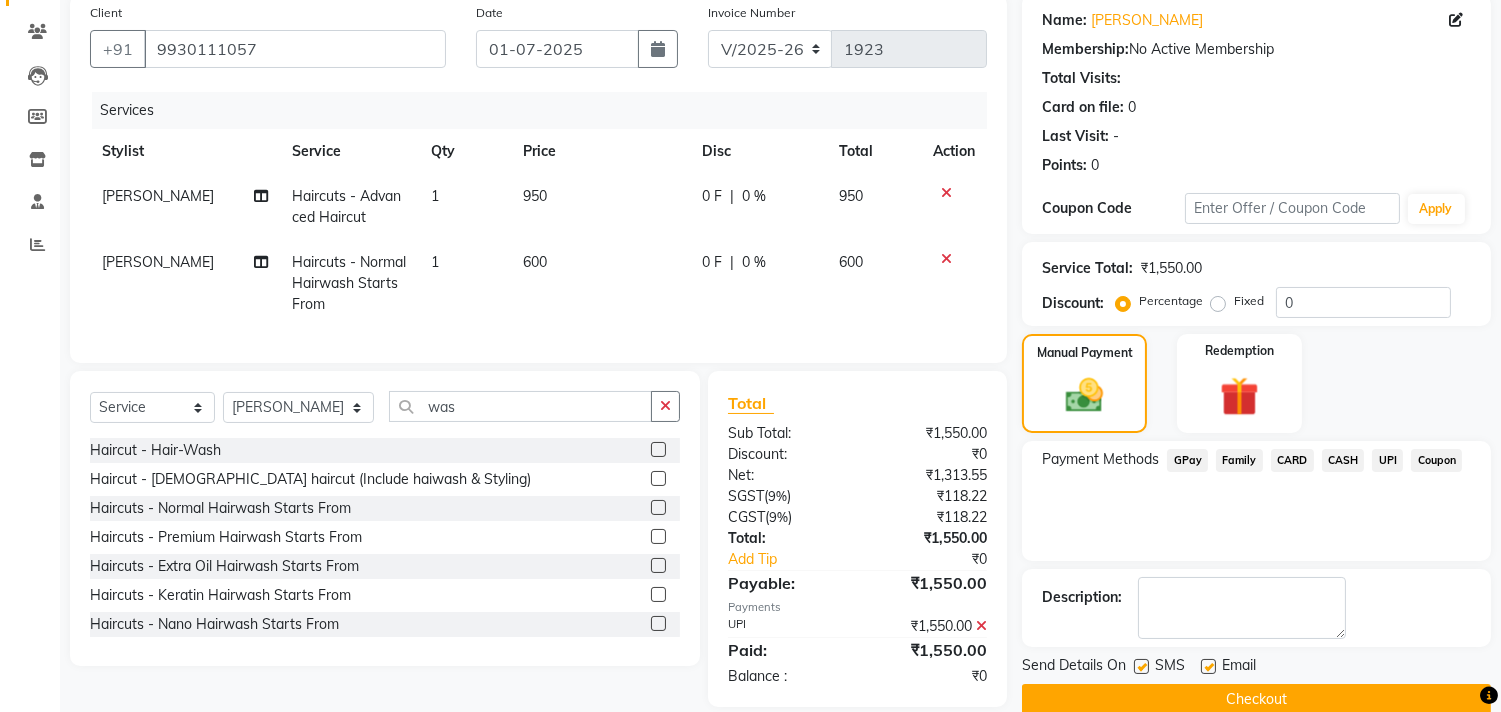 click on "Checkout" 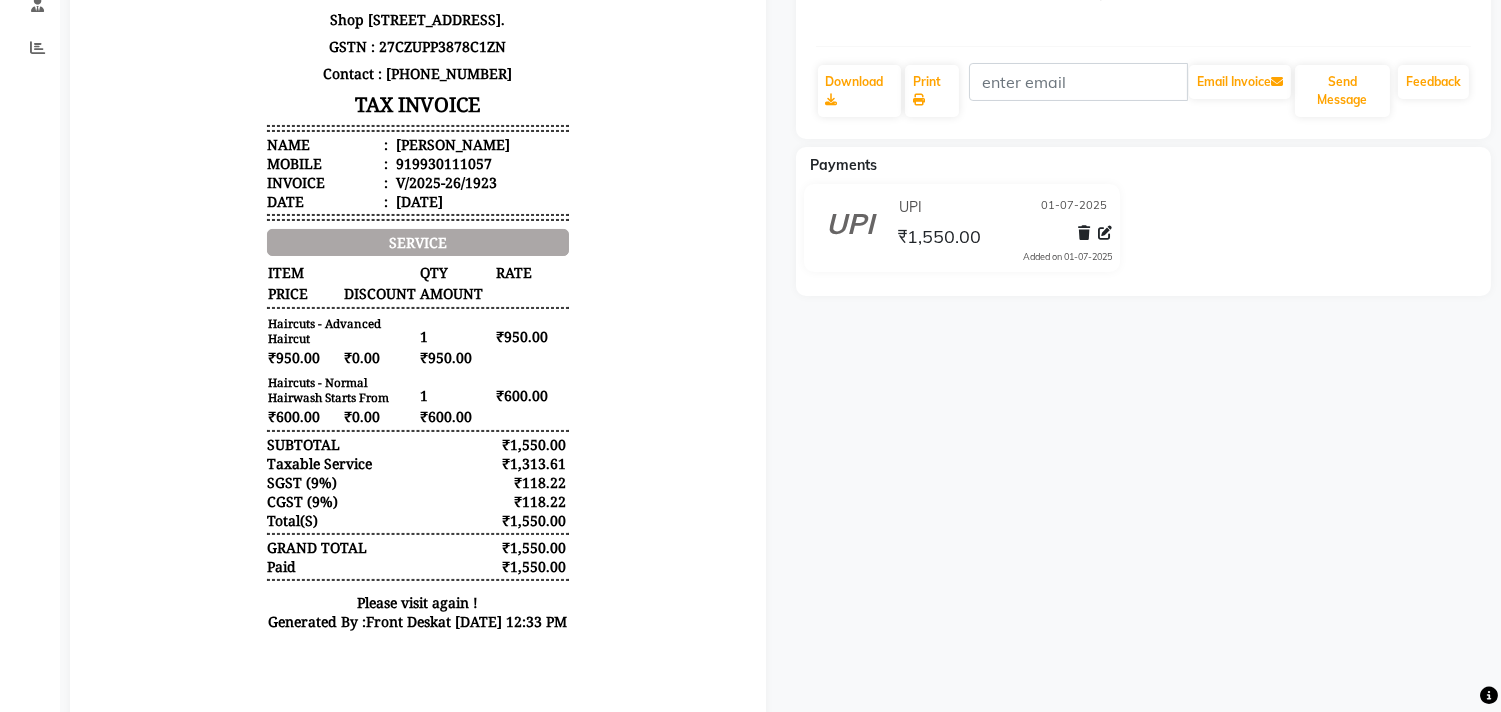 scroll, scrollTop: 355, scrollLeft: 0, axis: vertical 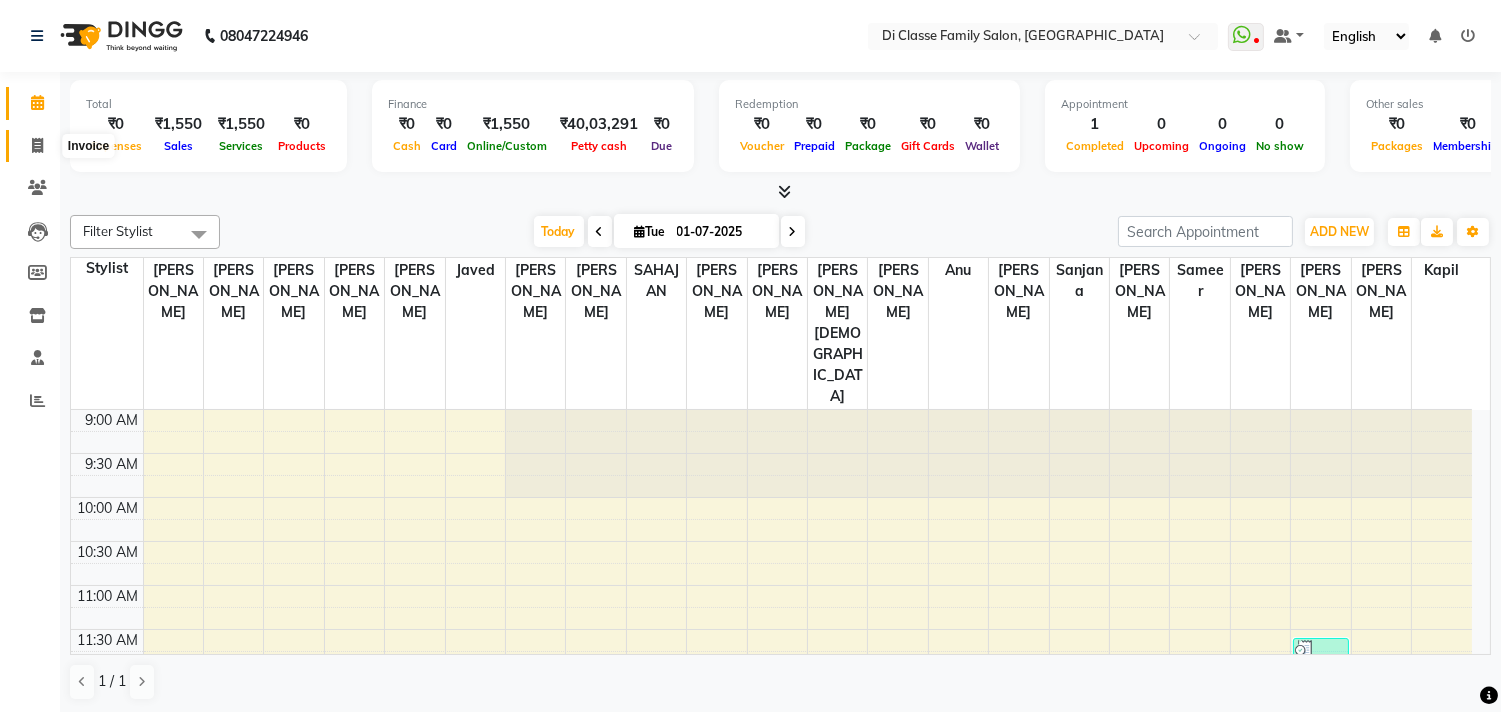 click 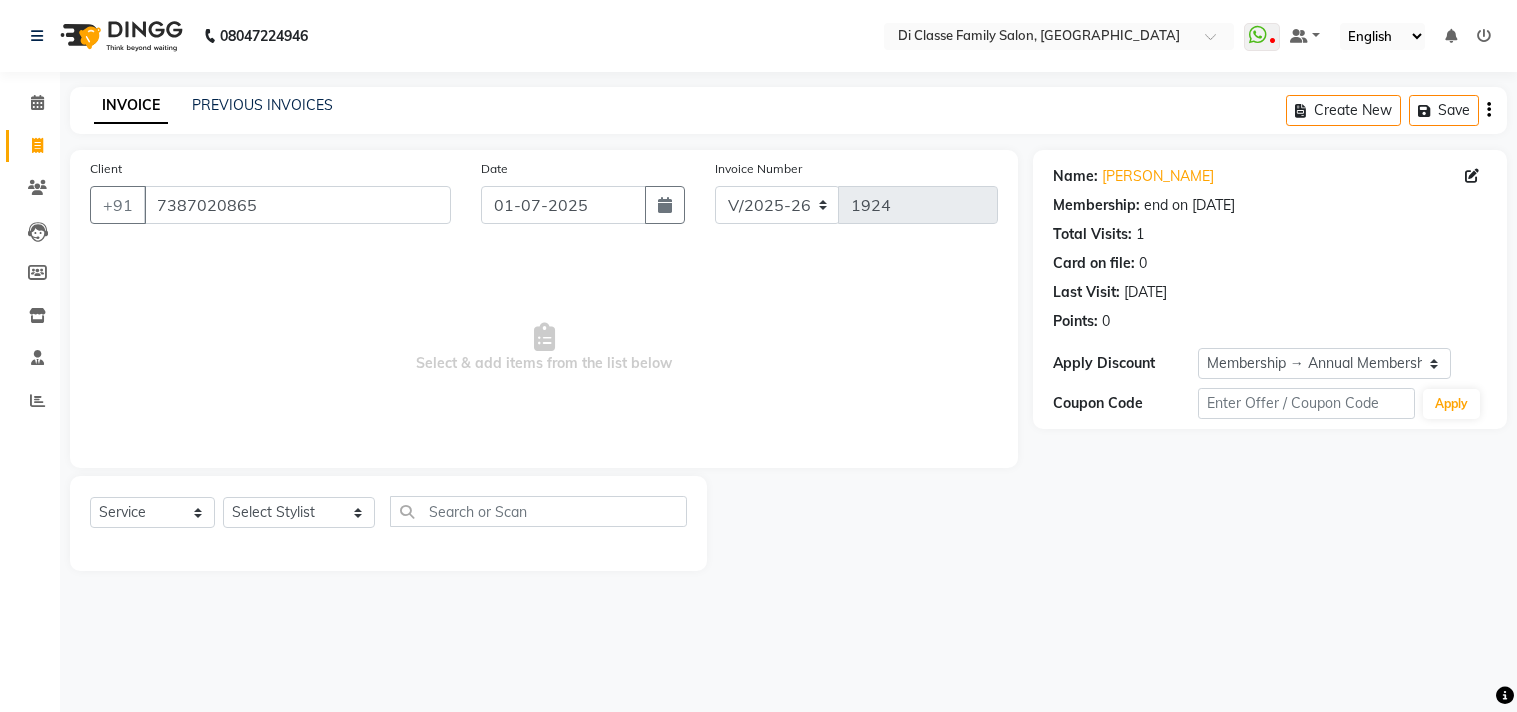 select on "4704" 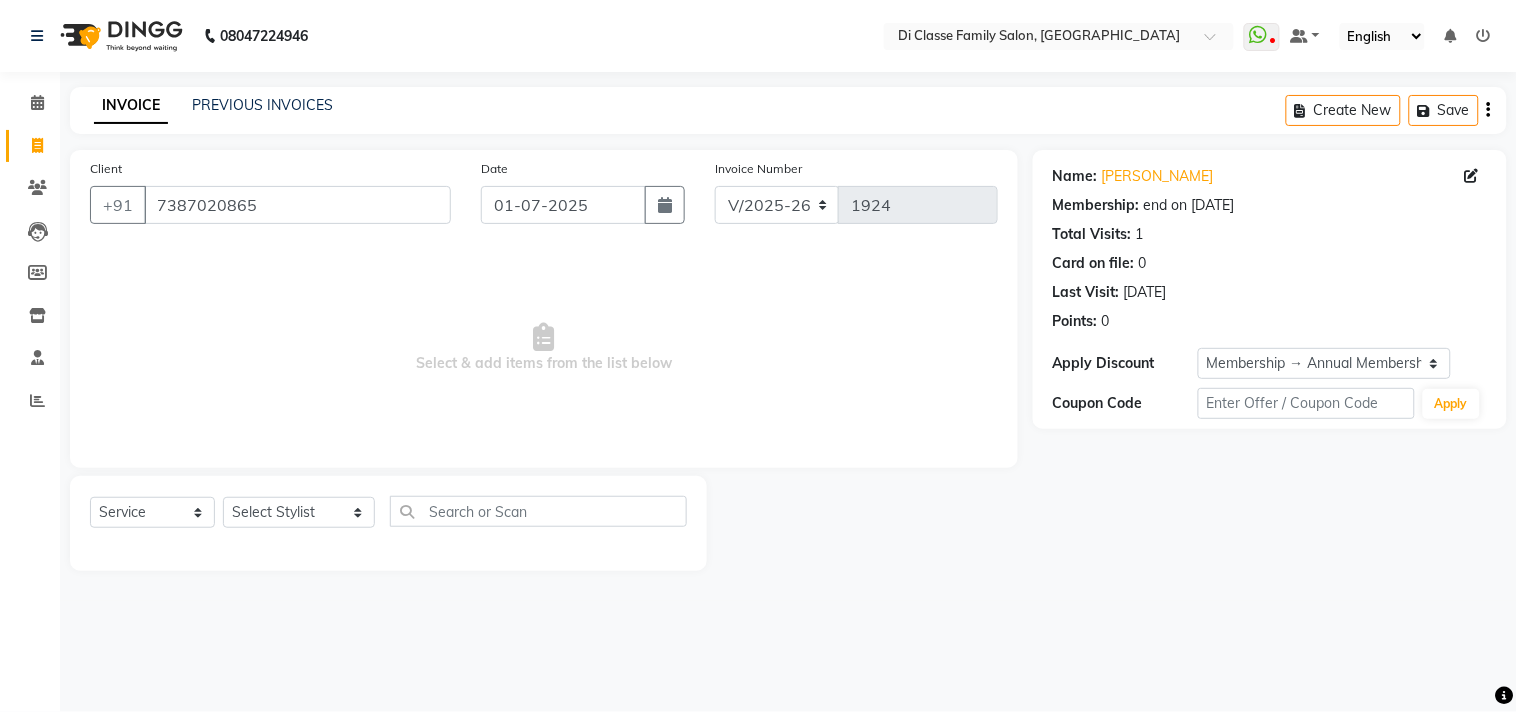 scroll, scrollTop: 0, scrollLeft: 0, axis: both 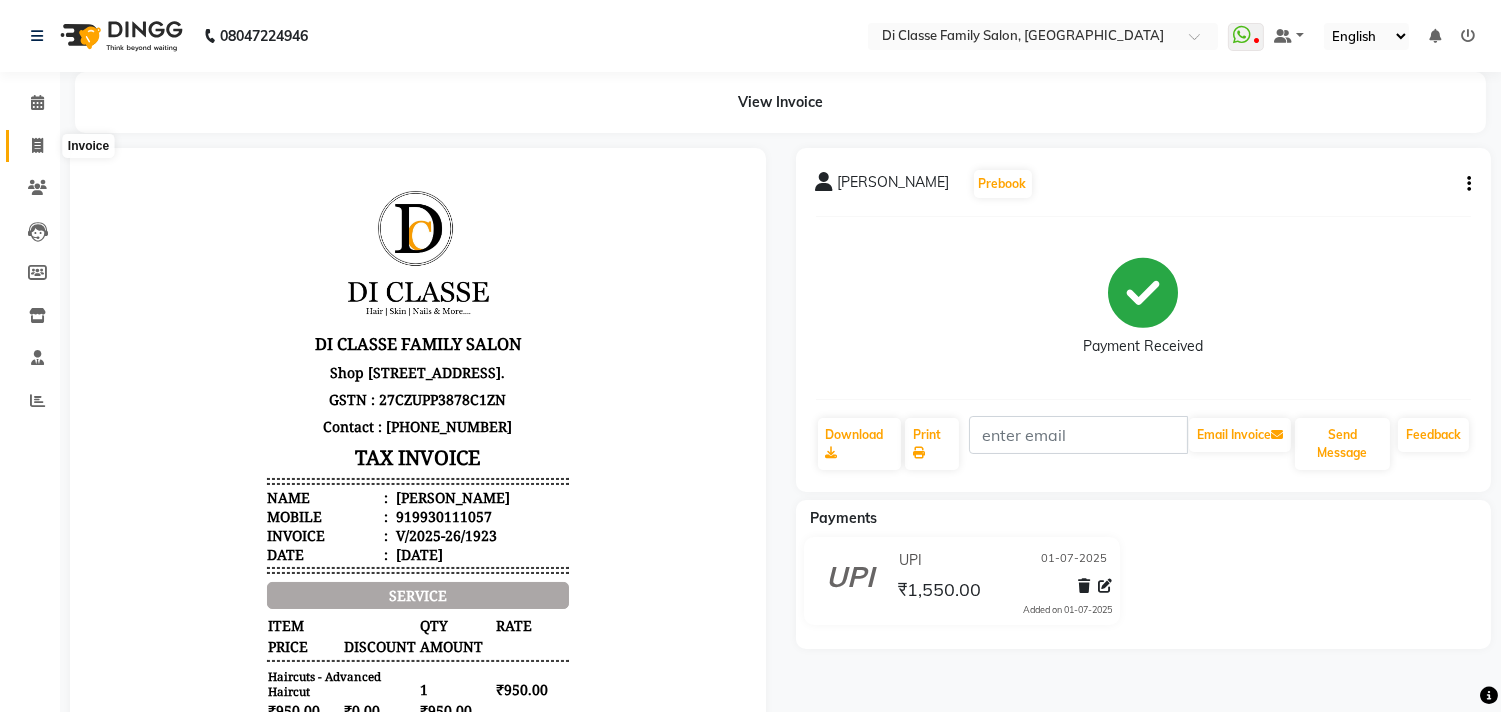 click 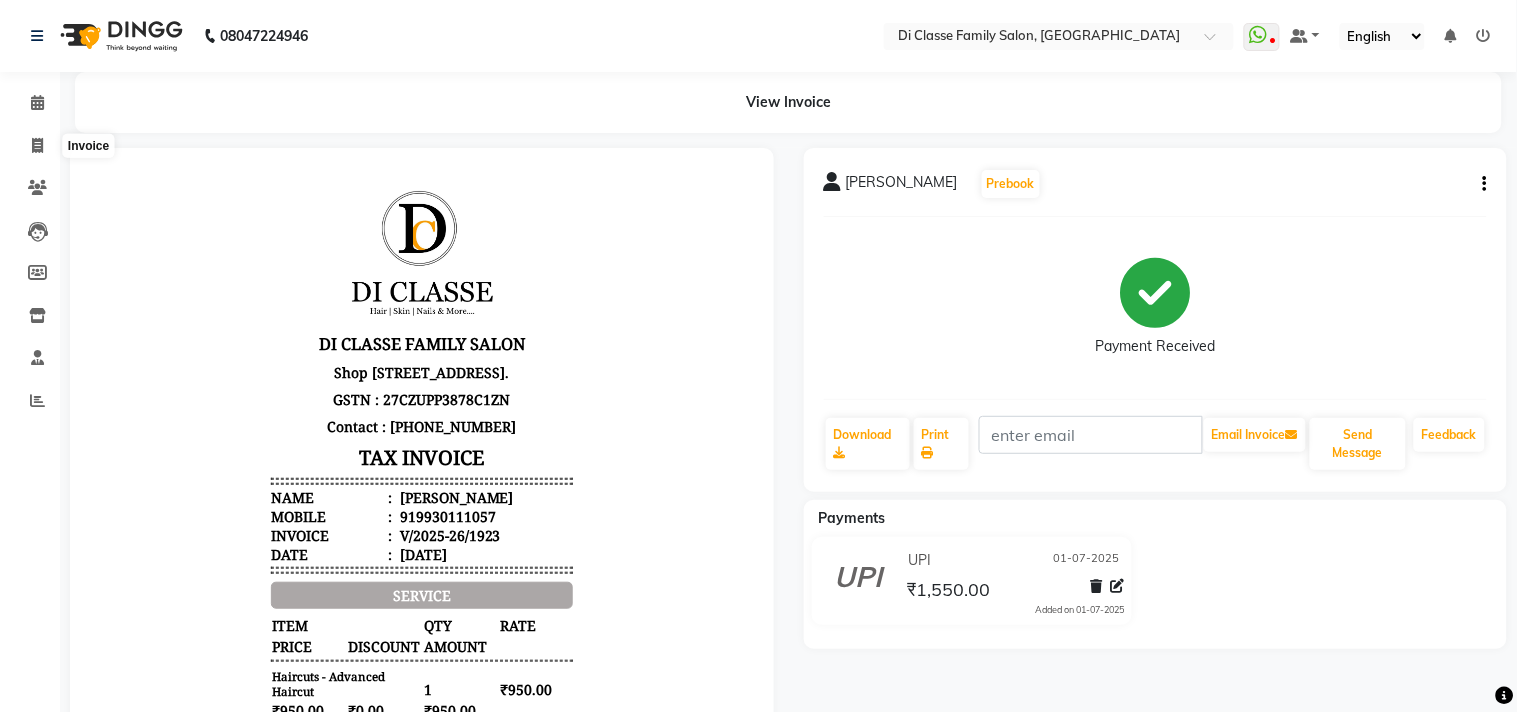 select on "4704" 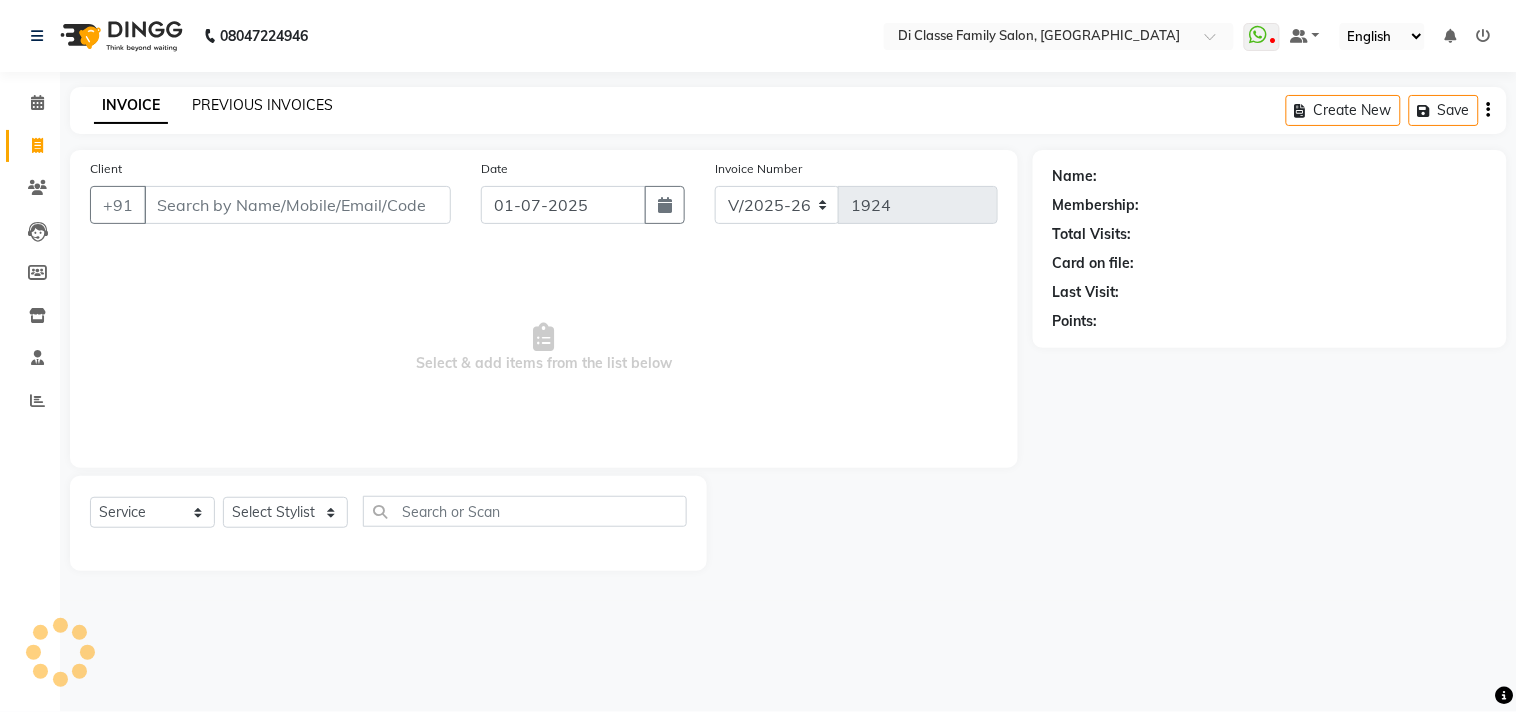 click on "PREVIOUS INVOICES" 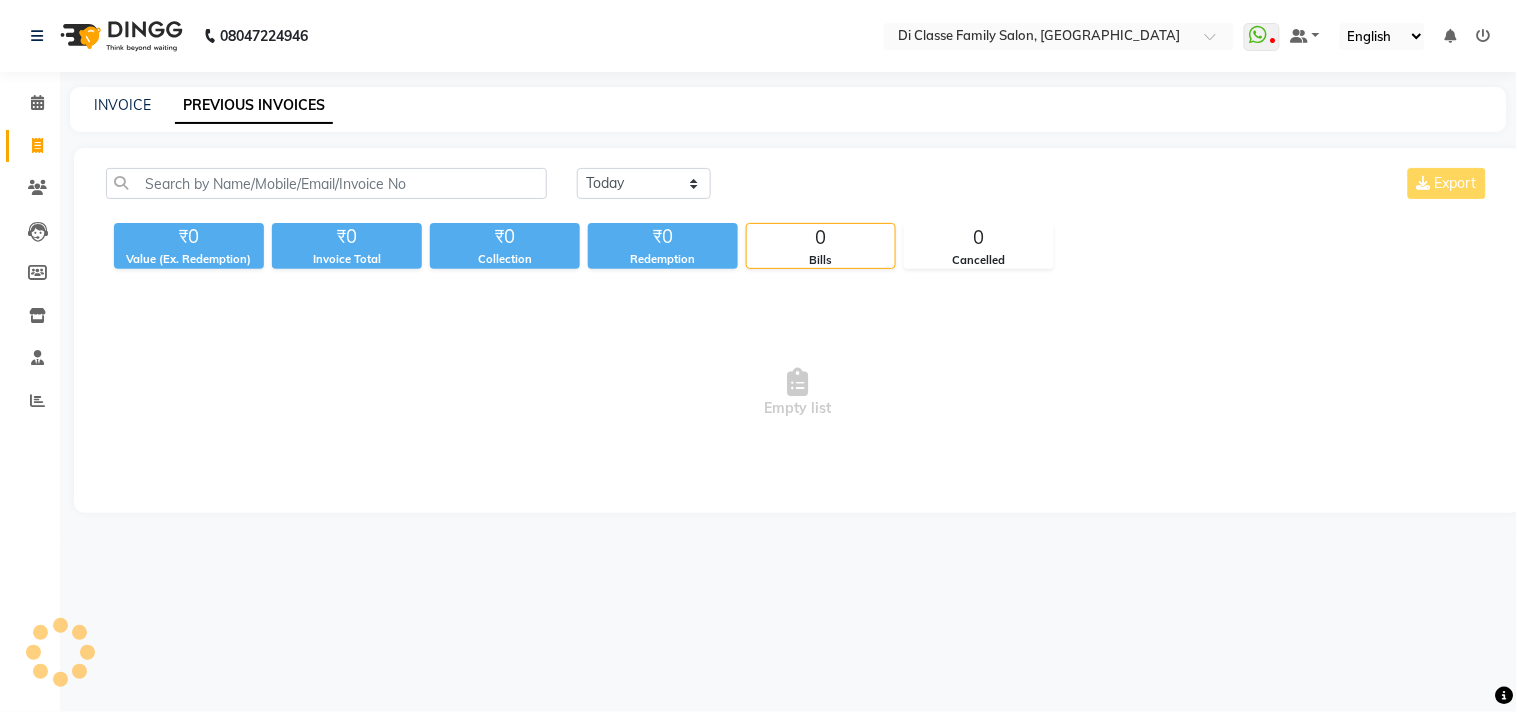 click on "[DATE] [DATE] Custom Range Export ₹0 Value (Ex. Redemption) ₹0 Invoice Total  ₹0 Collection ₹0 Redemption 0 Bills 0 Cancelled  Empty list" 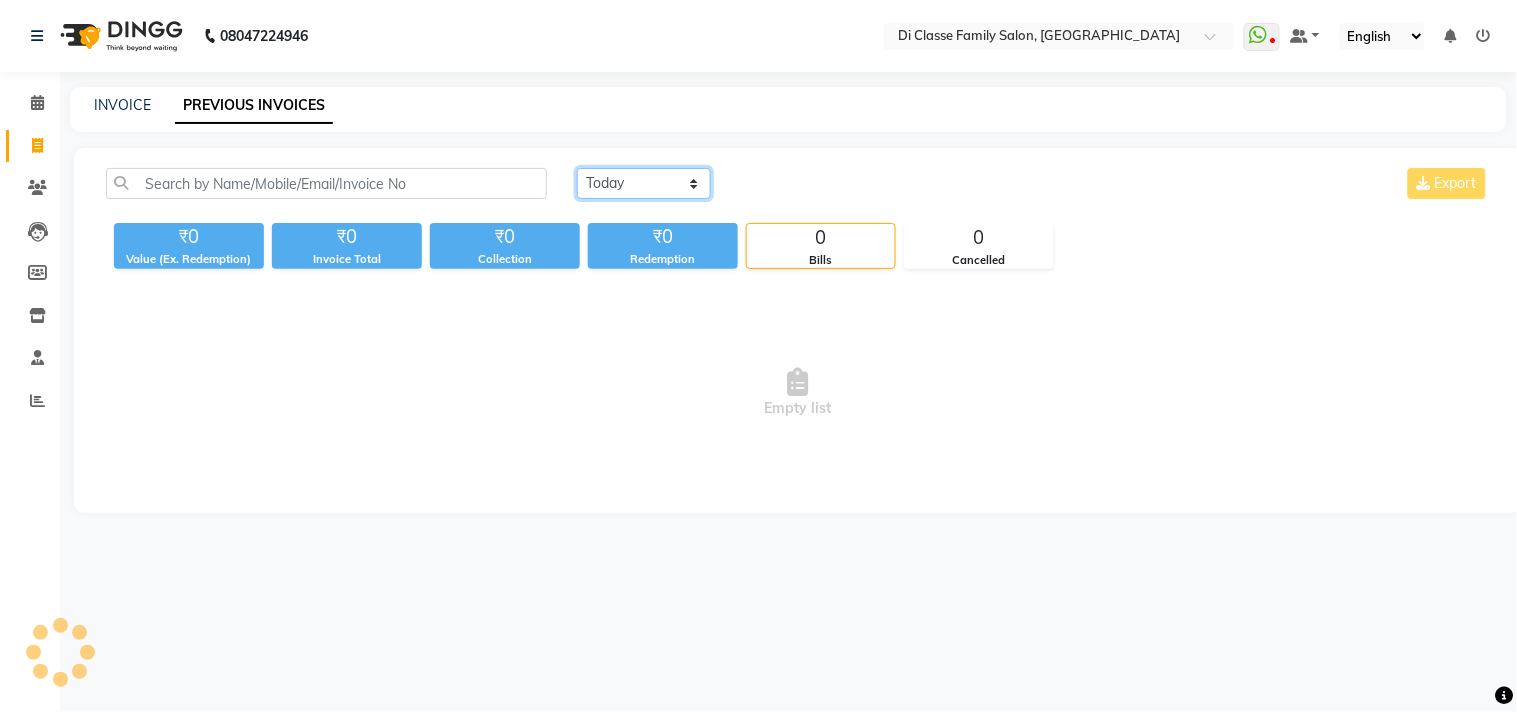 click on "[DATE] [DATE] Custom Range" 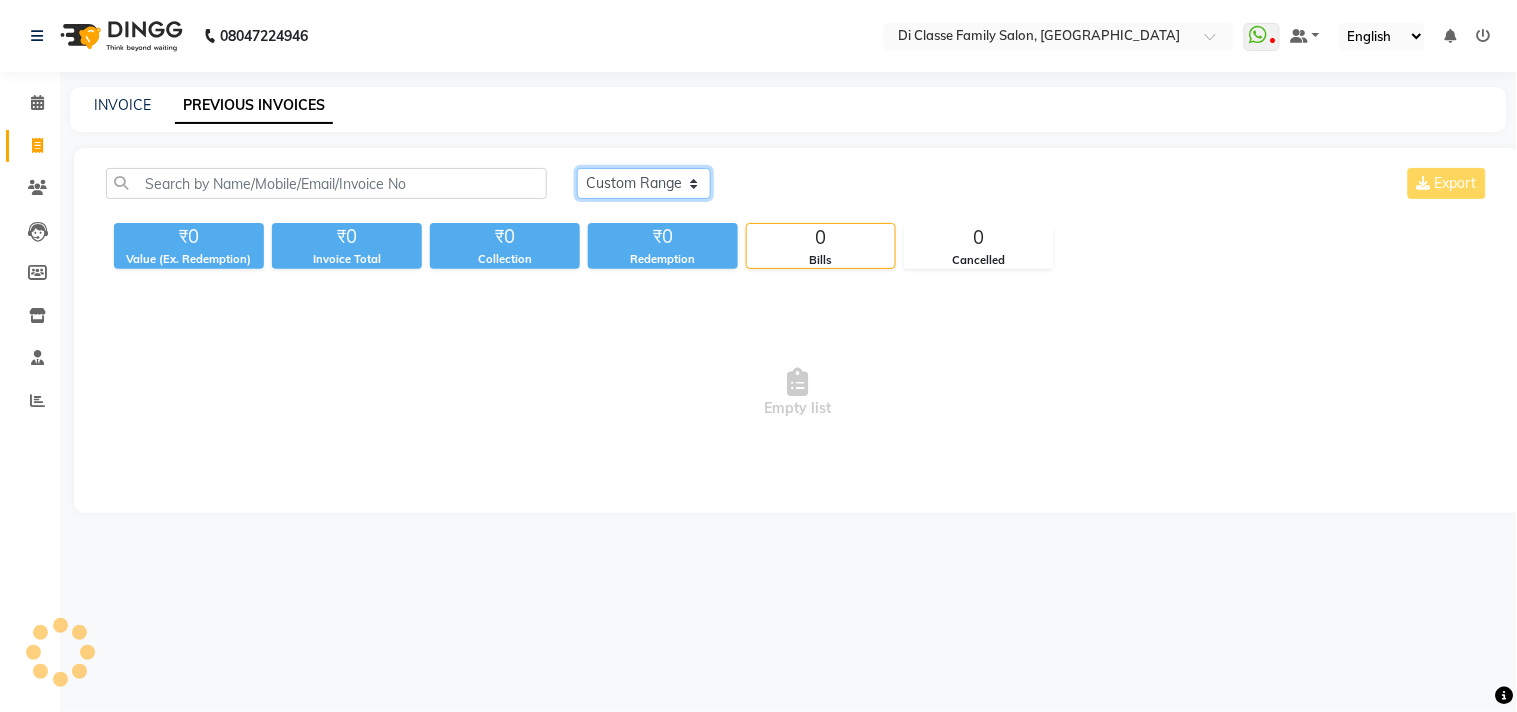 click on "[DATE] [DATE] Custom Range" 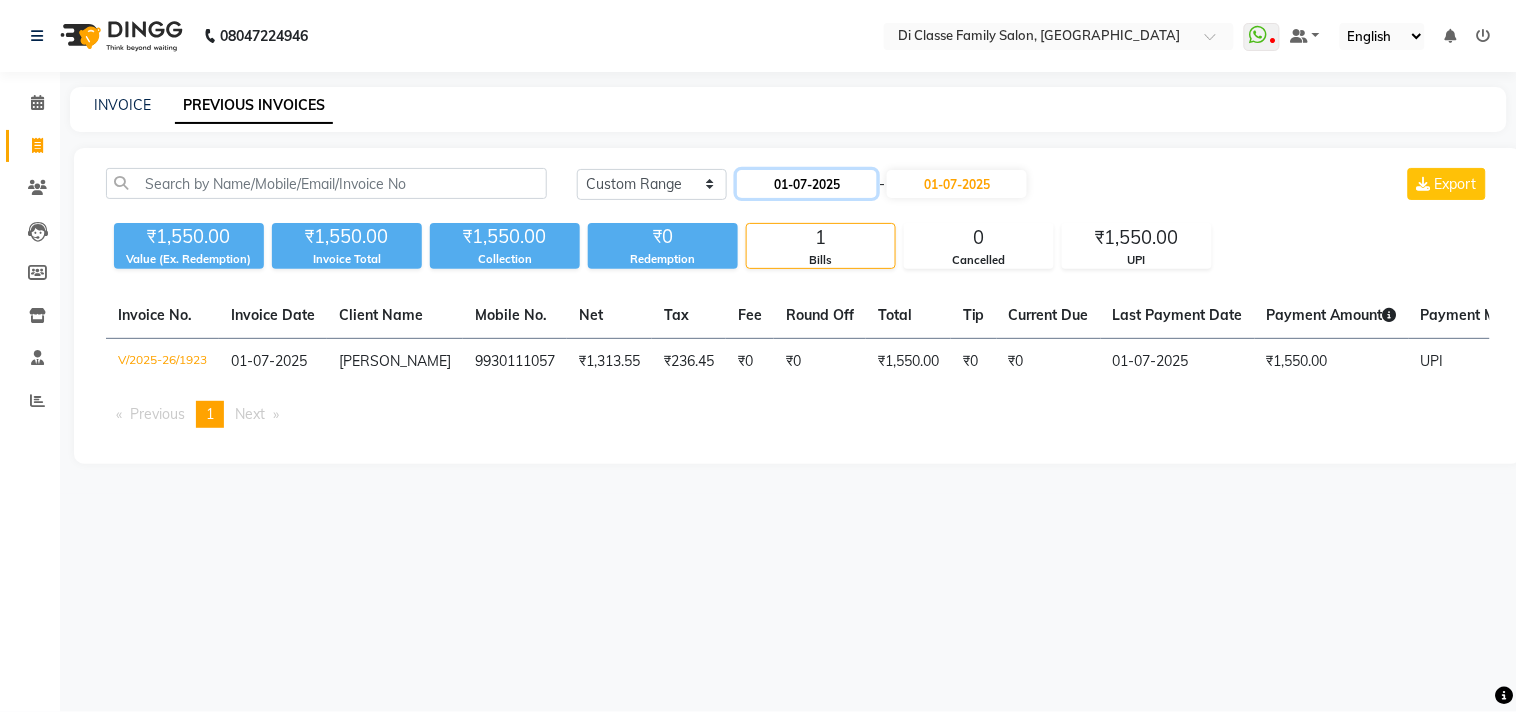 click on "01-07-2025" 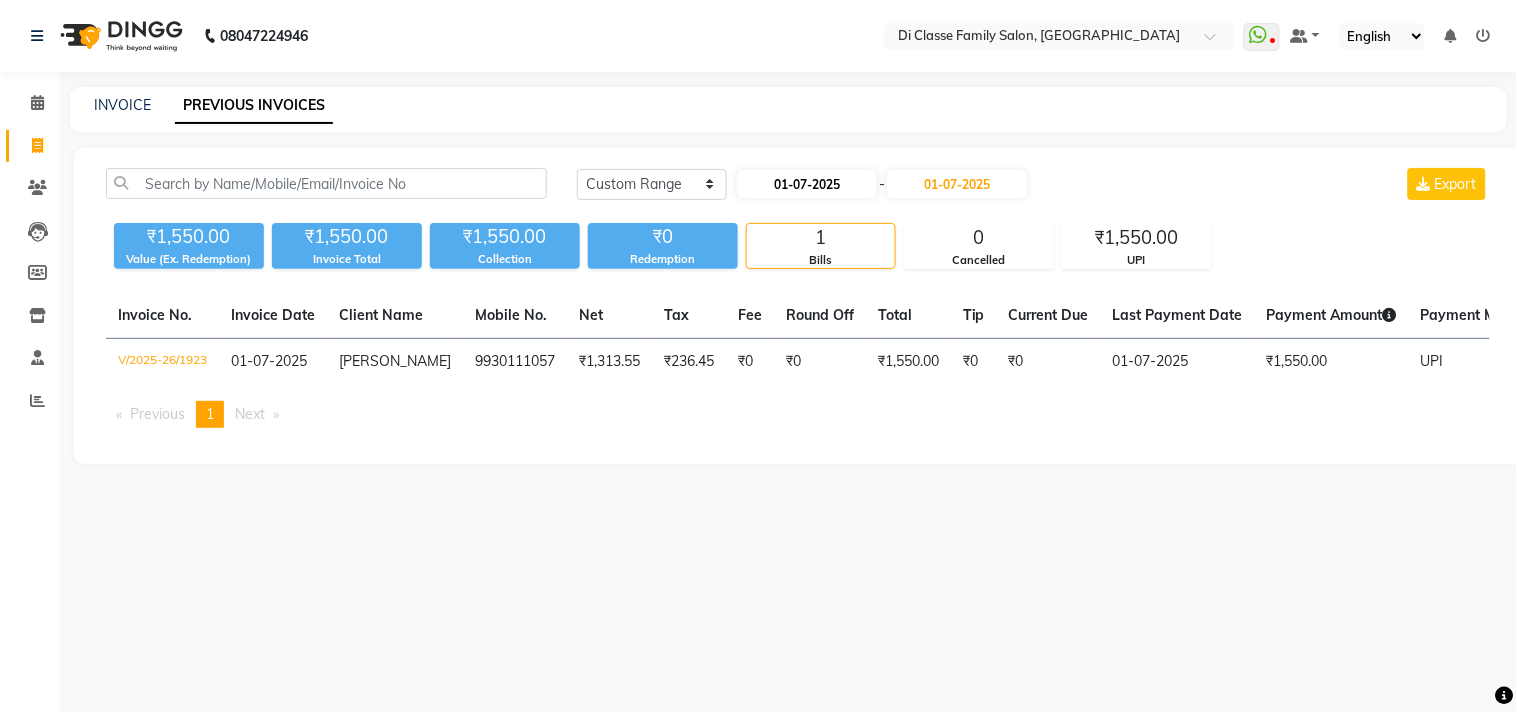 select on "7" 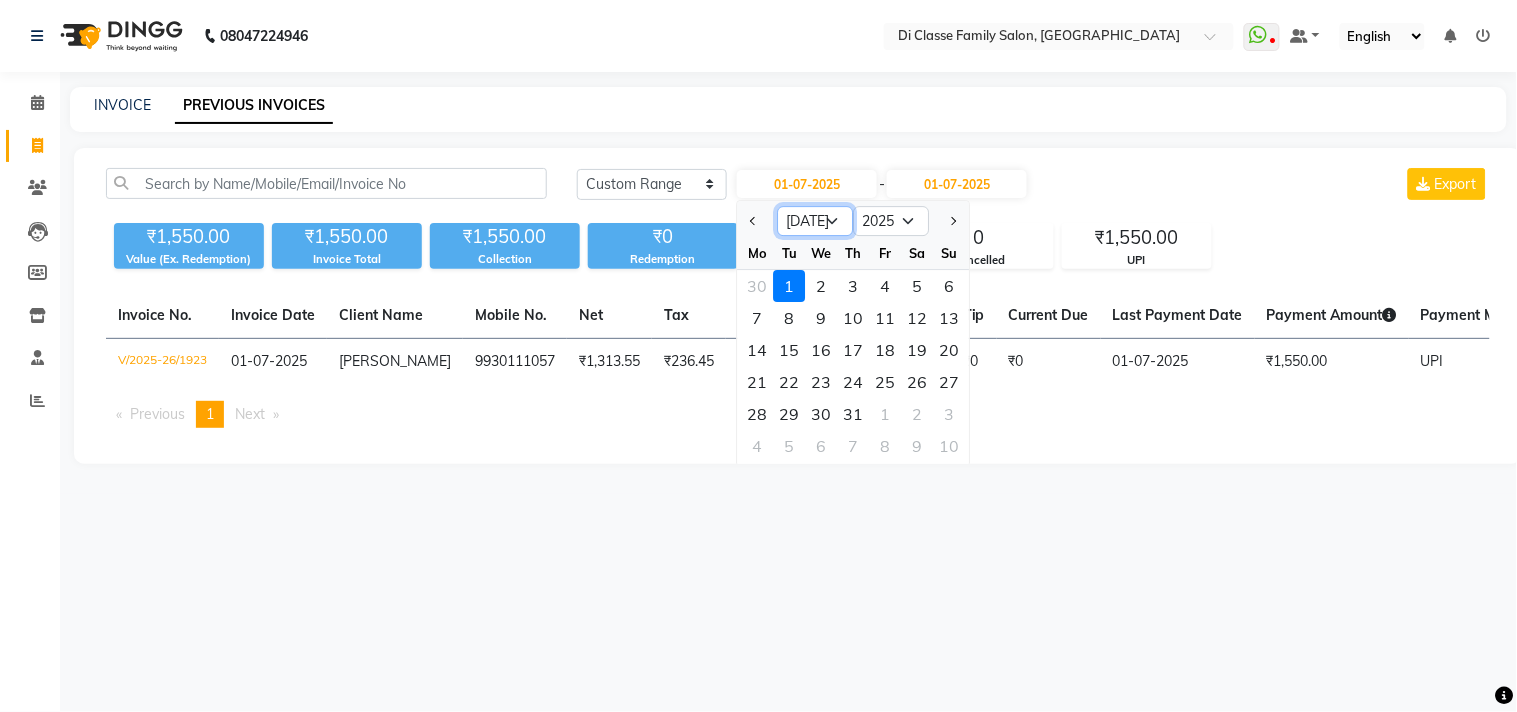 click on "Jan Feb Mar Apr May Jun [DATE] Aug Sep Oct Nov Dec" 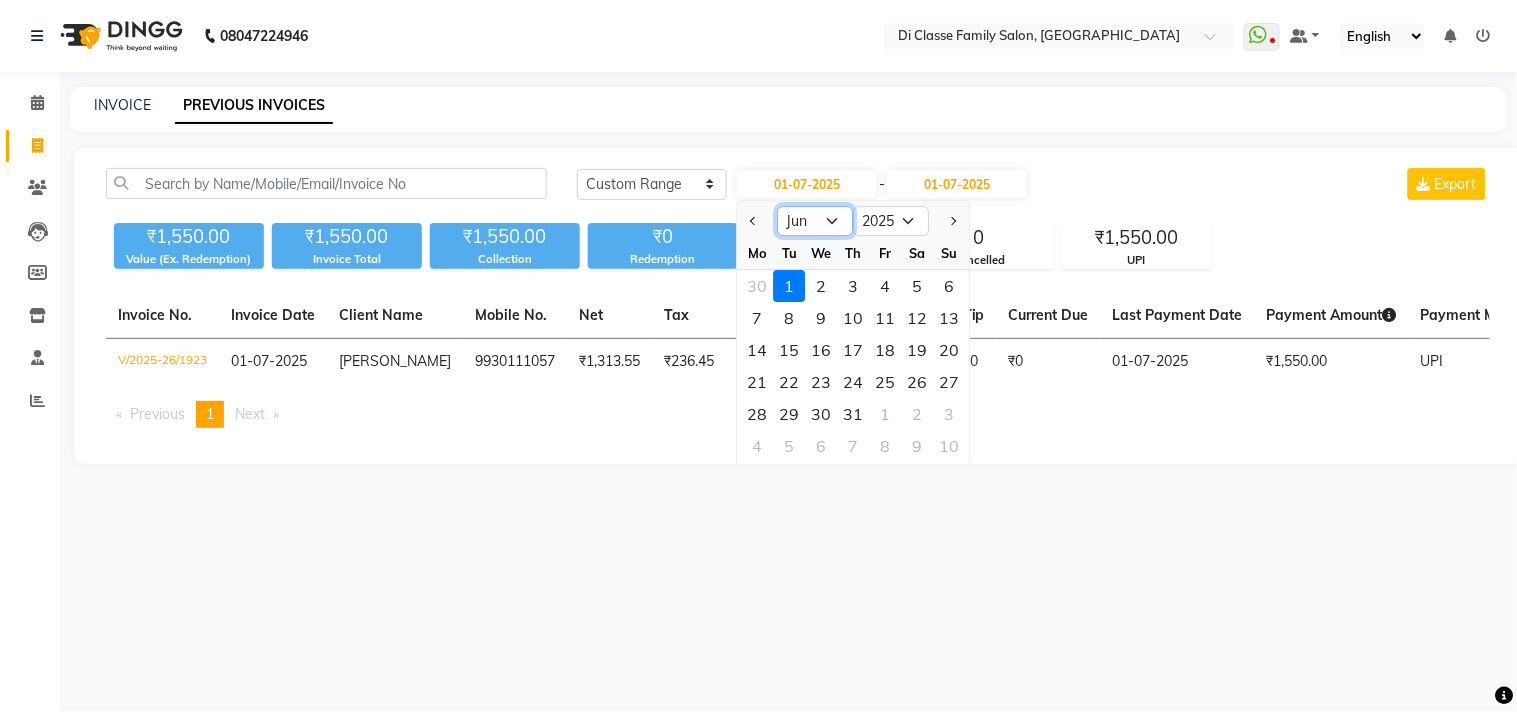 click on "Jan Feb Mar Apr May Jun [DATE] Aug Sep Oct Nov Dec" 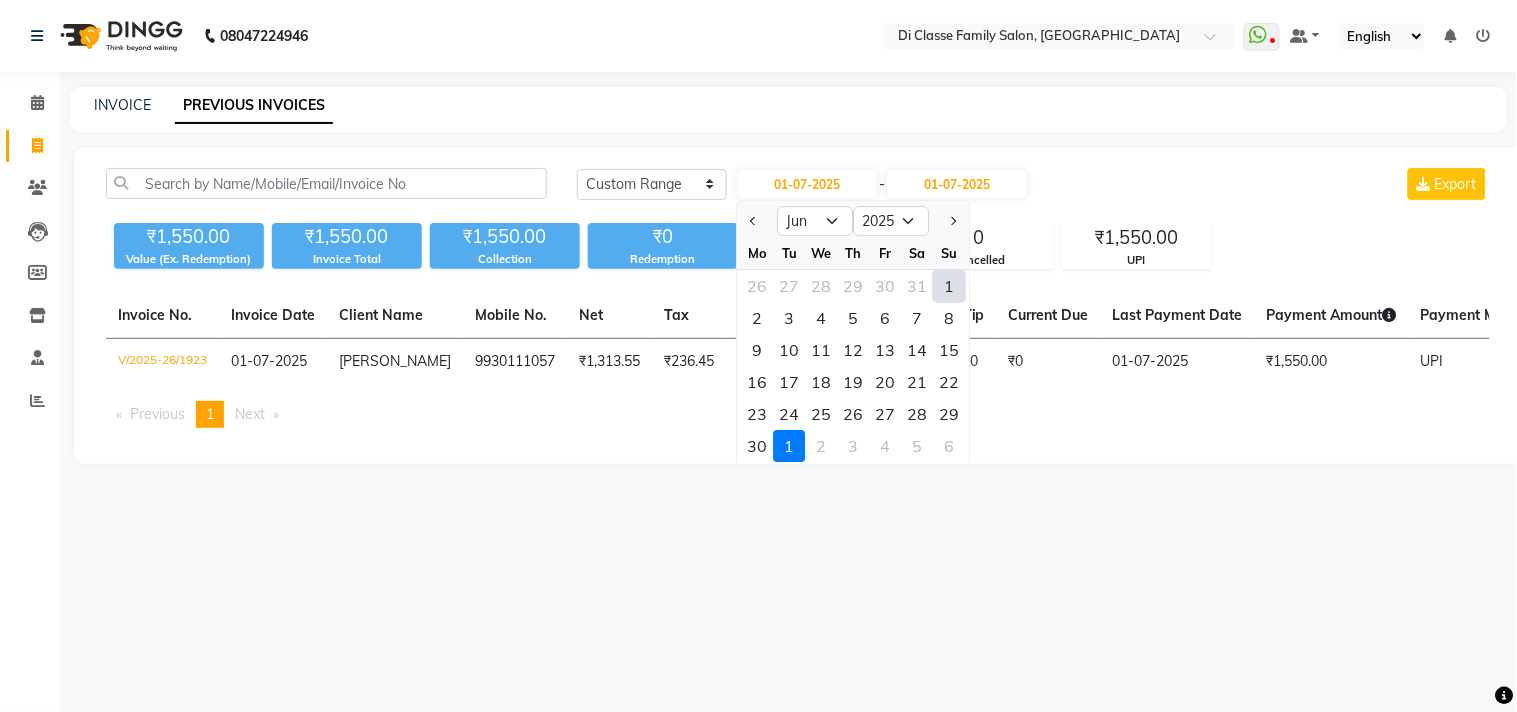 click on "1" 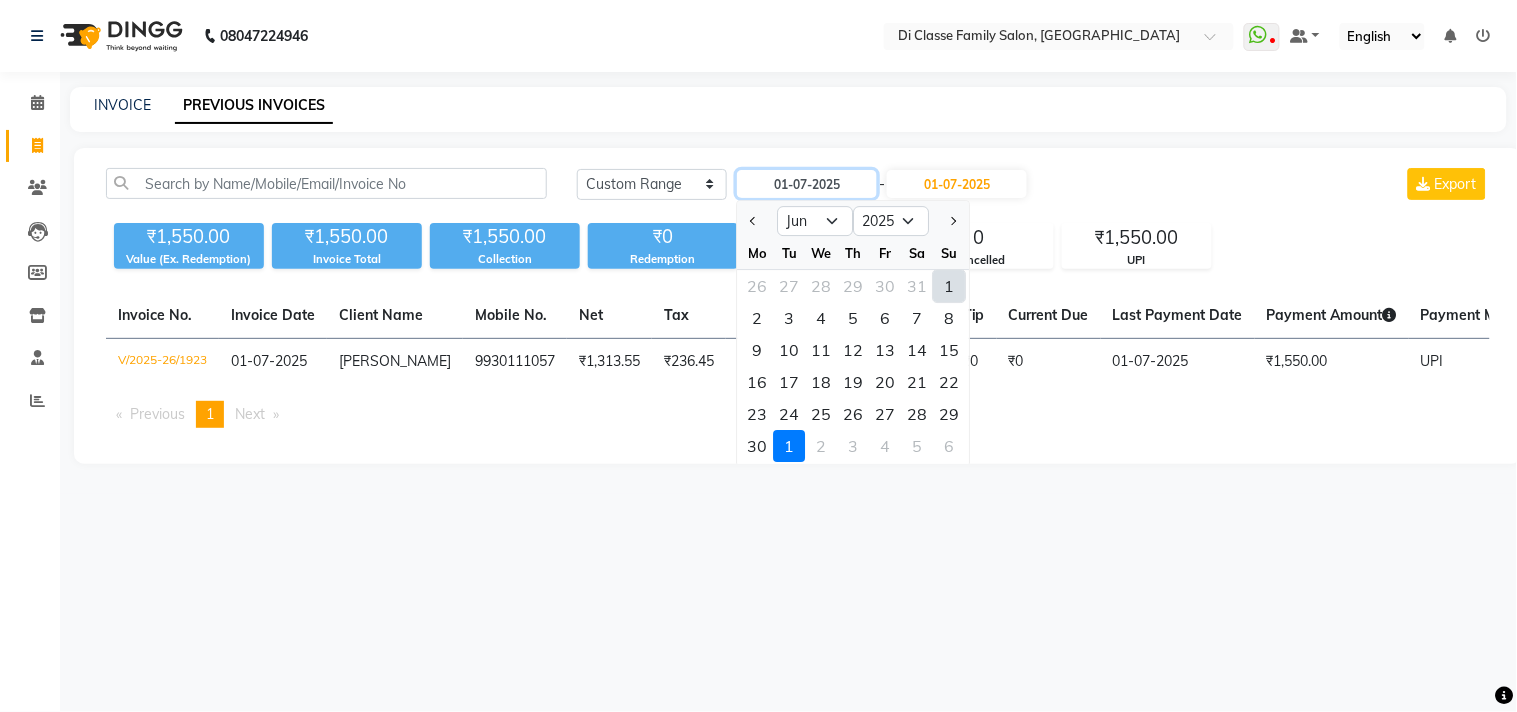 type on "[DATE]" 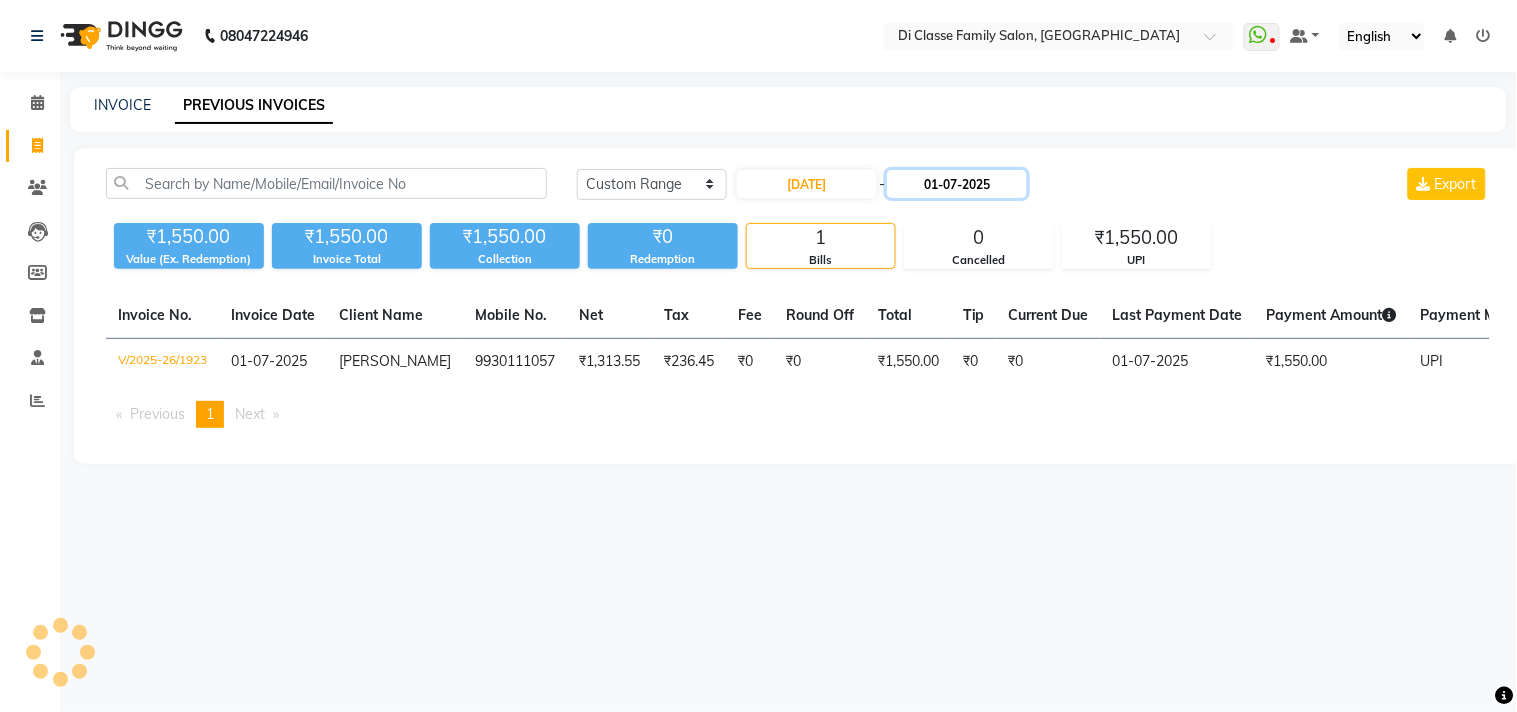 click on "01-07-2025" 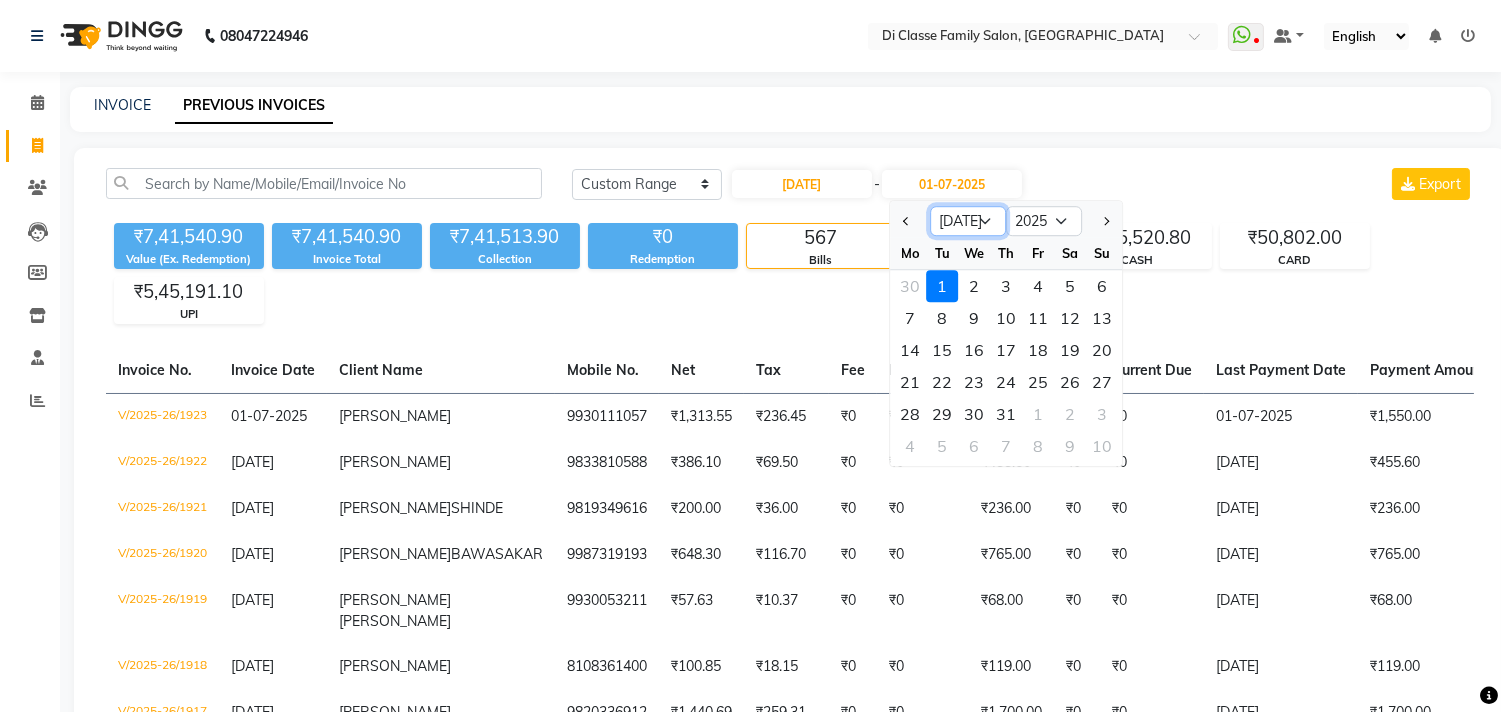 click on "Jun [DATE] Aug Sep Oct Nov Dec" 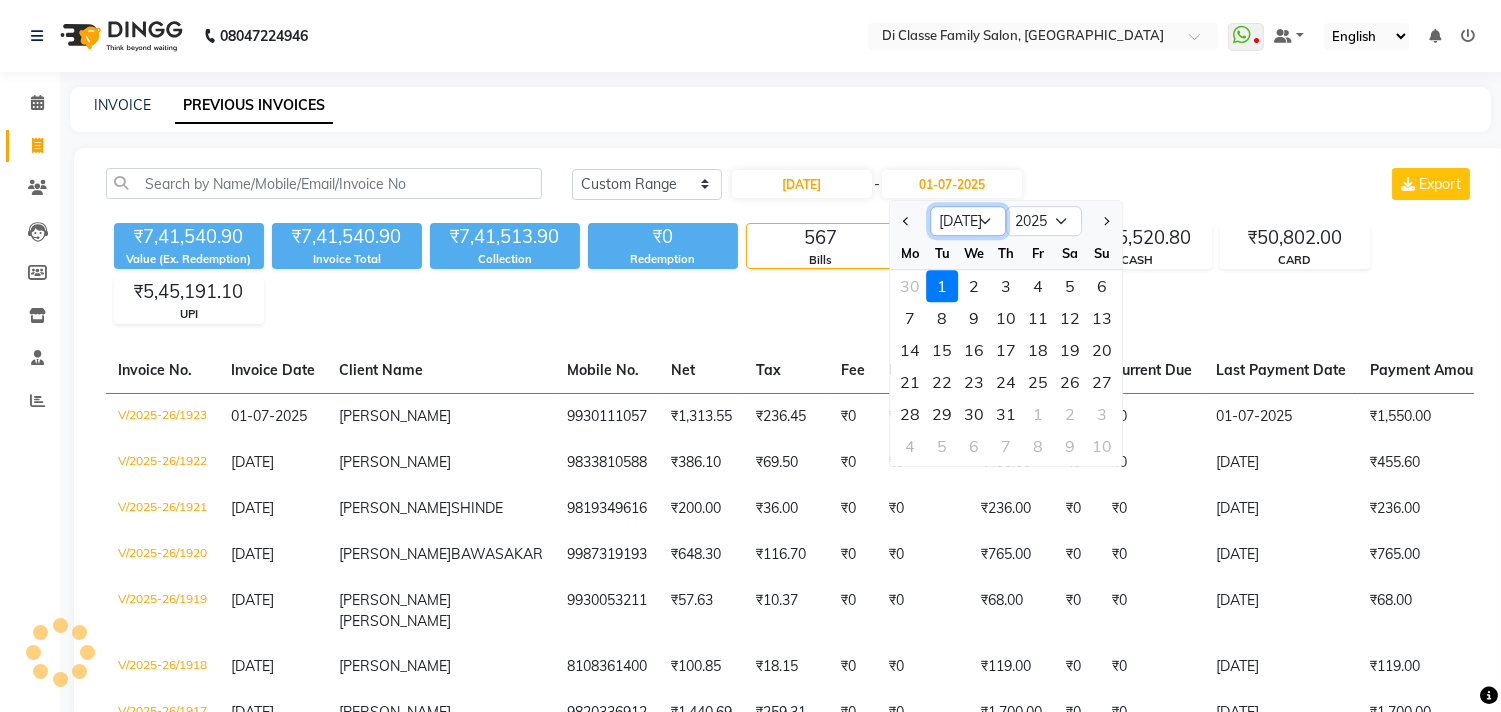click on "Jun [DATE] Aug Sep Oct Nov Dec" 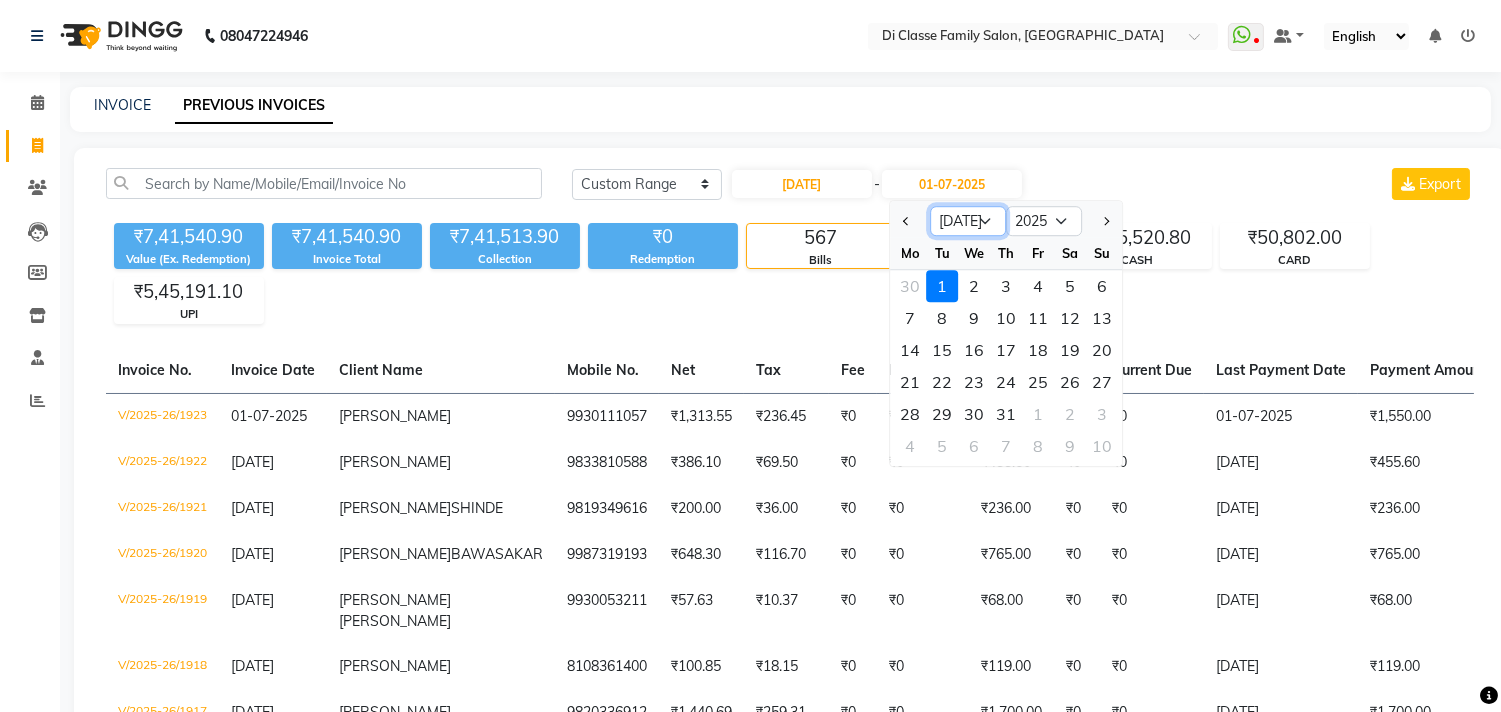 select on "6" 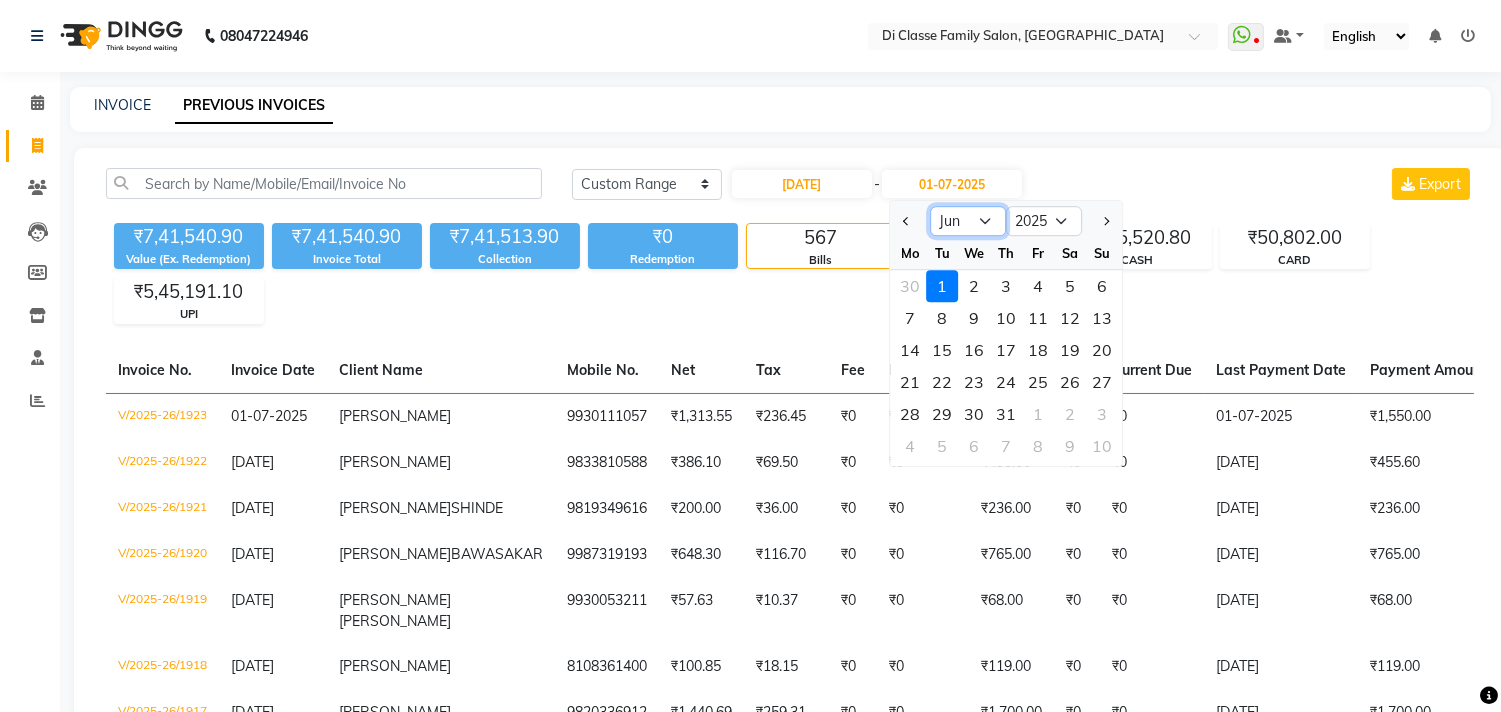 click on "Jun [DATE] Aug Sep Oct Nov Dec" 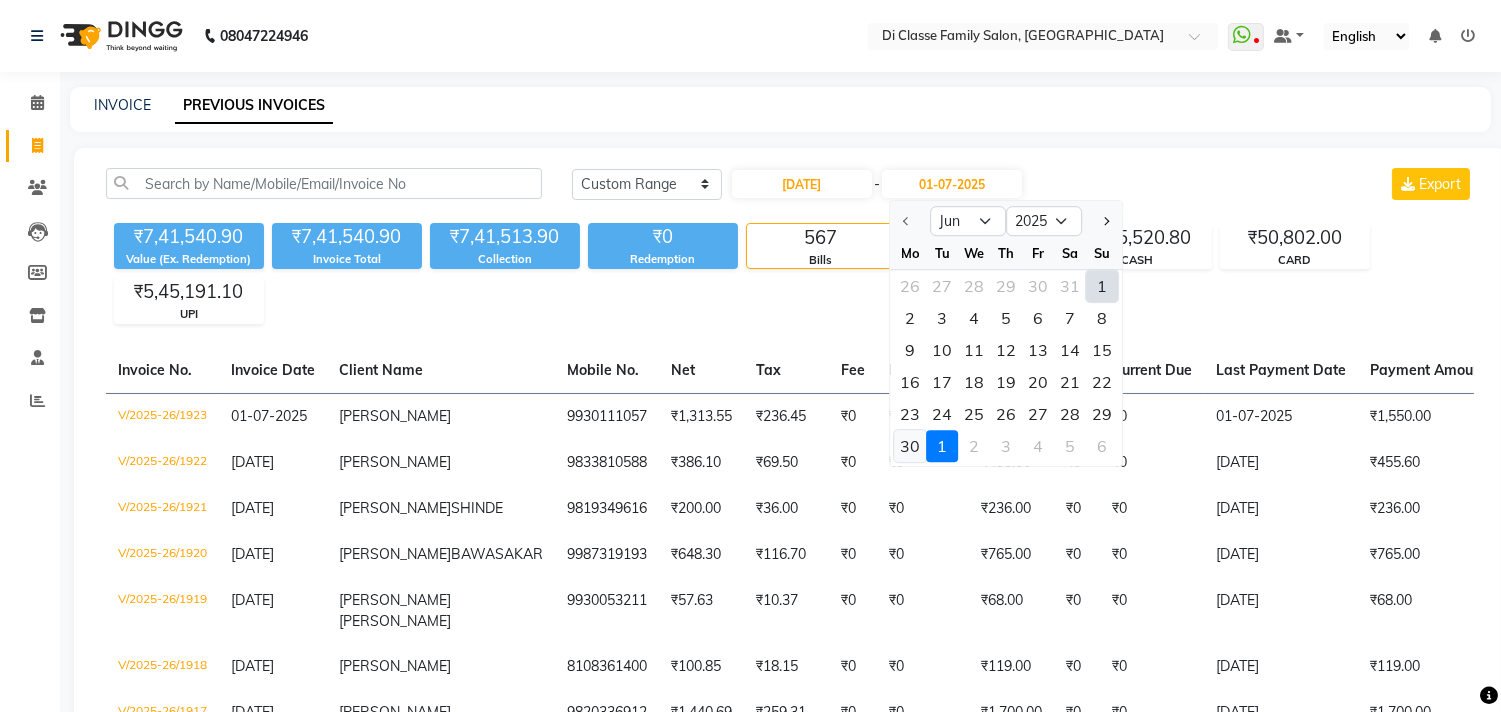 click on "30" 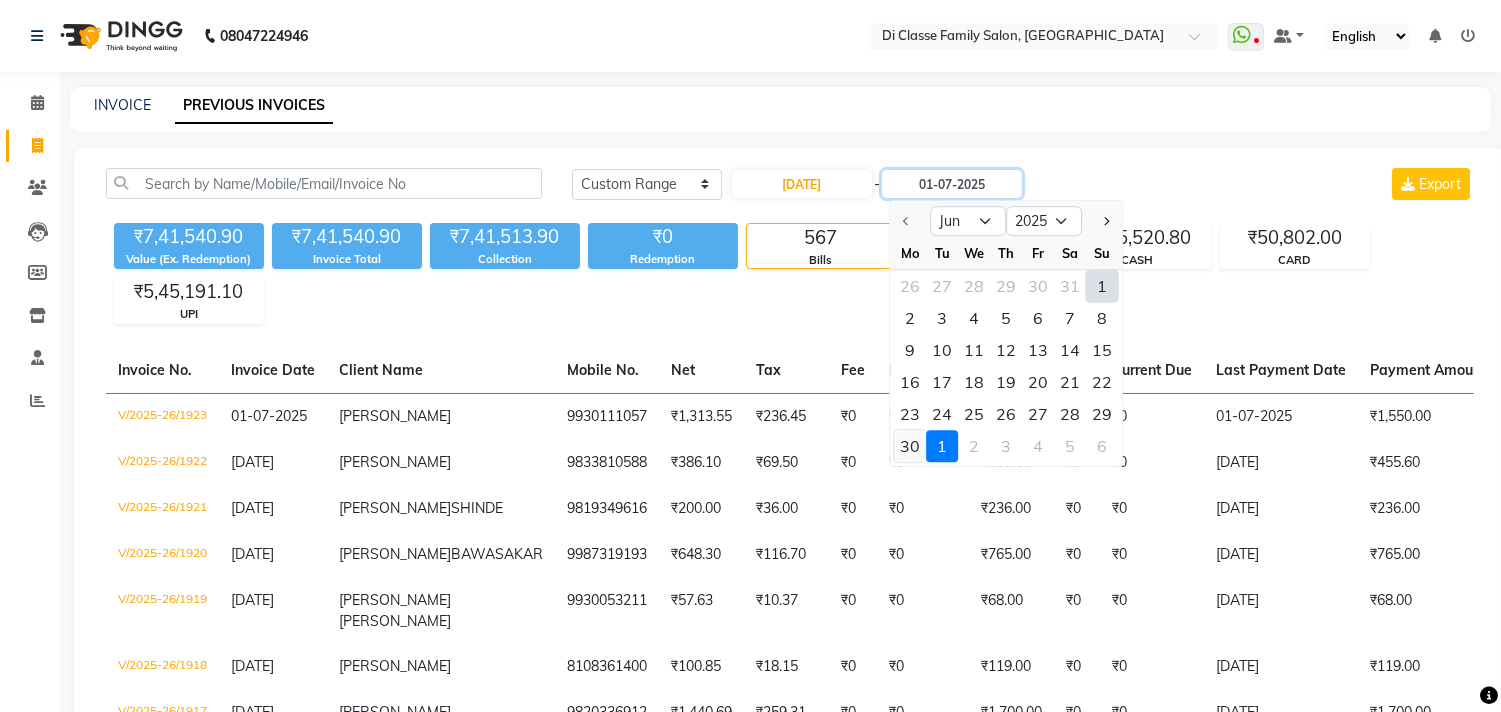 type on "[DATE]" 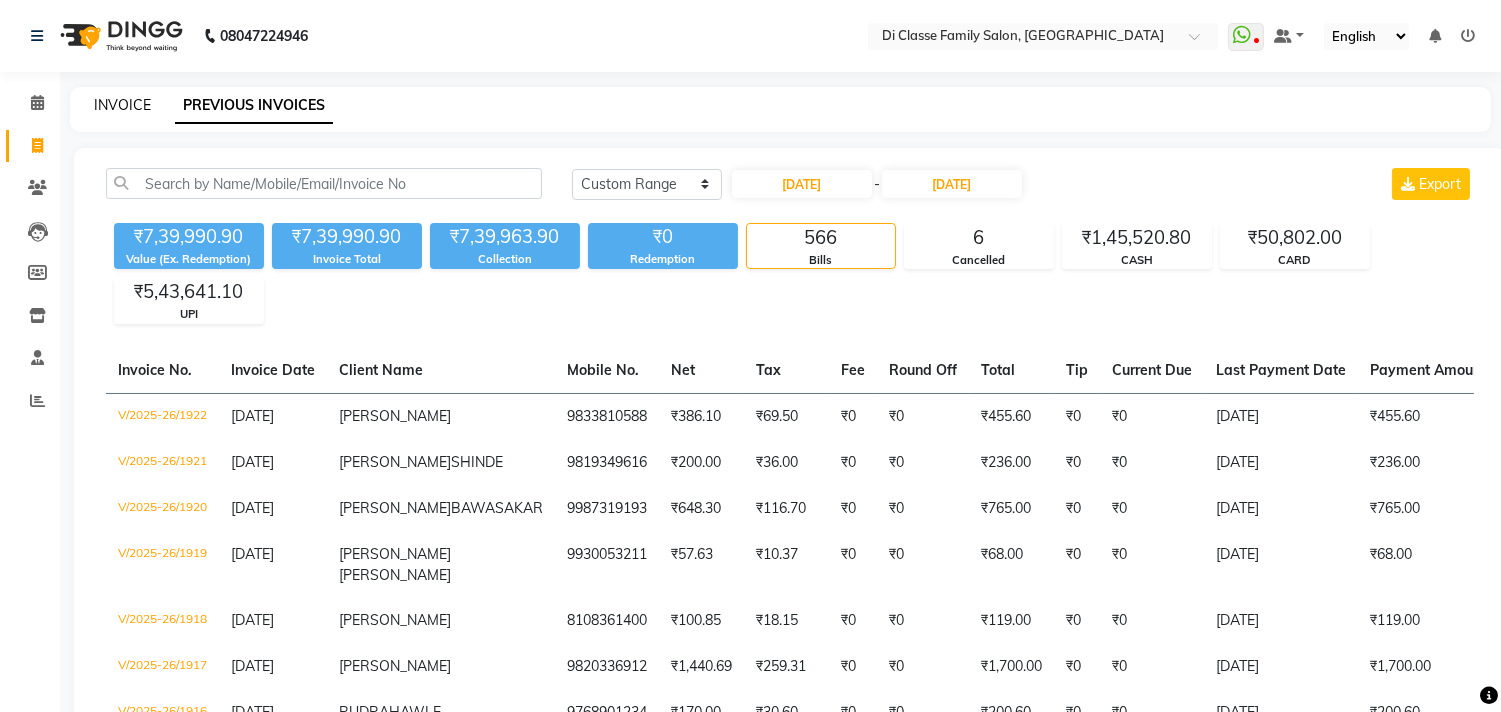click on "INVOICE" 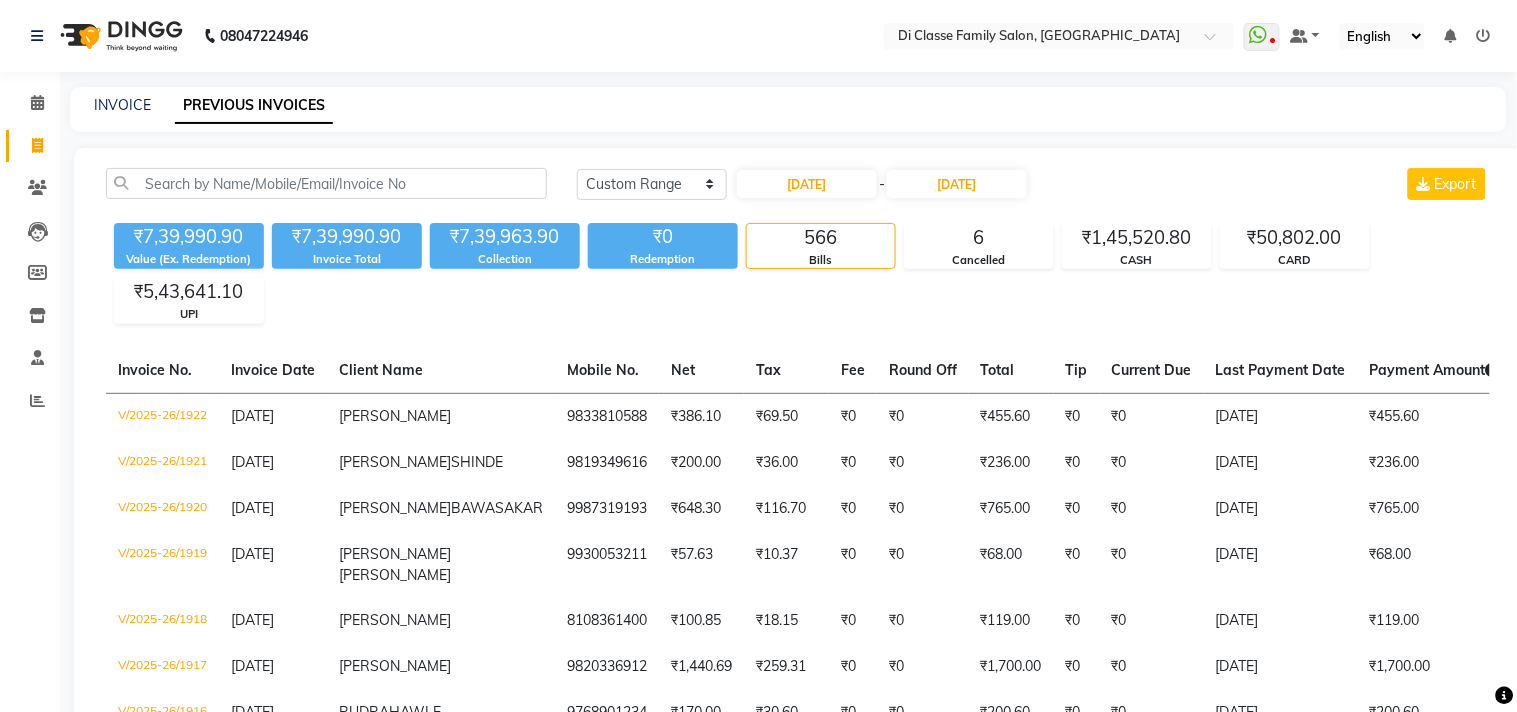select on "4704" 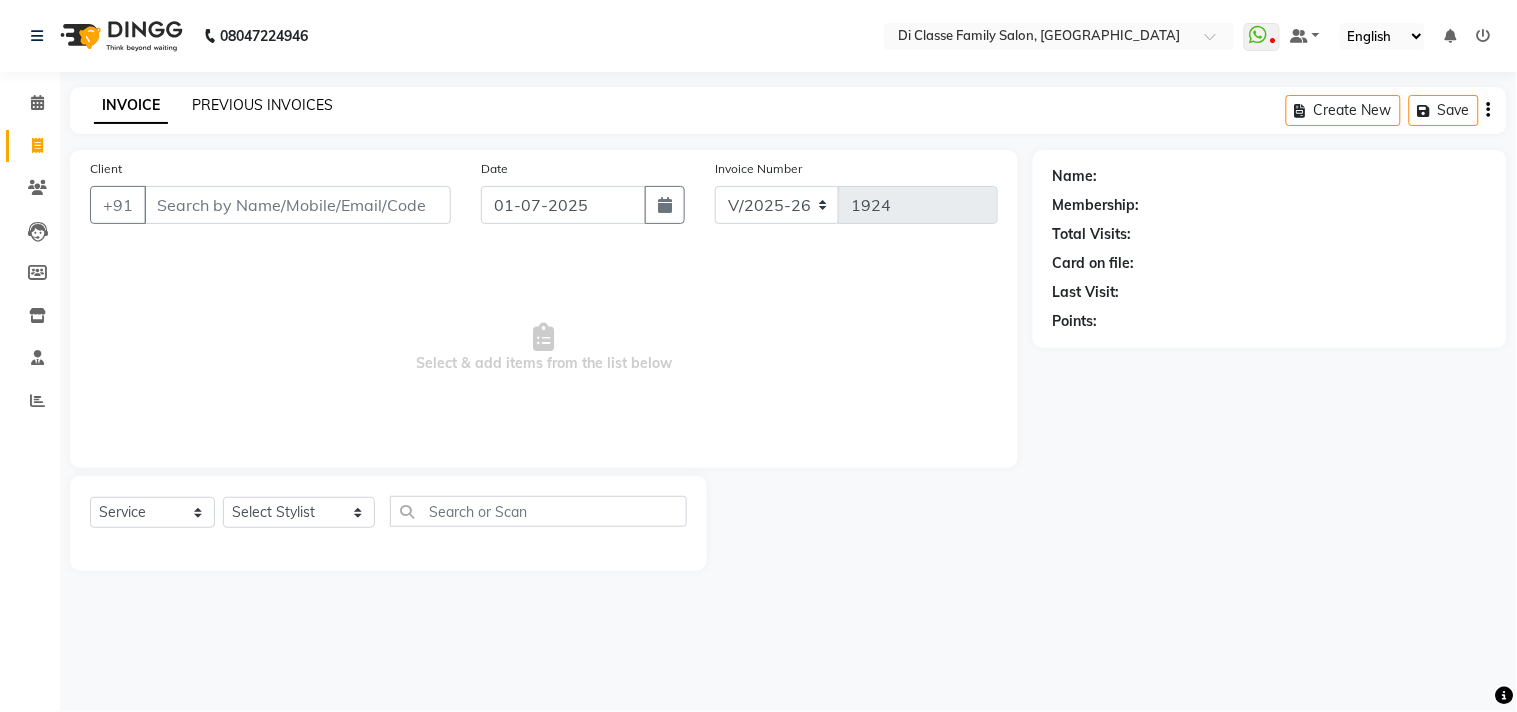 click on "PREVIOUS INVOICES" 